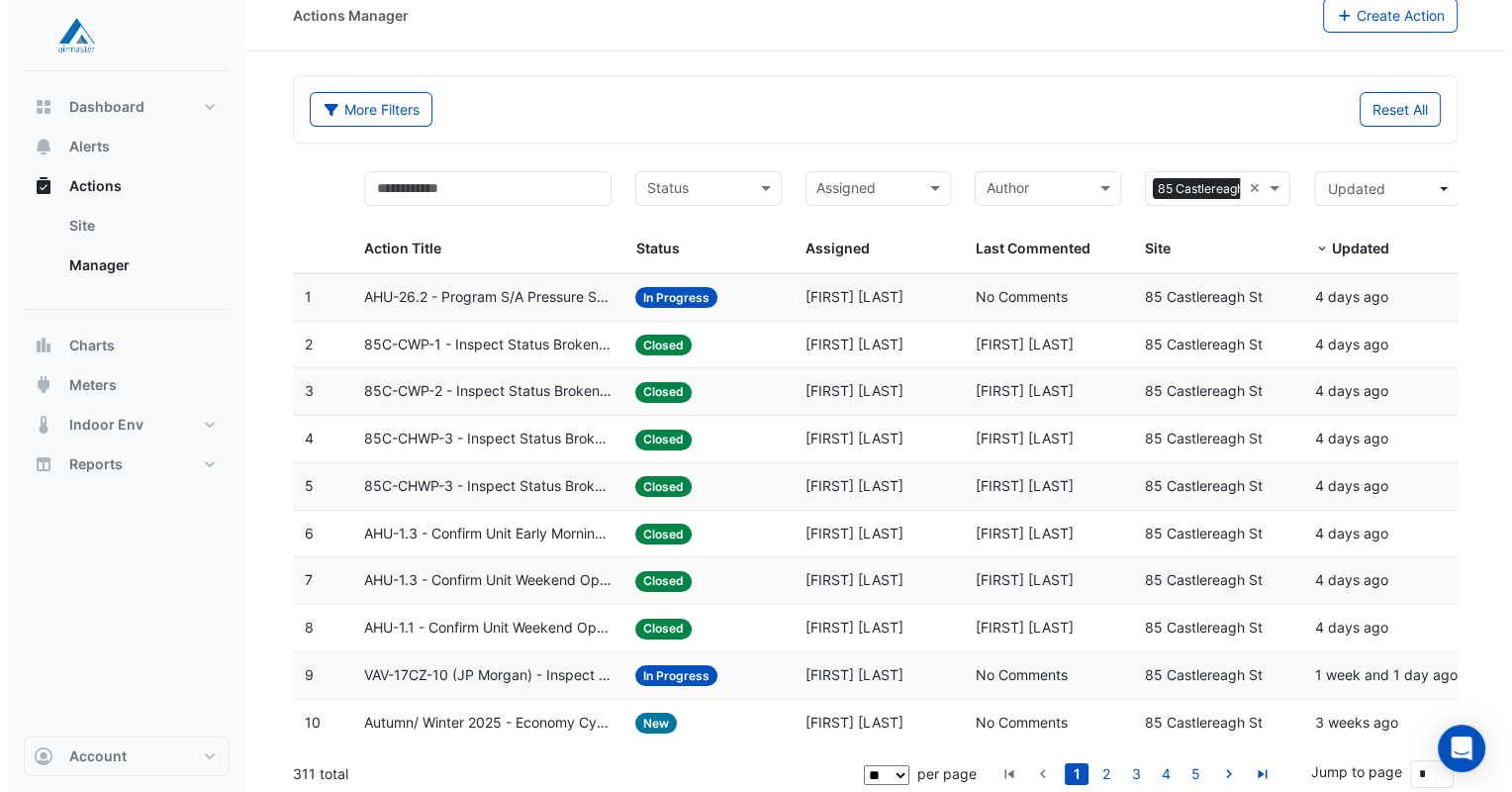 scroll, scrollTop: 24, scrollLeft: 0, axis: vertical 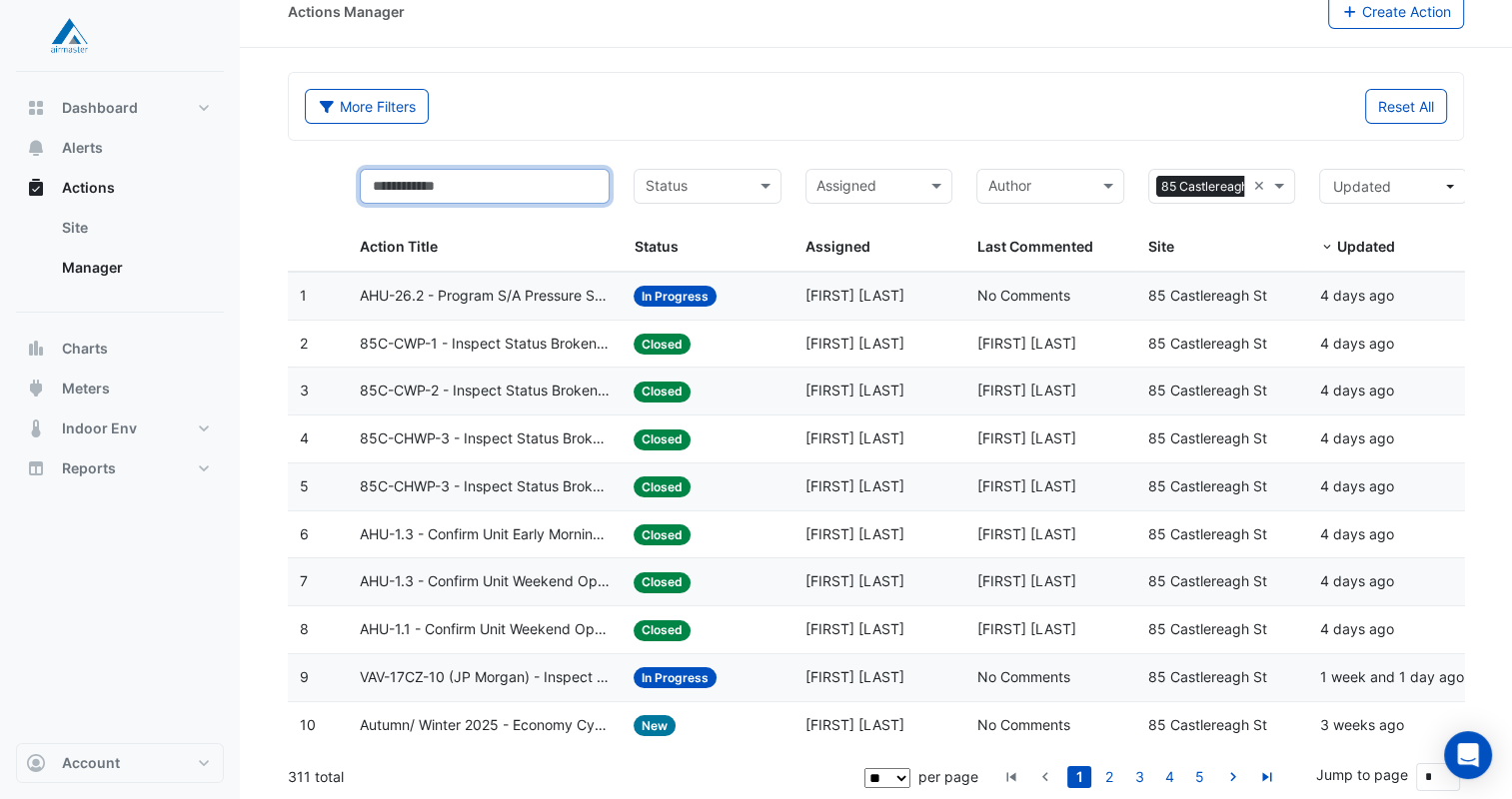 click at bounding box center (485, 186) 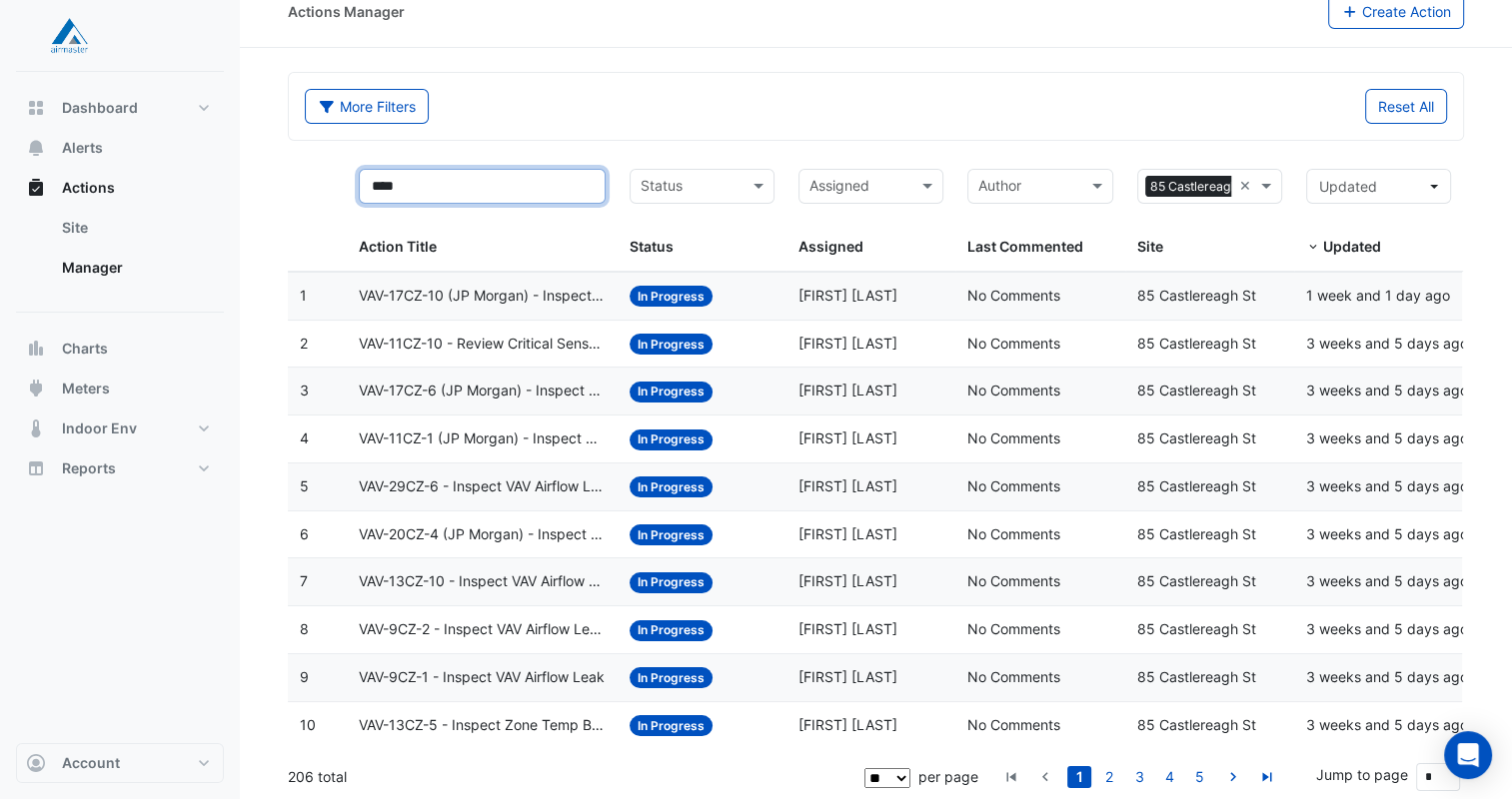 type on "****" 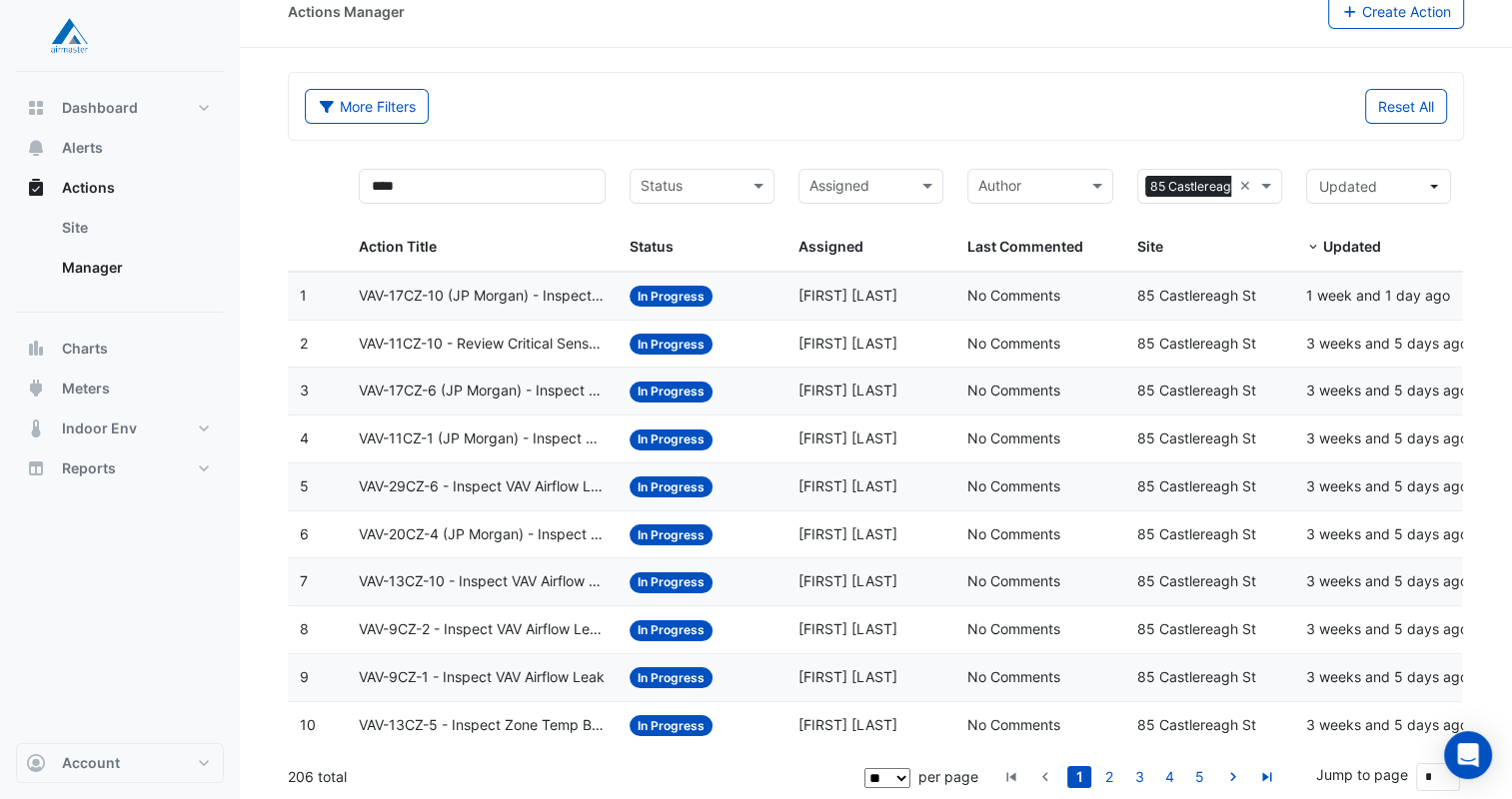 click on "VAV-17CZ-10 (JP Morgan) - Inspect VAV Airflow Leak" 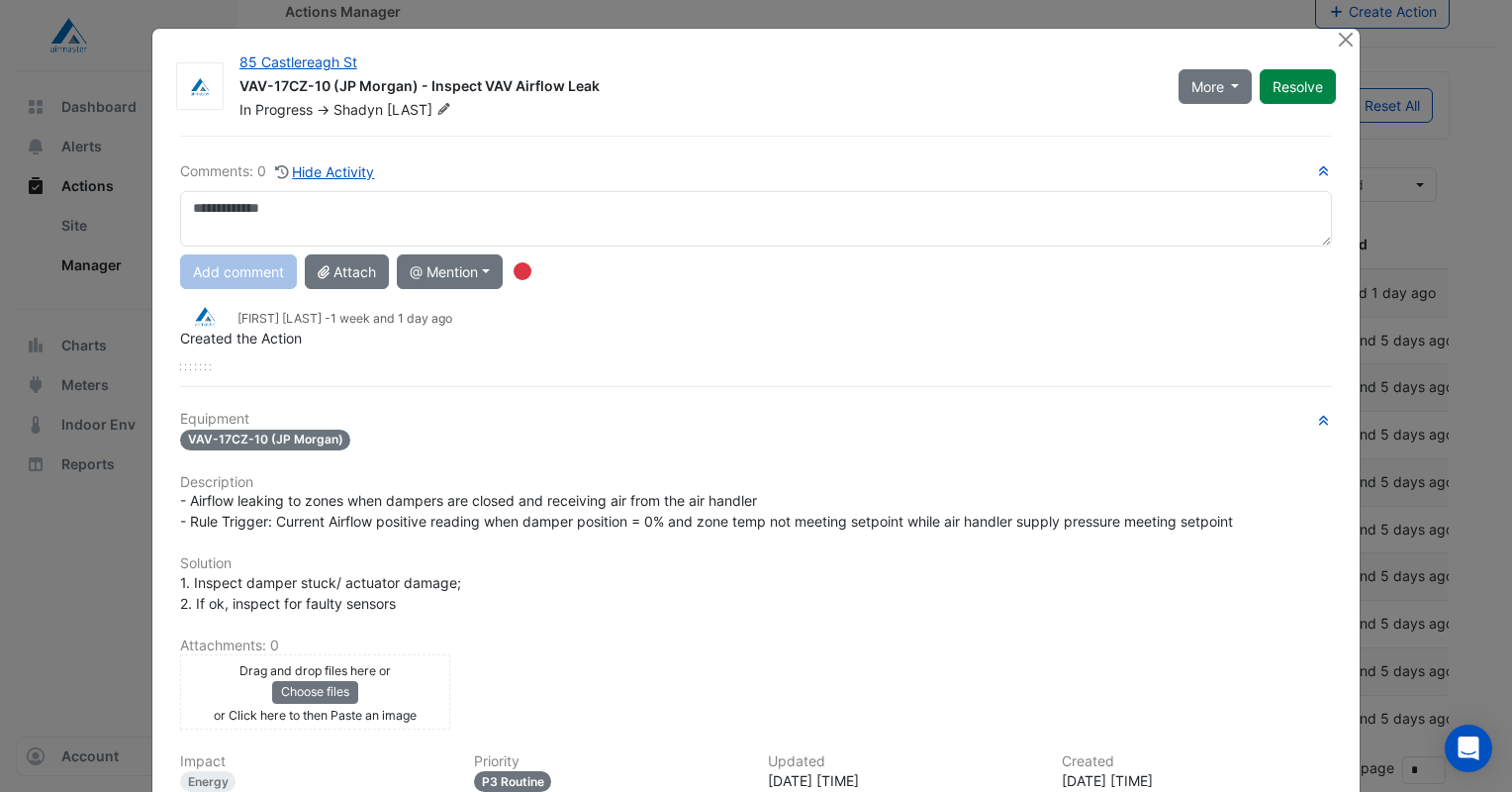 click at bounding box center (756, 219) 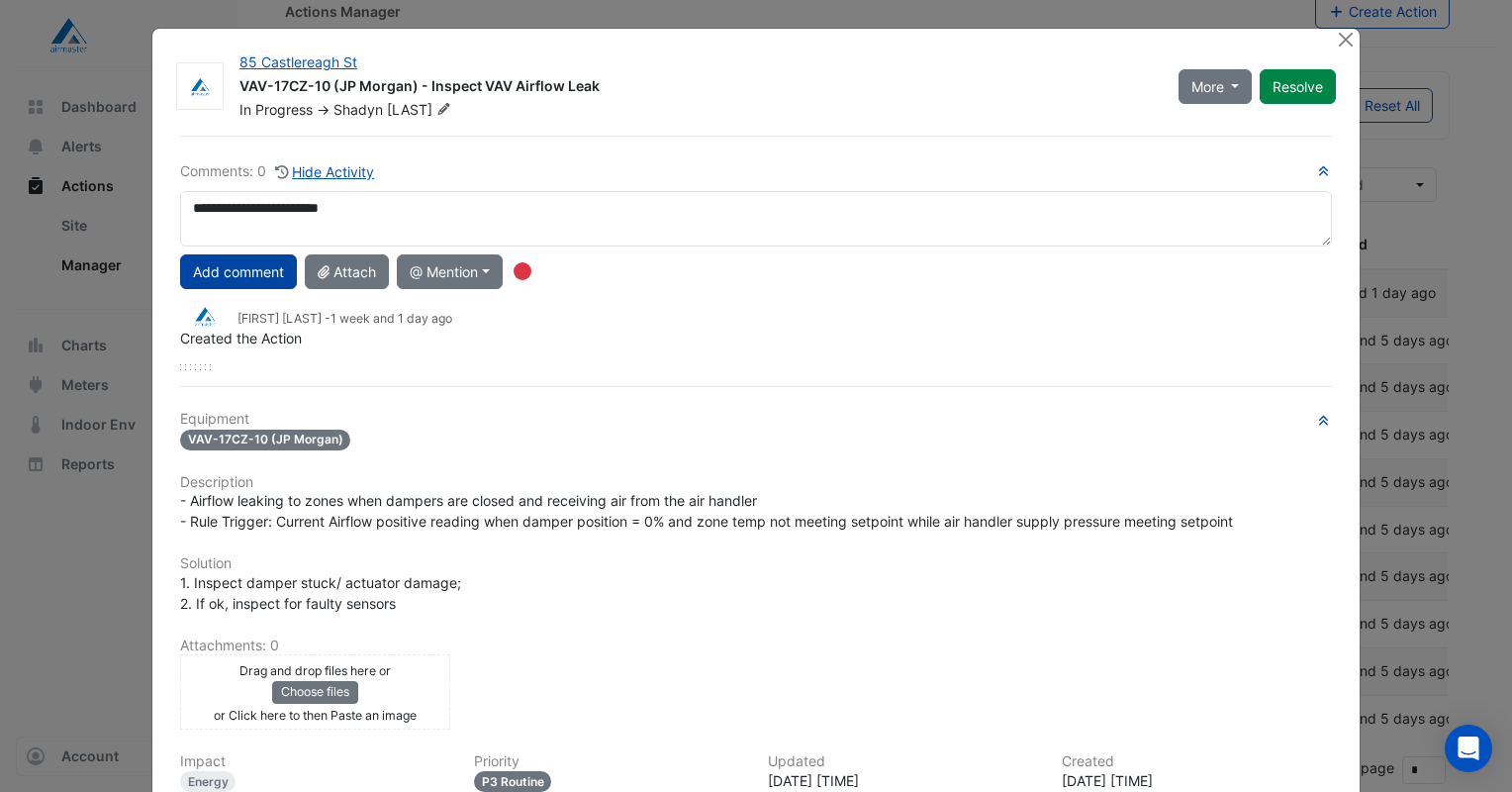 type on "**********" 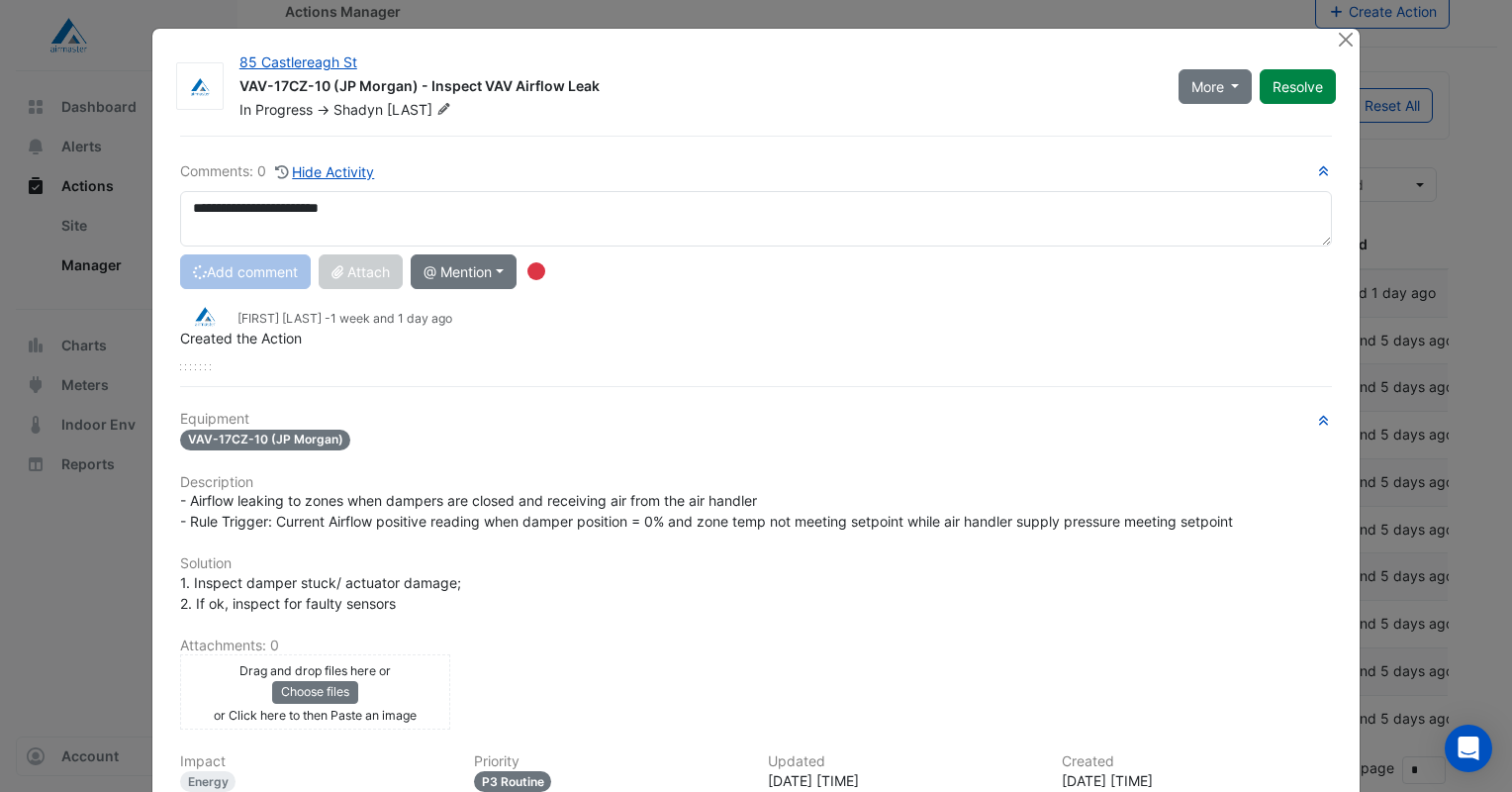 type 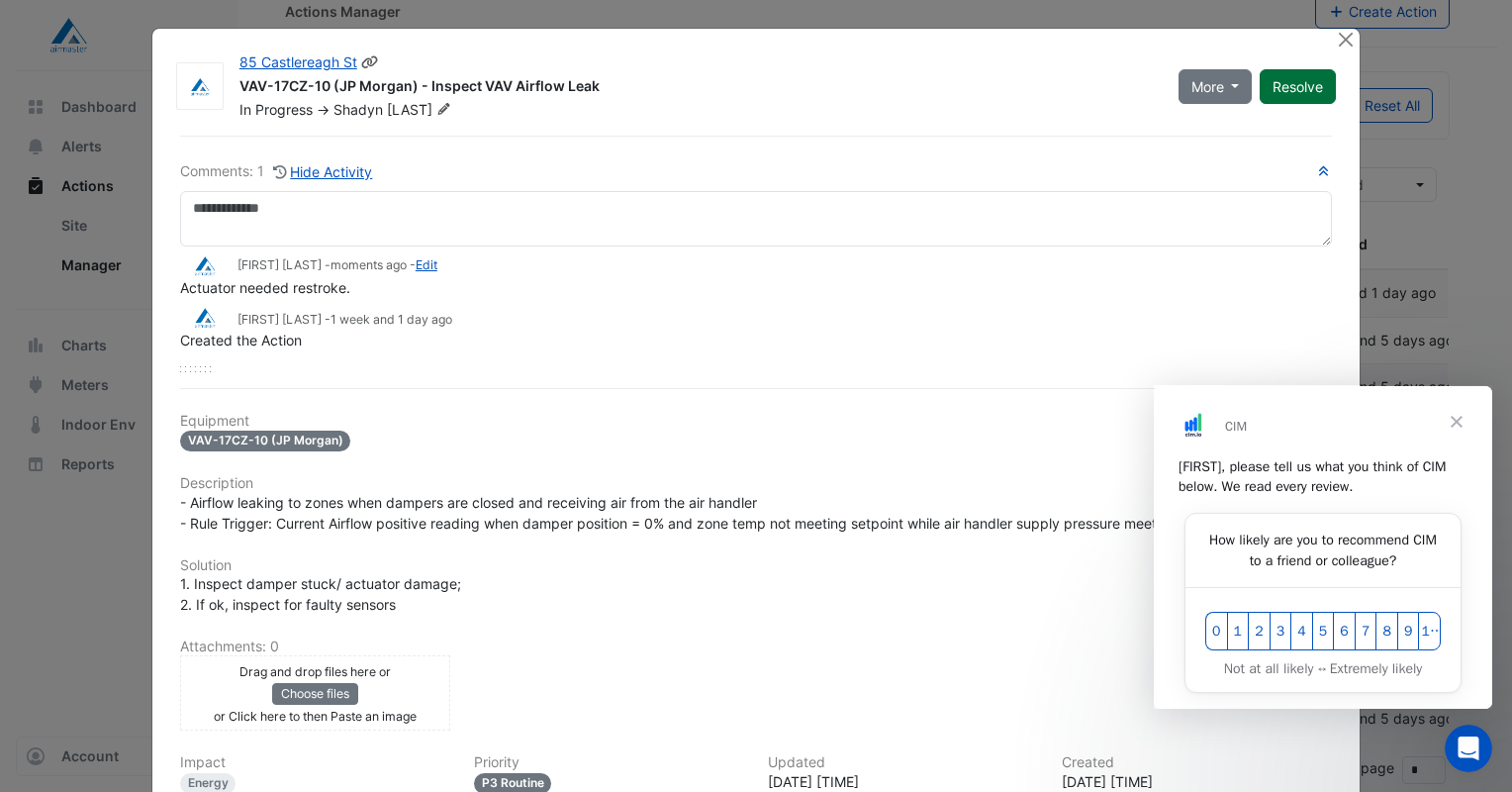 scroll, scrollTop: 0, scrollLeft: 0, axis: both 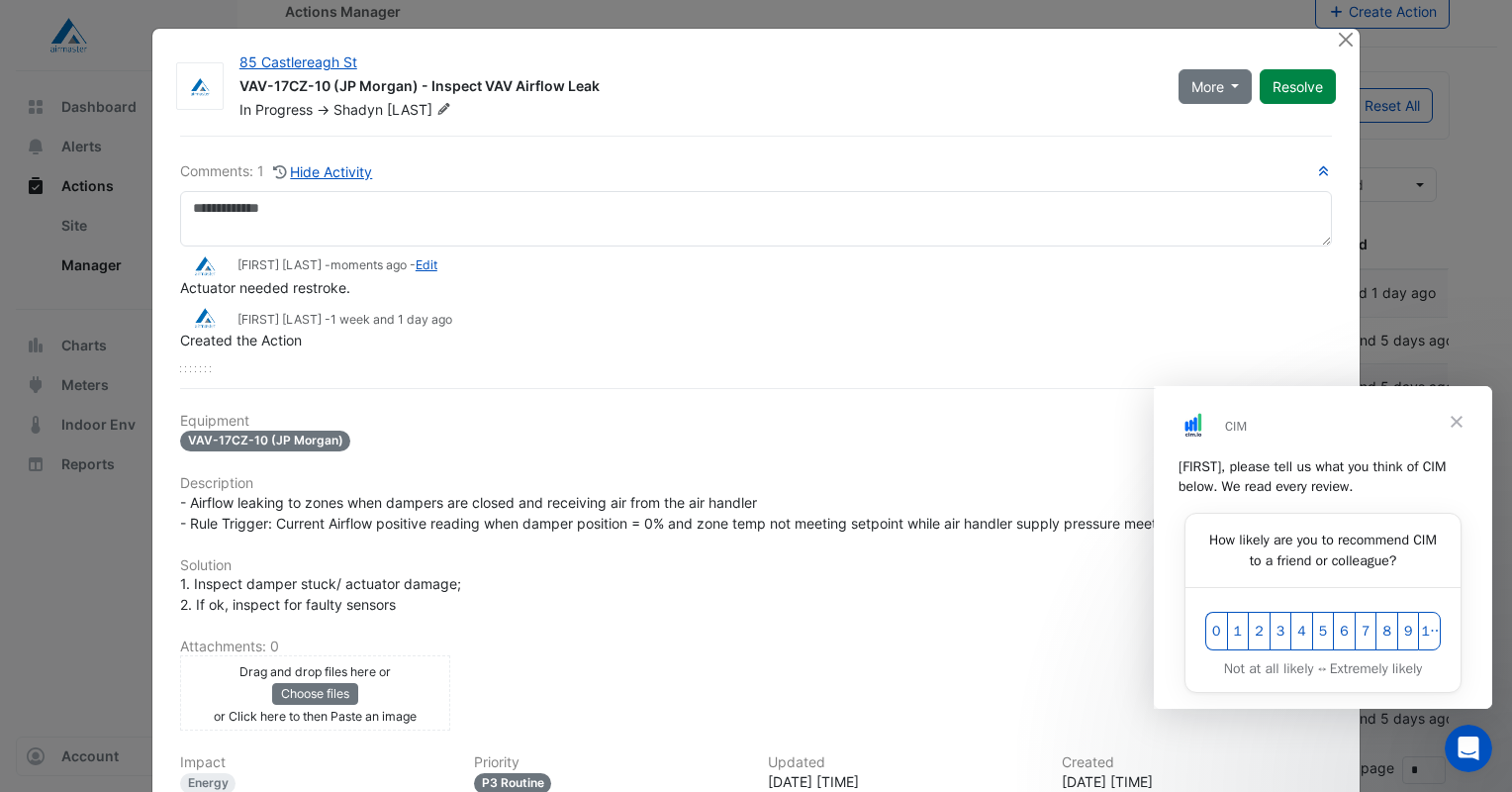 click at bounding box center (1457, 422) 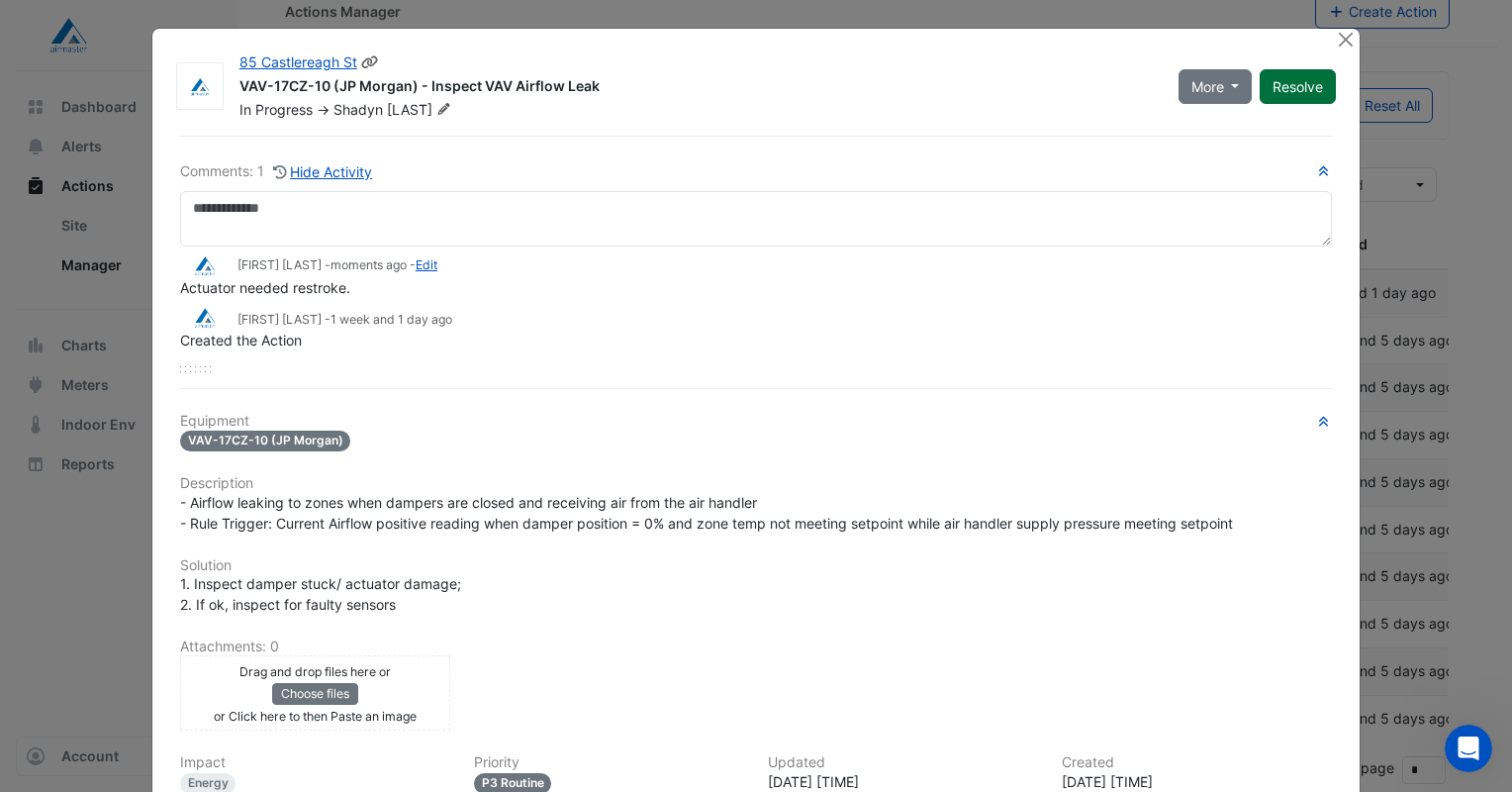 click on "Resolve" 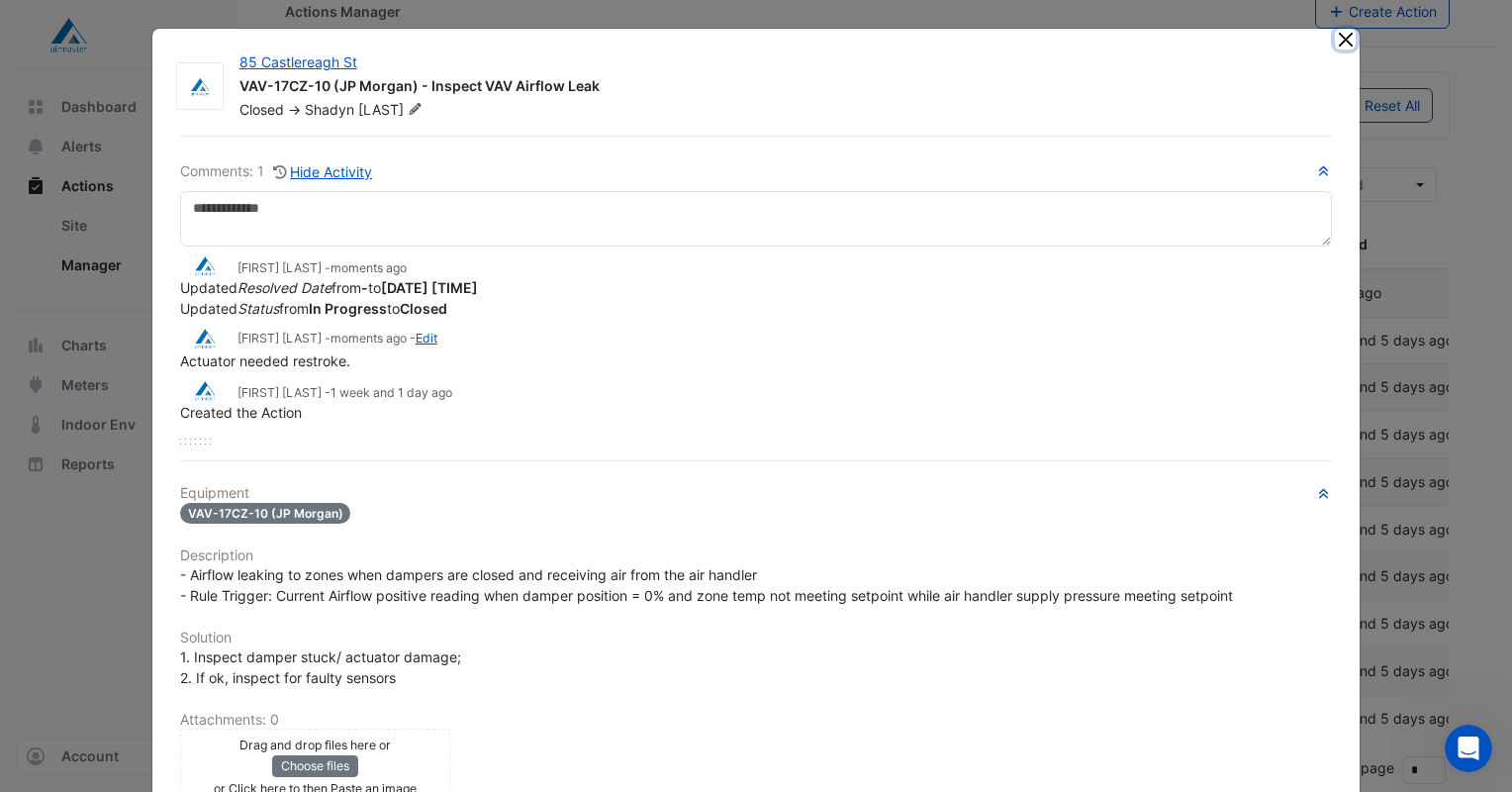 click 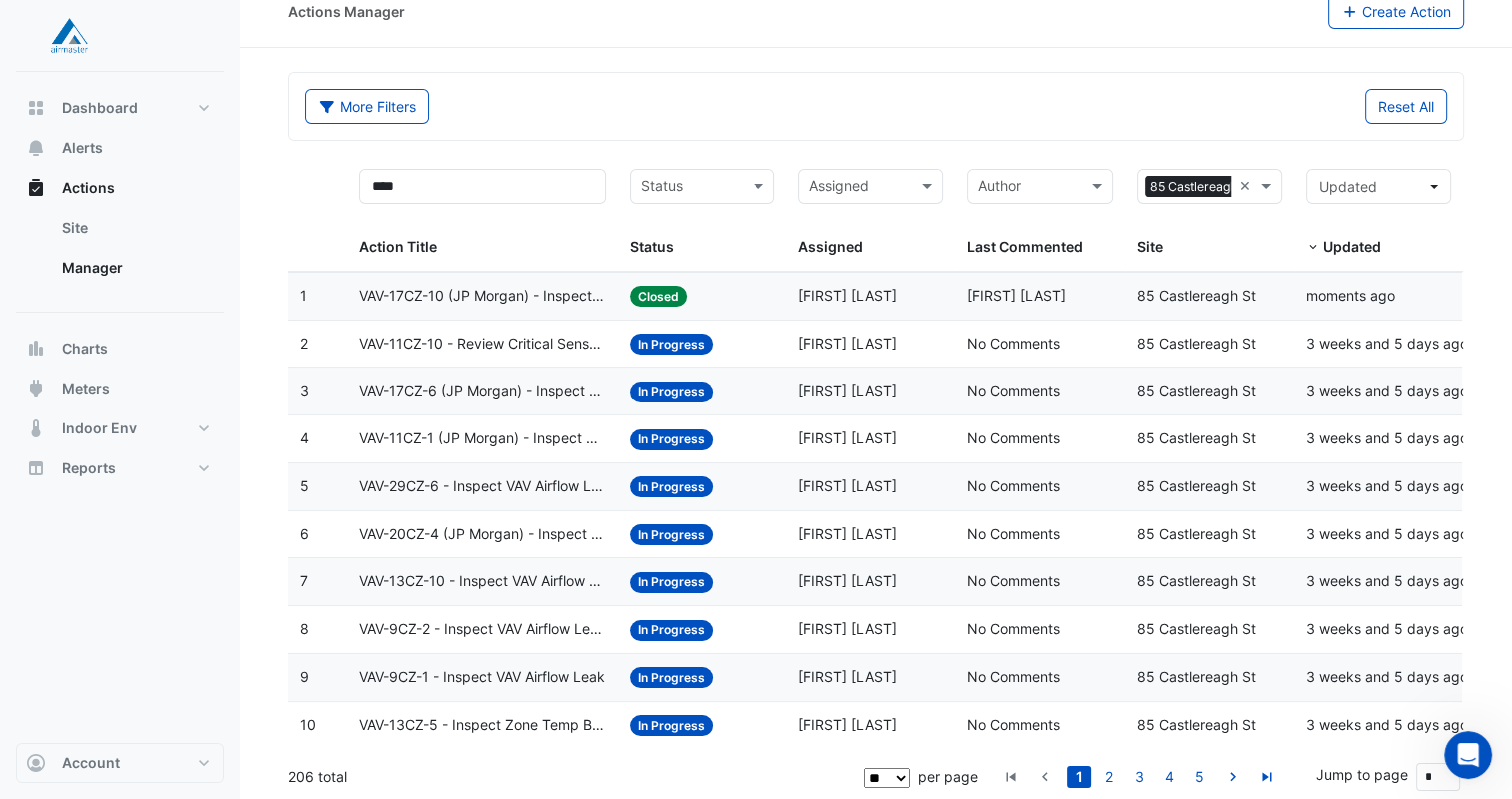click on "VAV-11CZ-10 - Review Critical Sensor Outside Range" 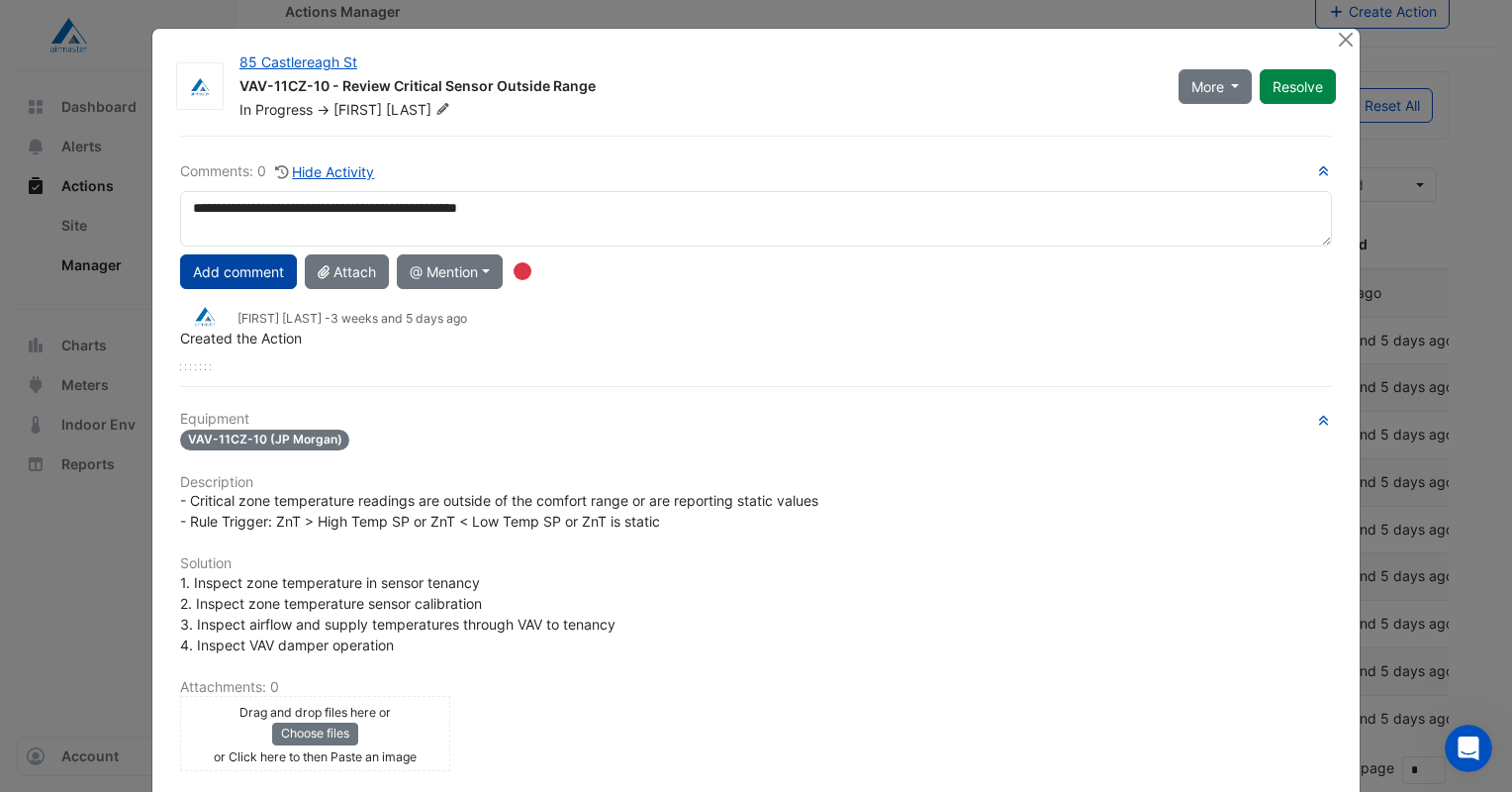 type on "**********" 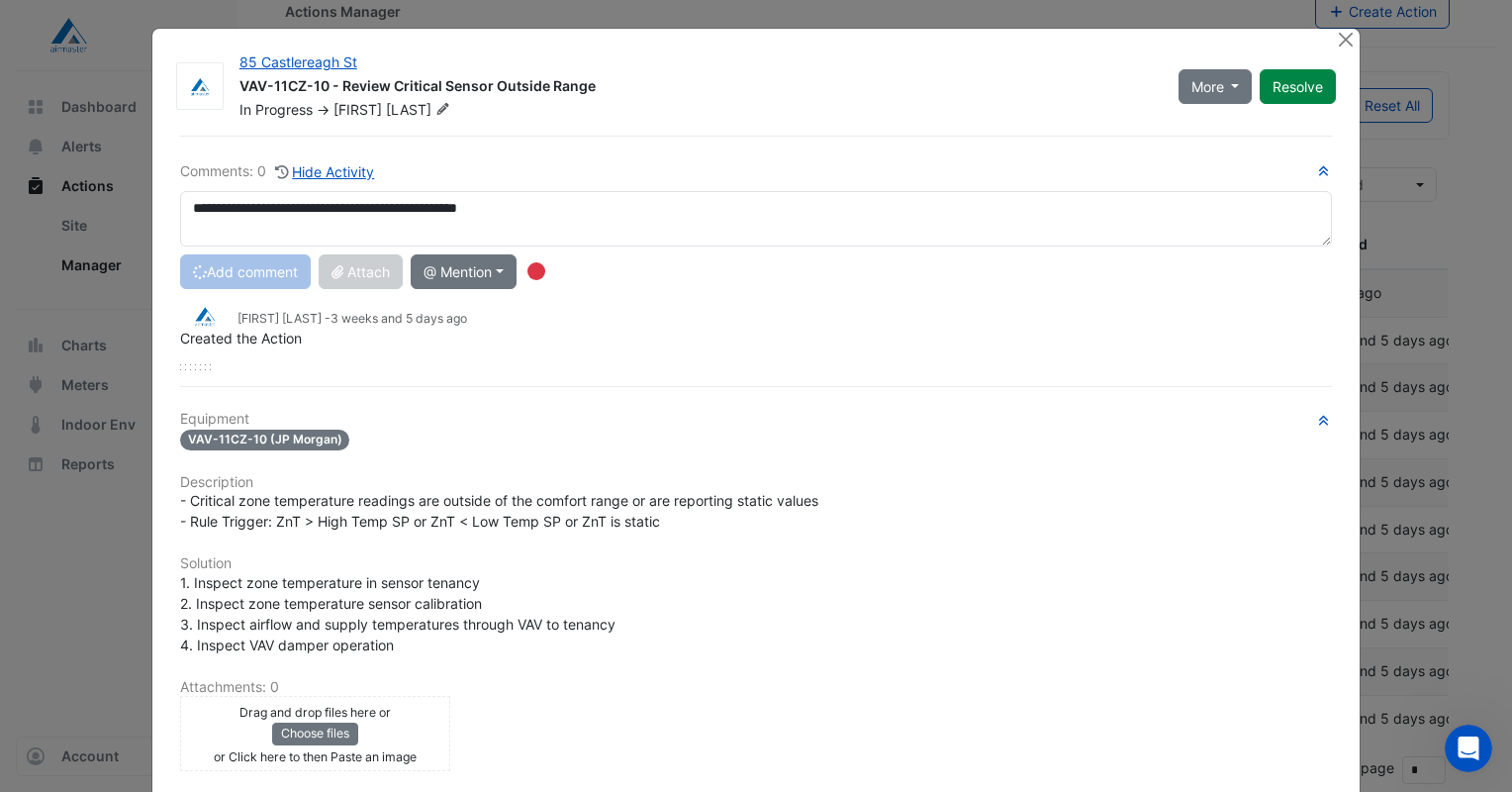 type 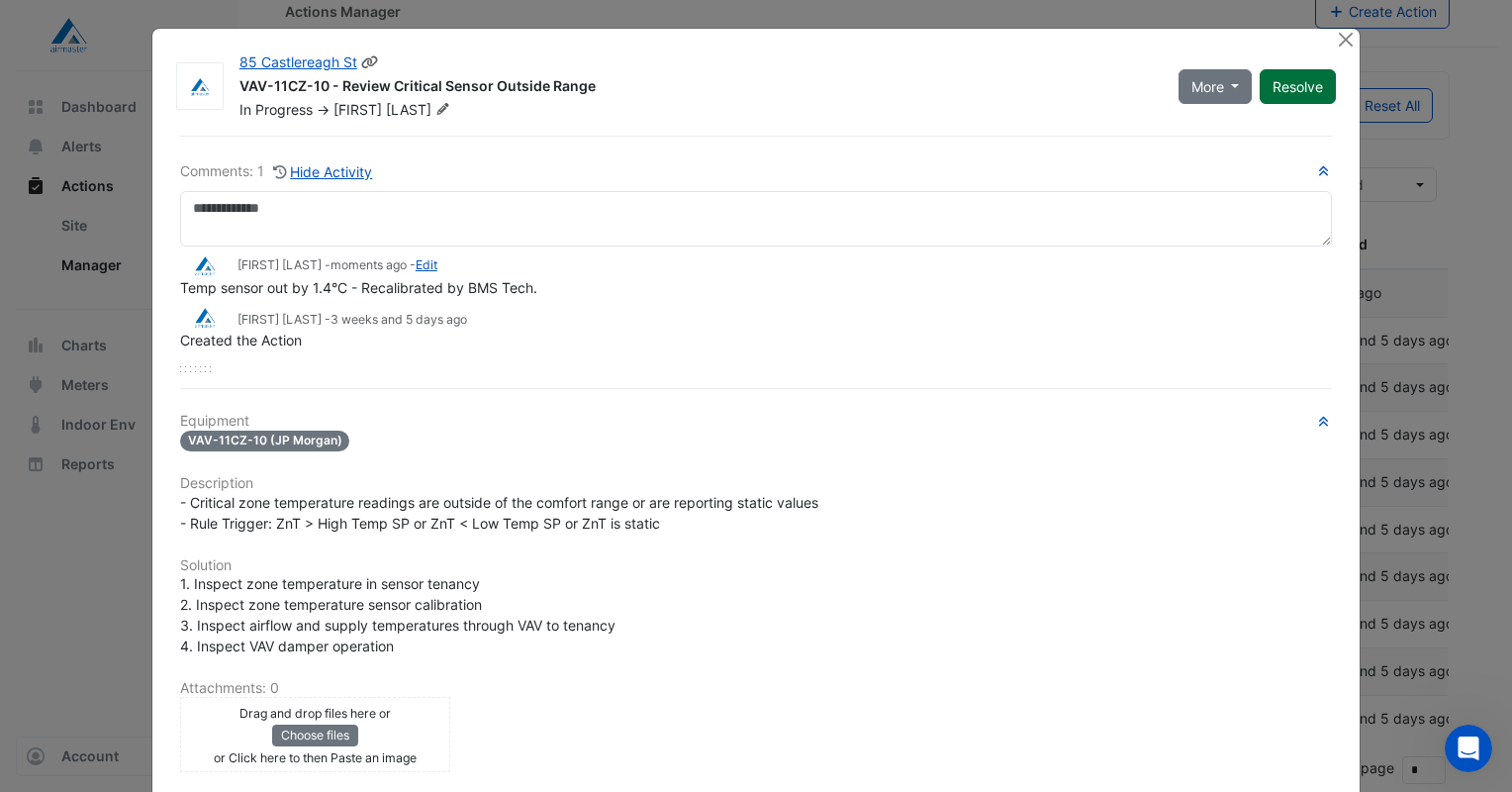 click on "Resolve" 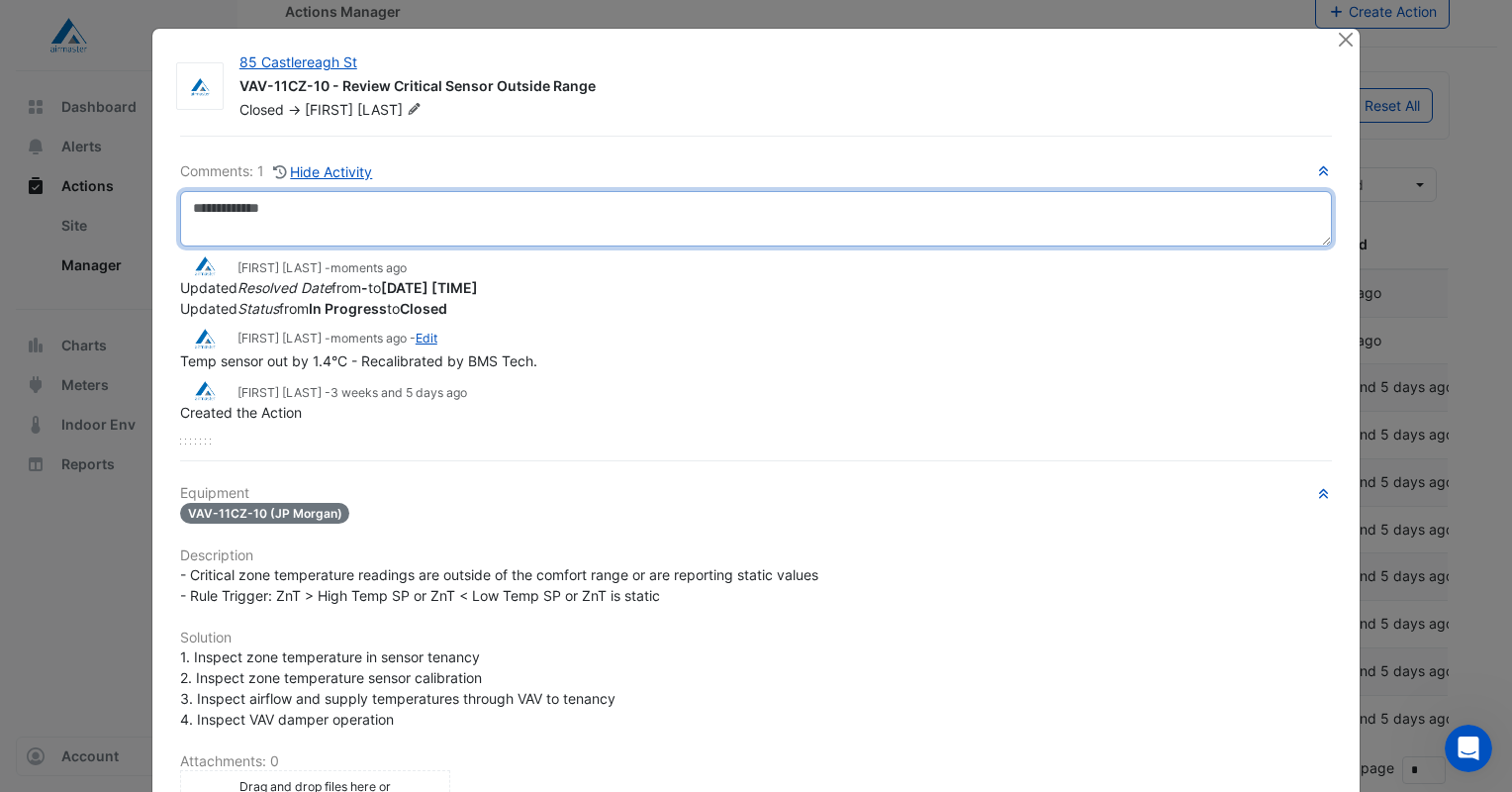 click at bounding box center [756, 219] 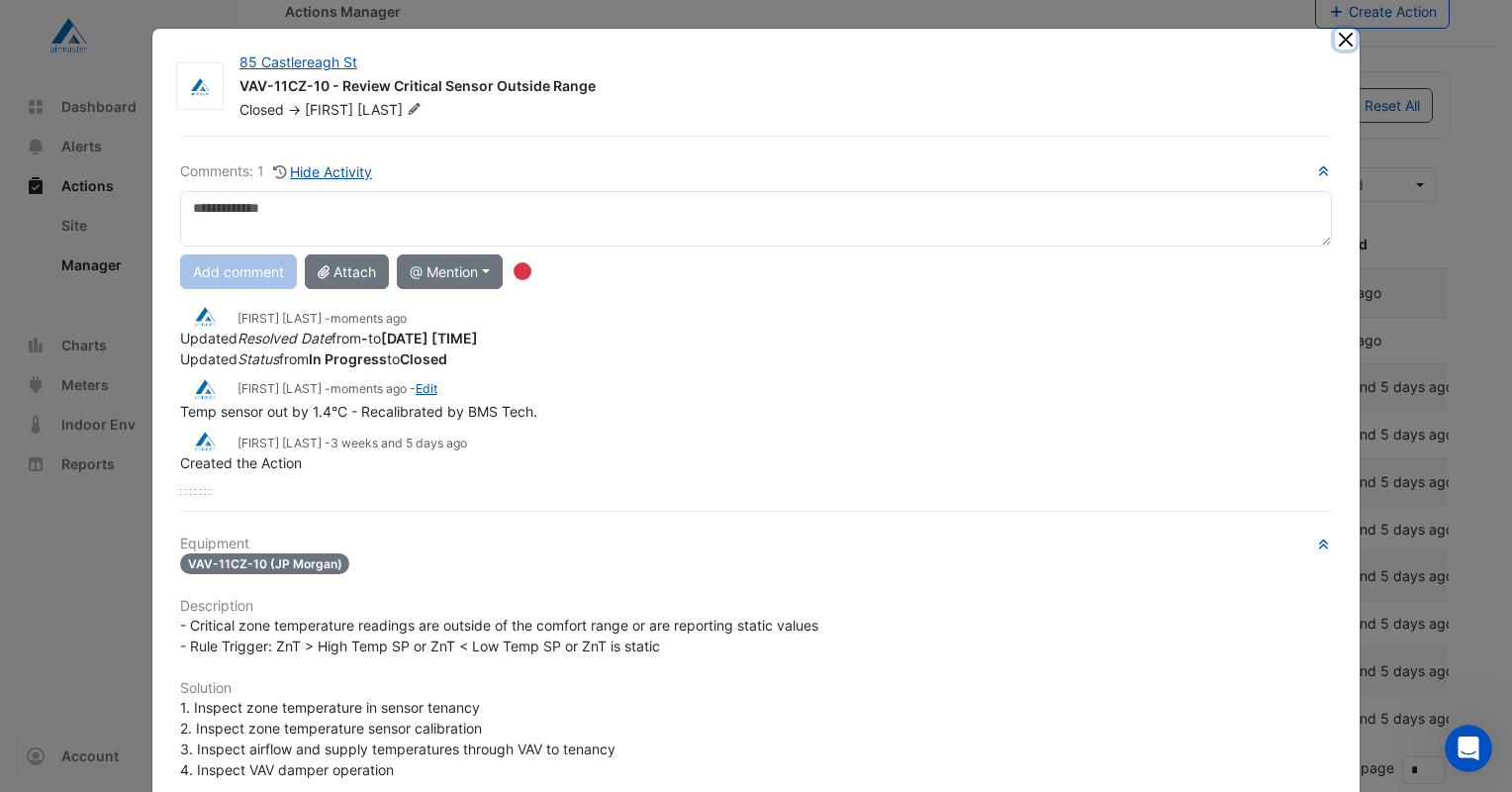 click 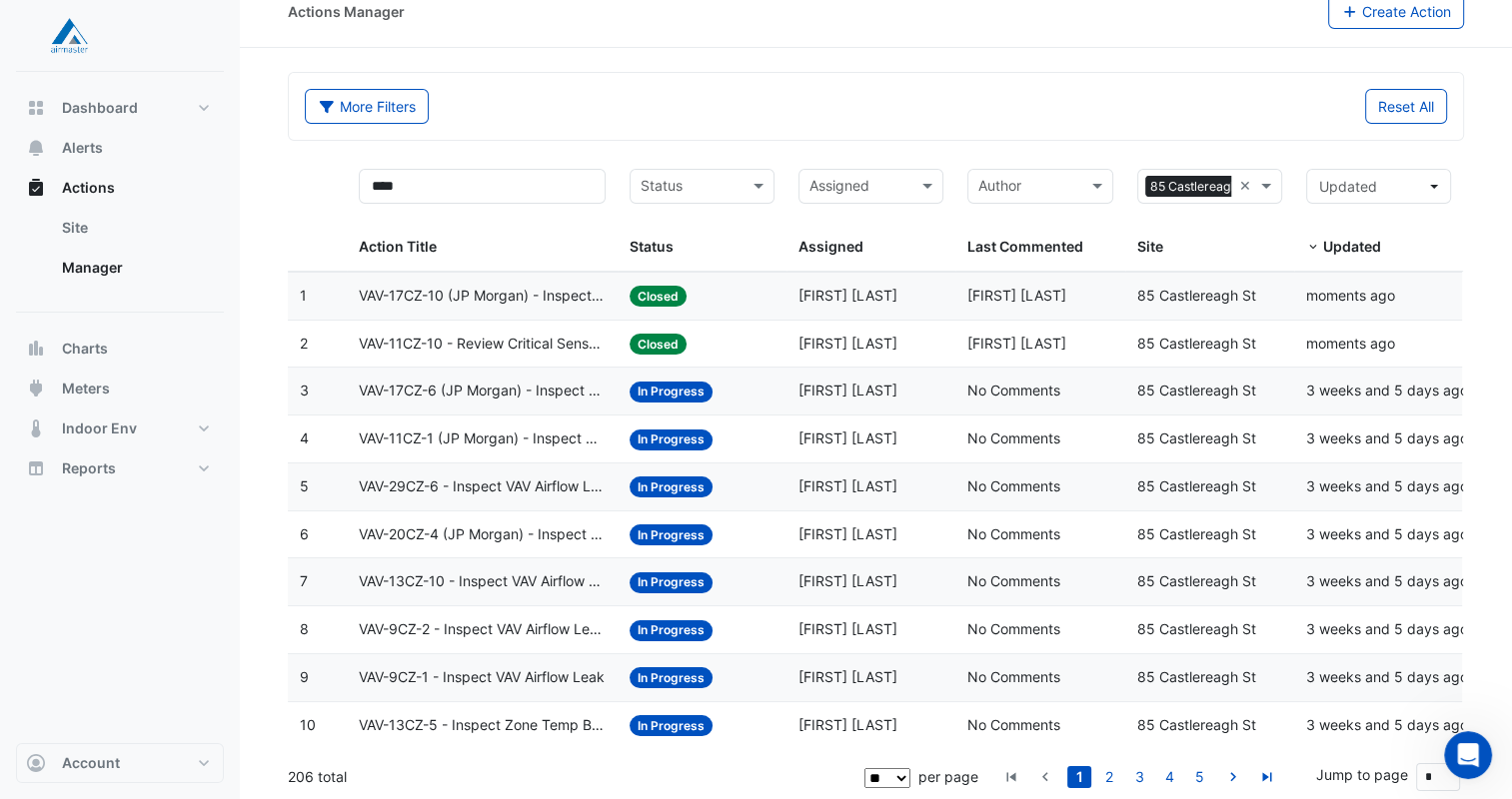 click on "VAV-17CZ-6 (JP Morgan) - Inspect VAV Airflow Leak" 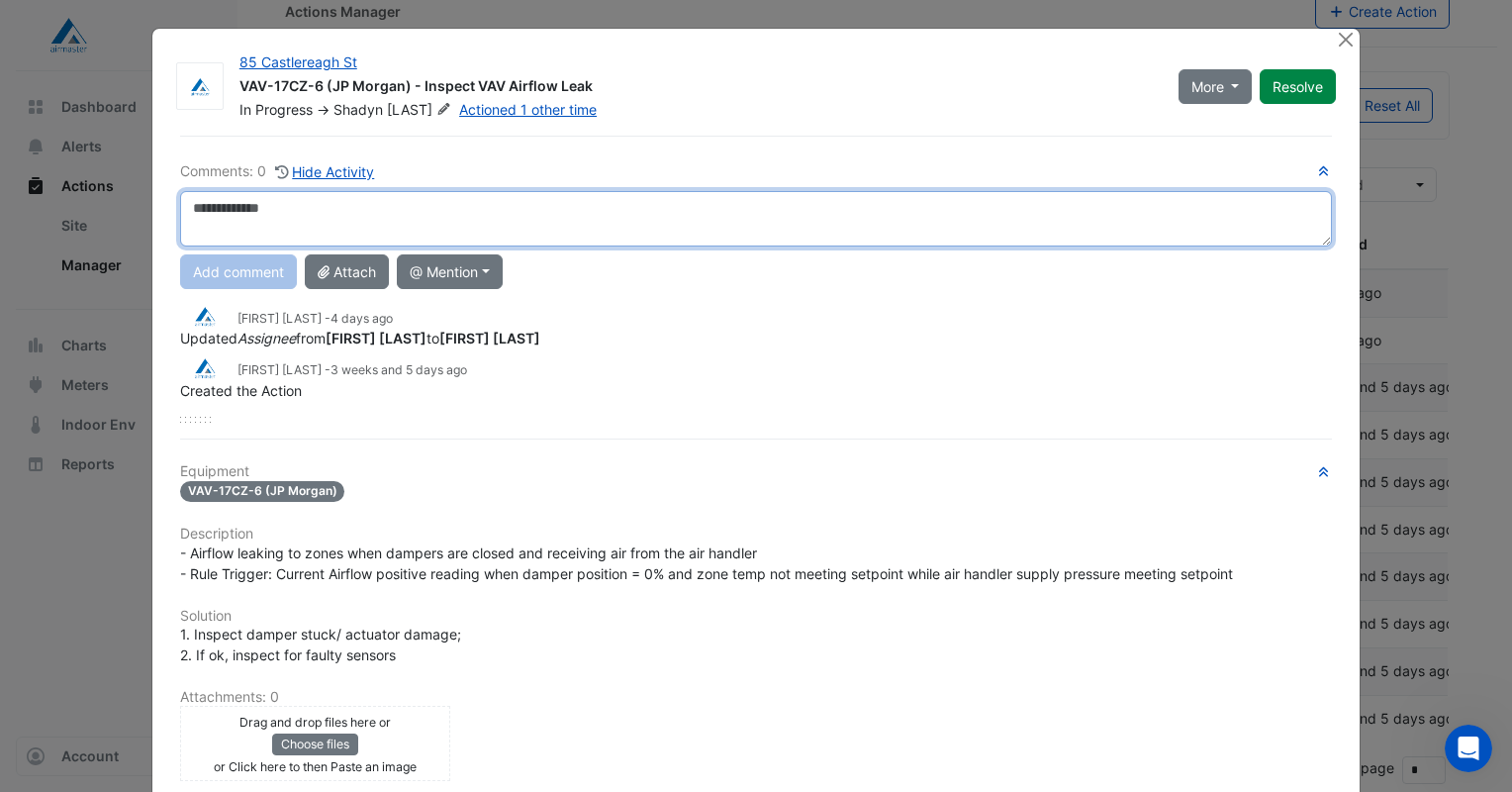 paste on "**********" 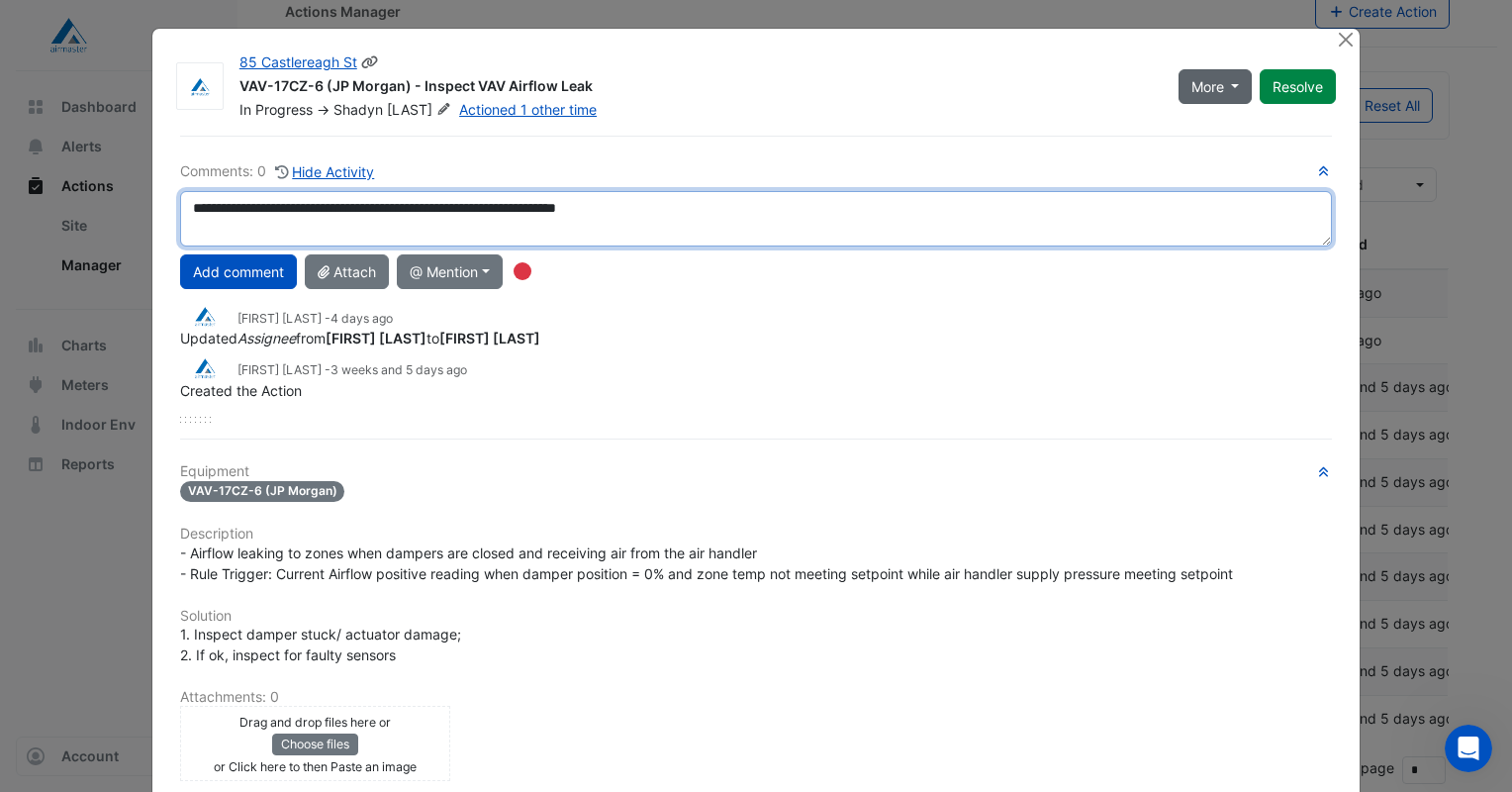 type on "**********" 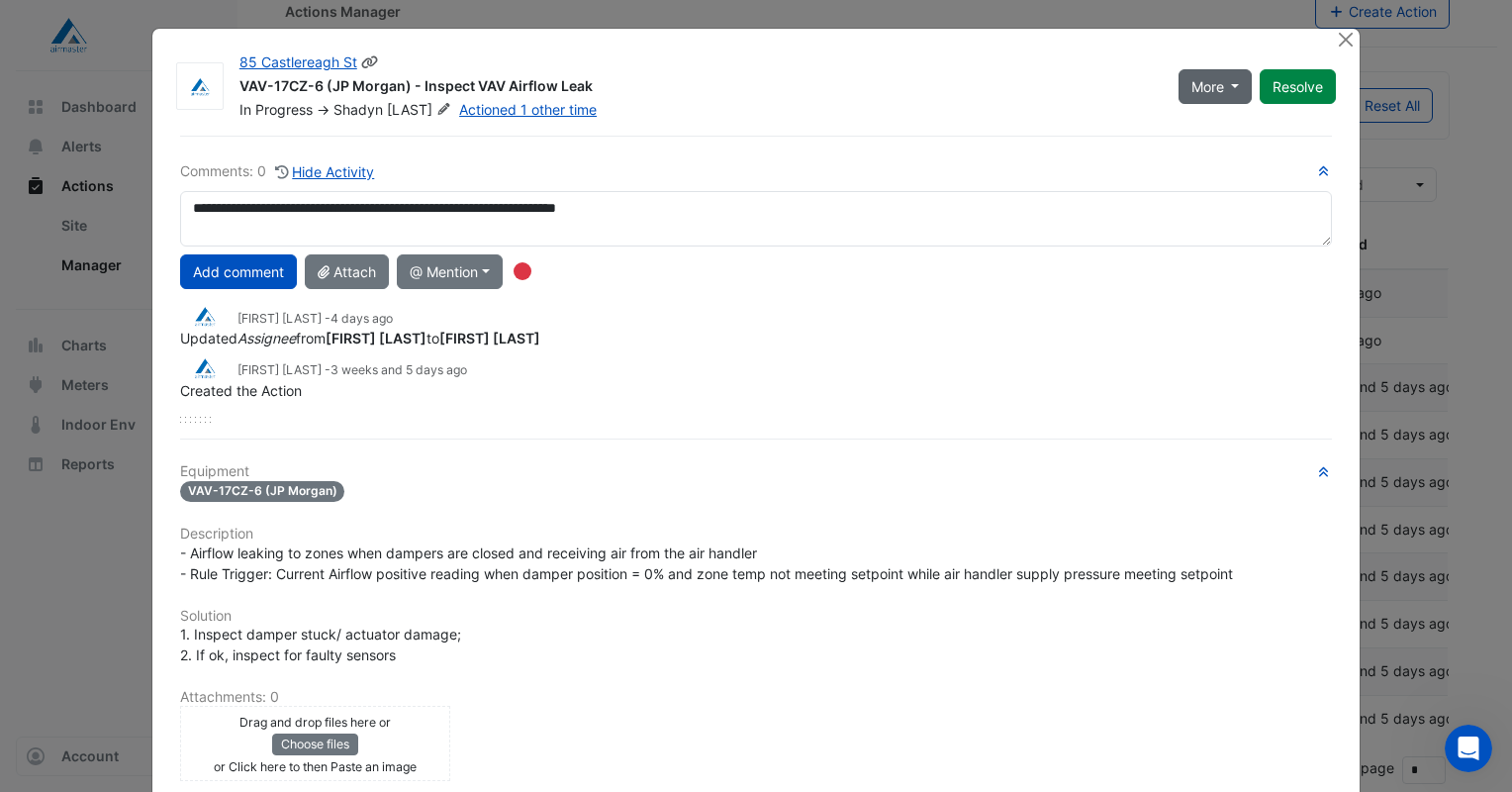 click on "More" at bounding box center (1215, 86) 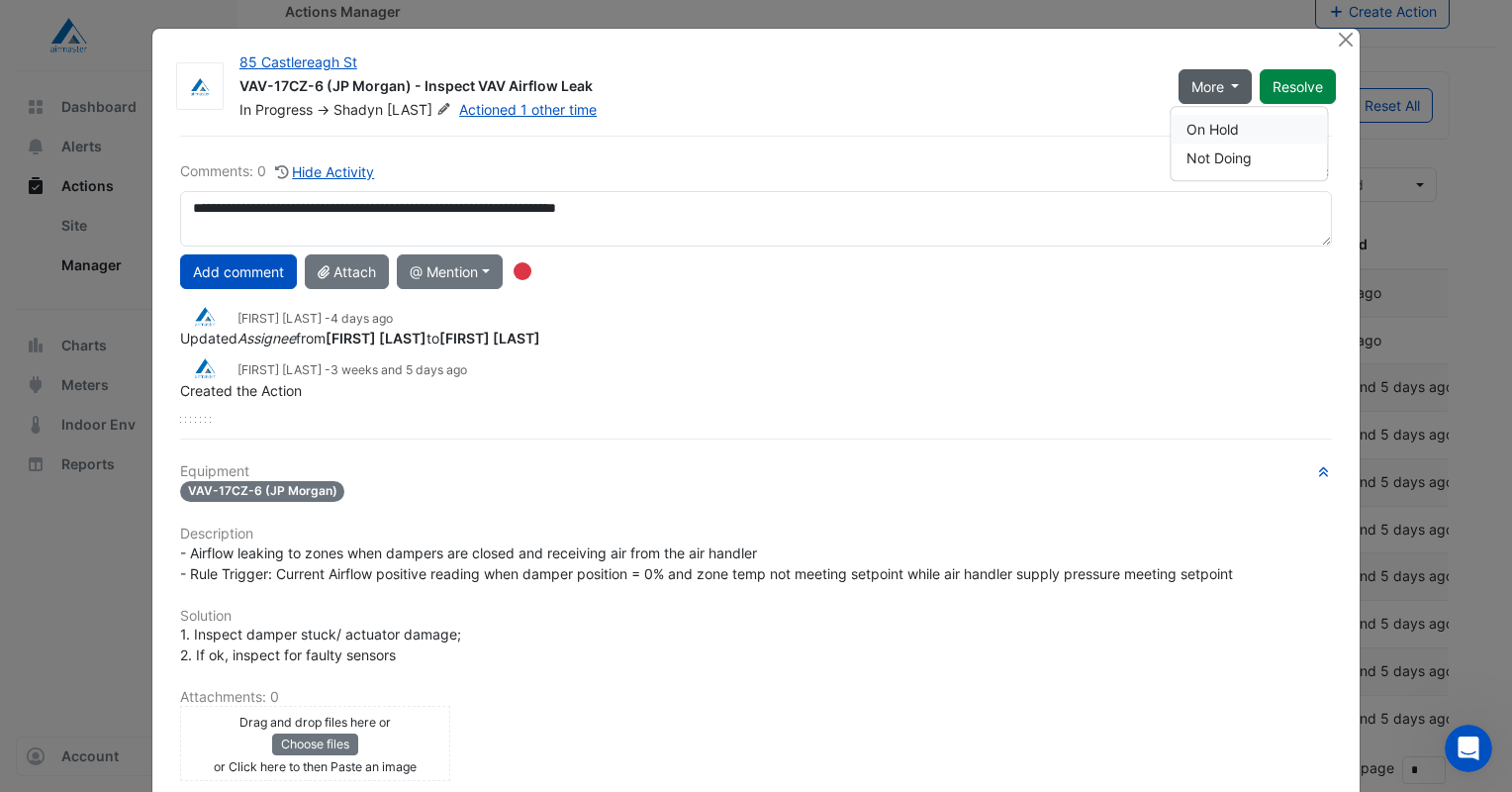 click on "On Hold" at bounding box center (1249, 129) 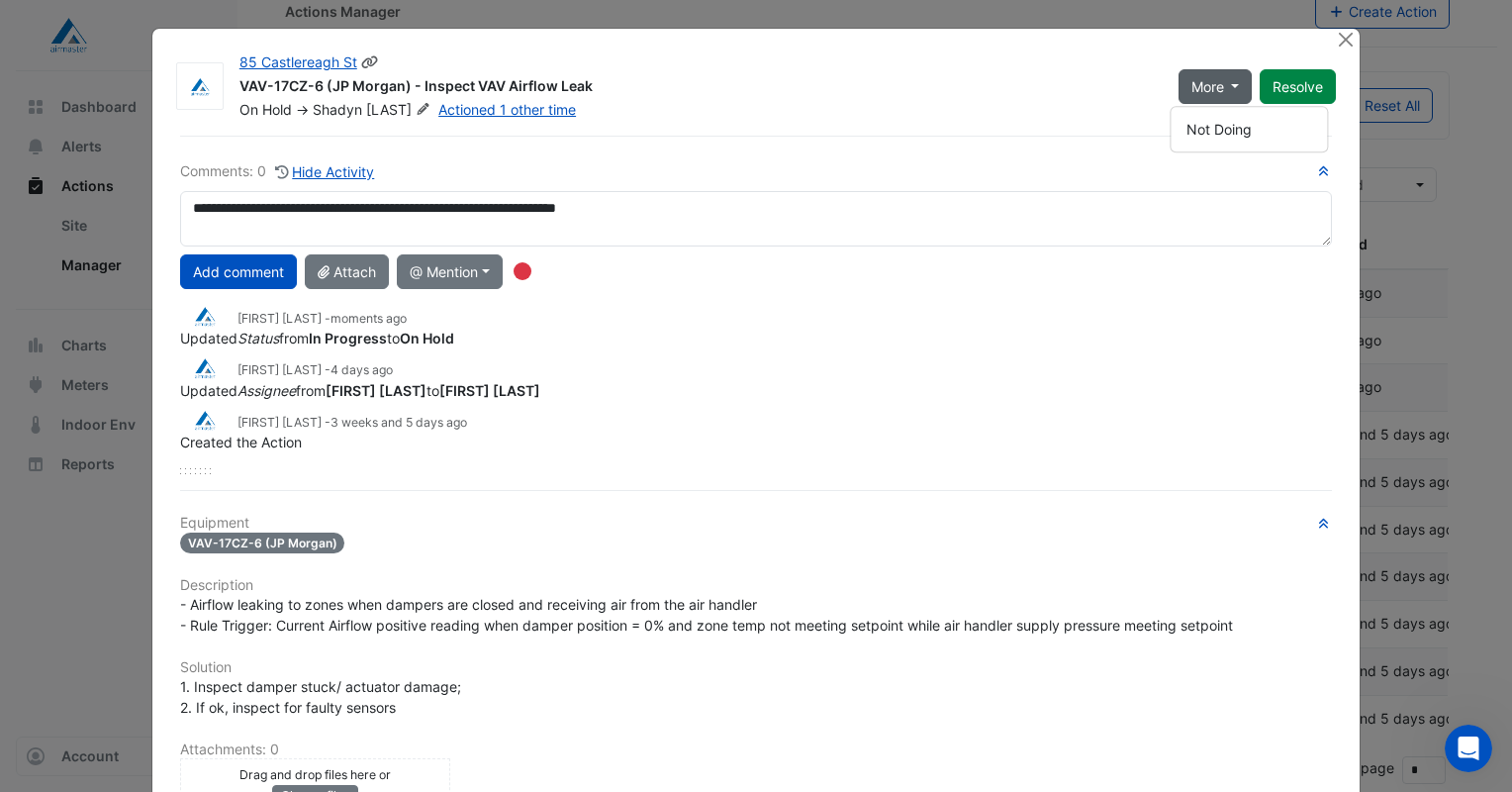 click on "VAV-17CZ-6 (JP Morgan) - Inspect VAV Airflow Leak" 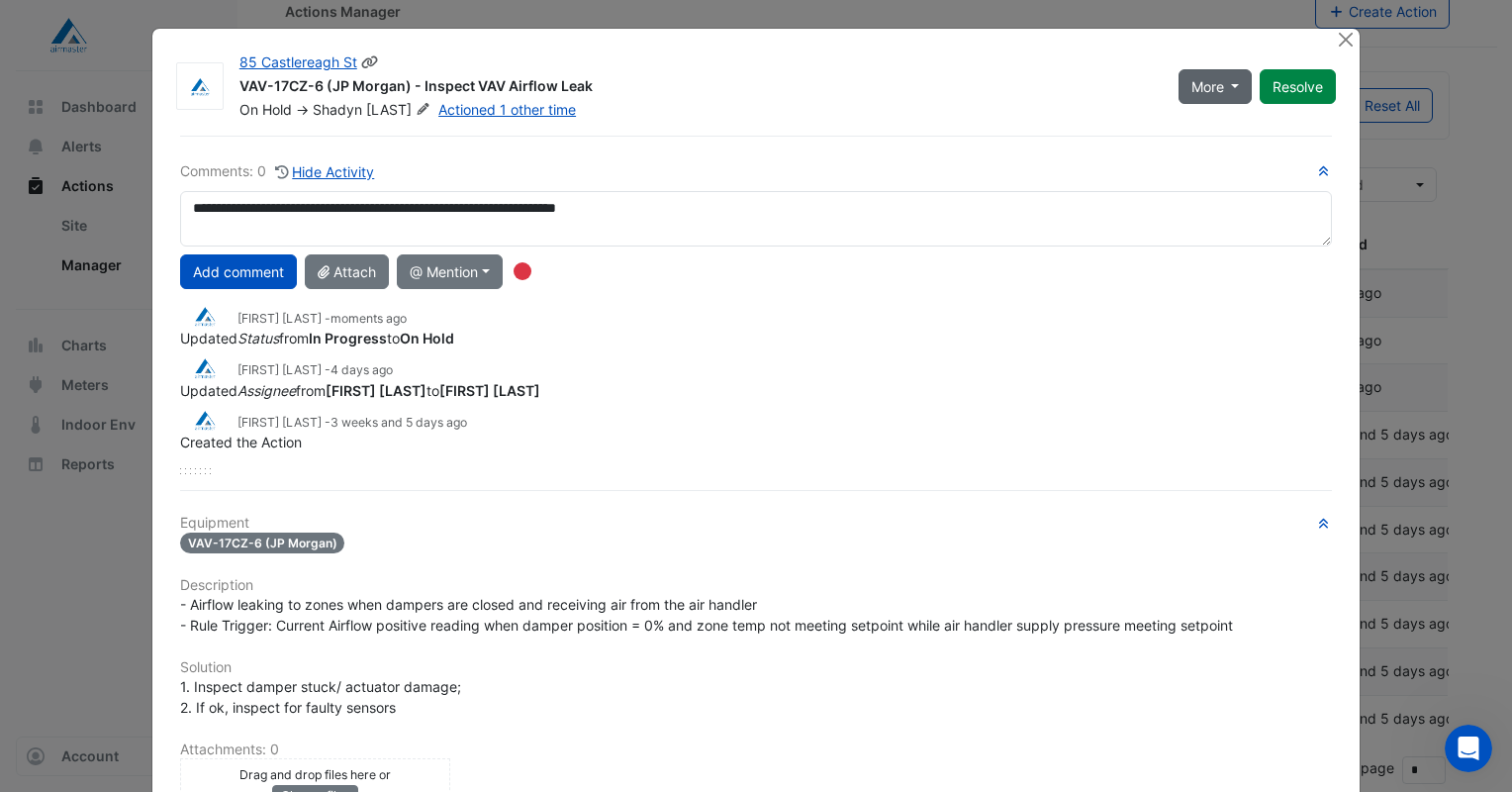 click on "More" at bounding box center (1215, 86) 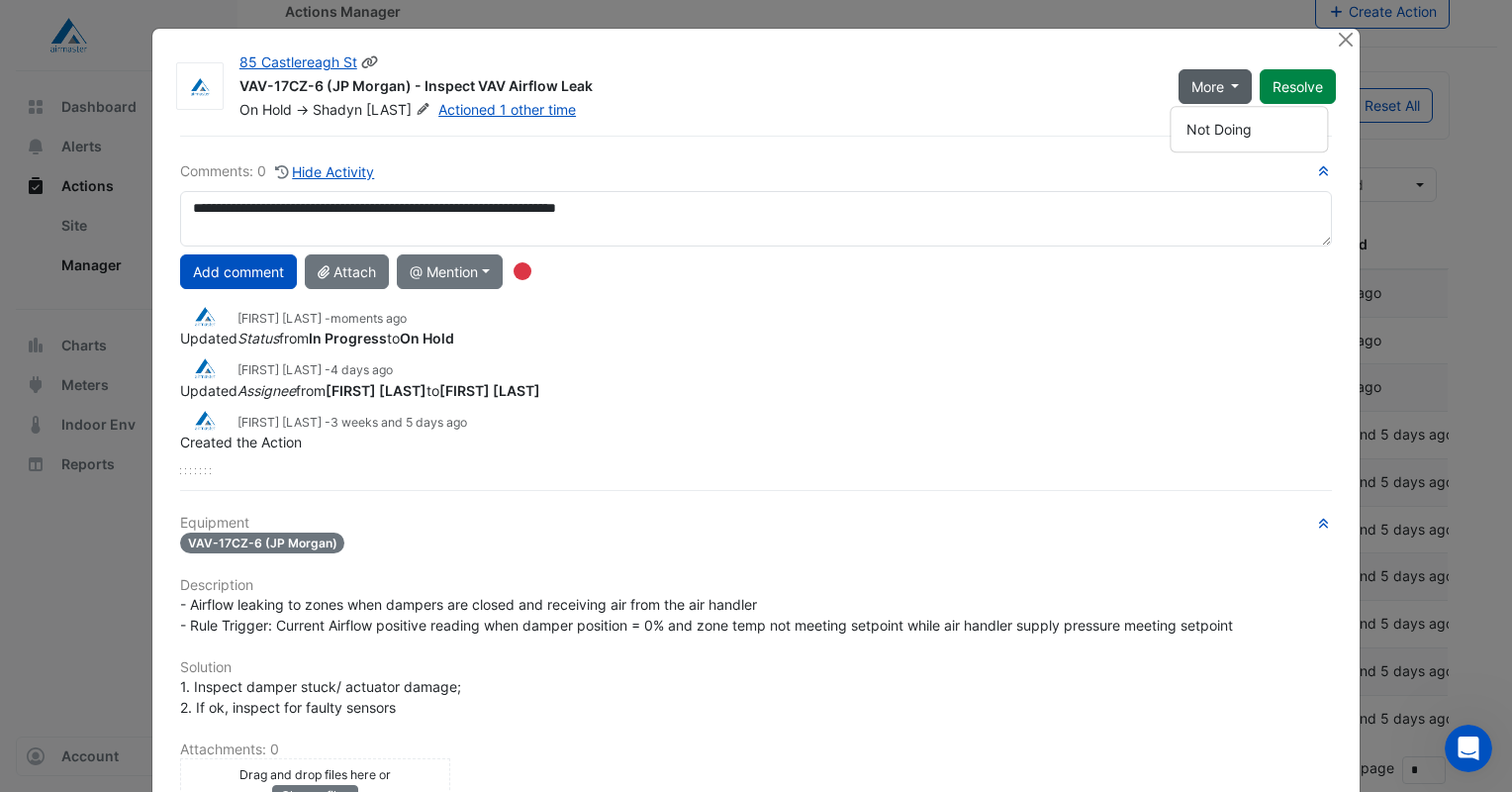 click on "VAV-17CZ-6 (JP Morgan) - Inspect VAV Airflow Leak" 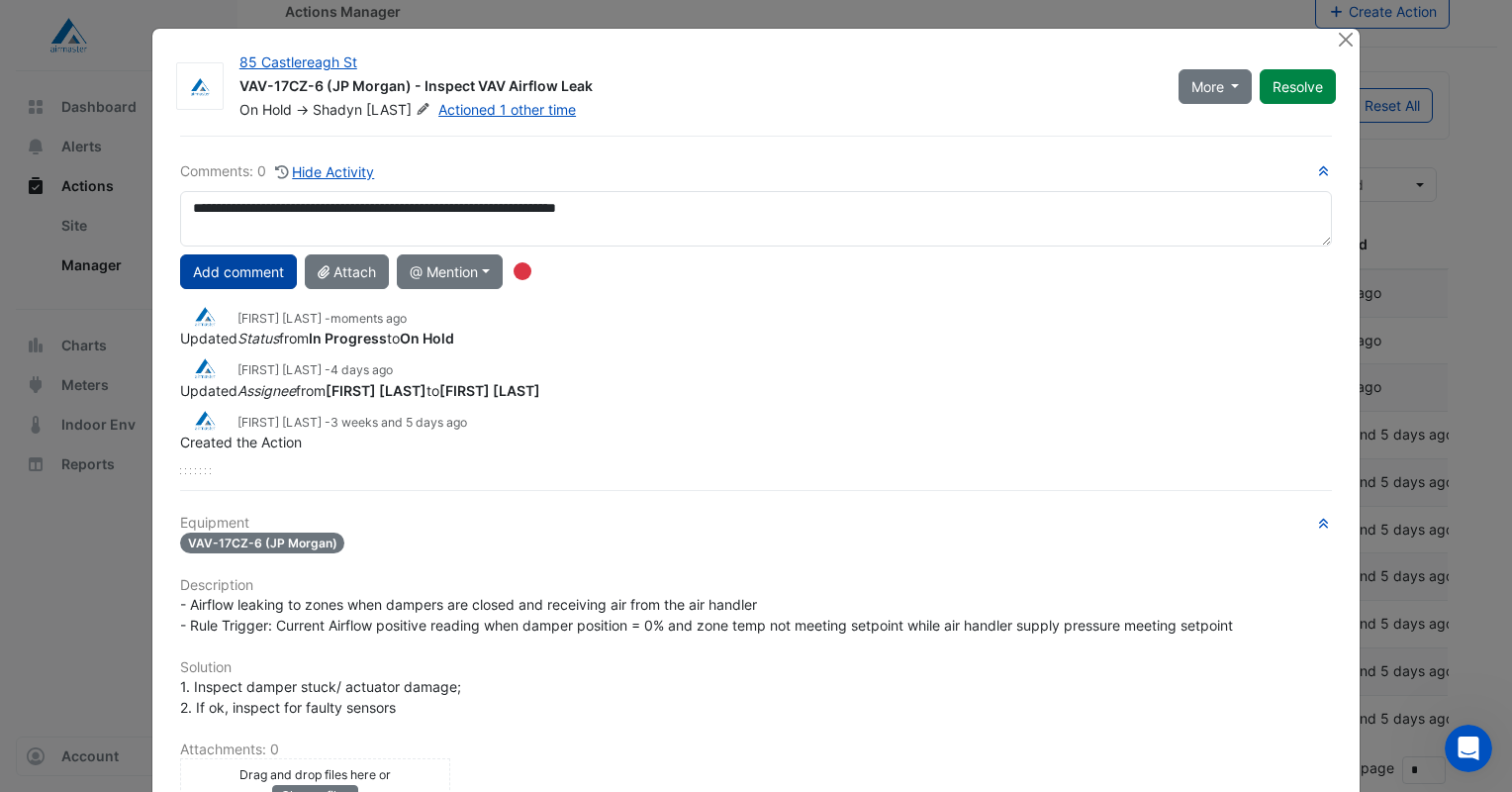click on "Add comment" 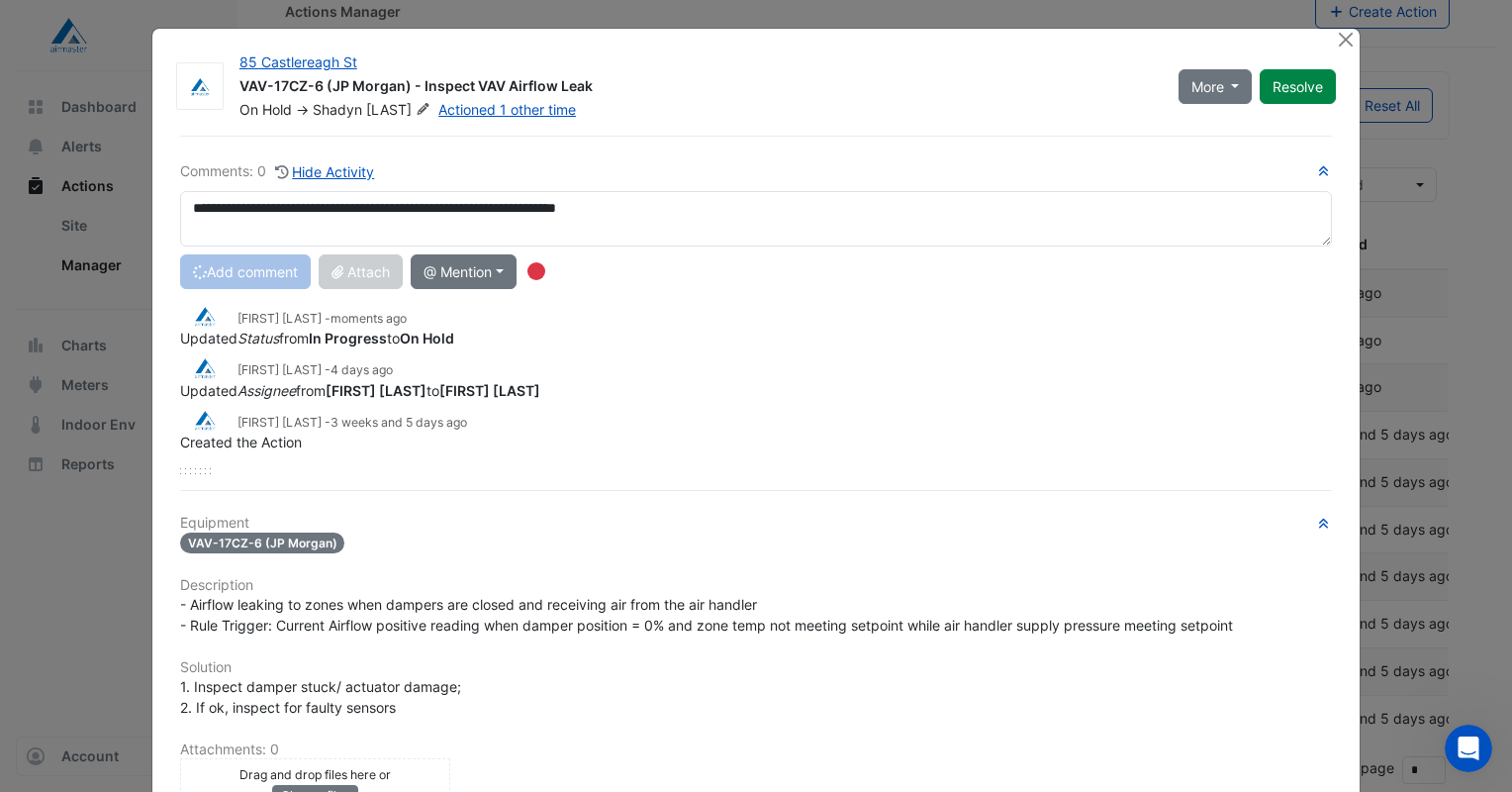 type 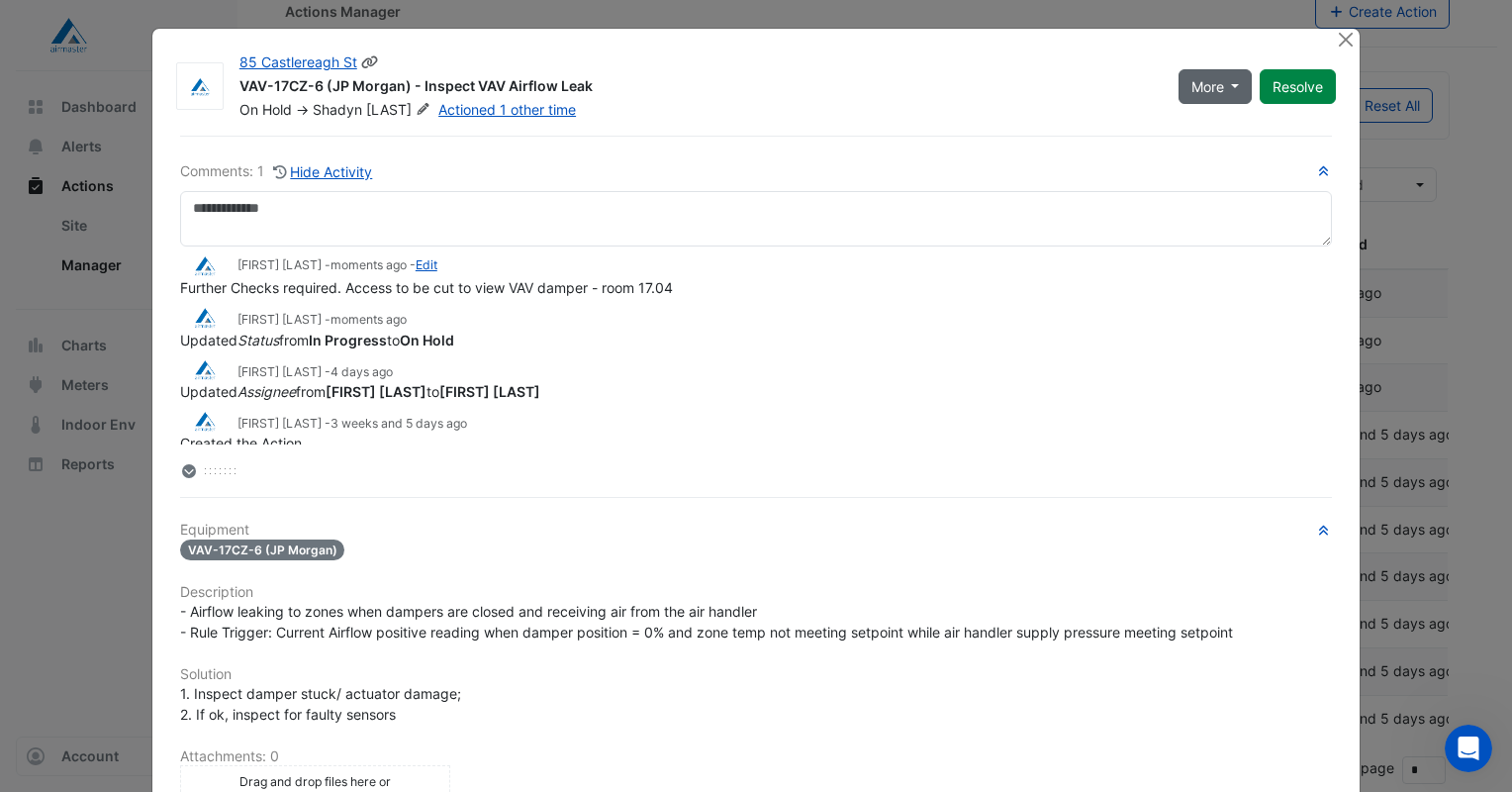 click on "More" at bounding box center [1207, 86] 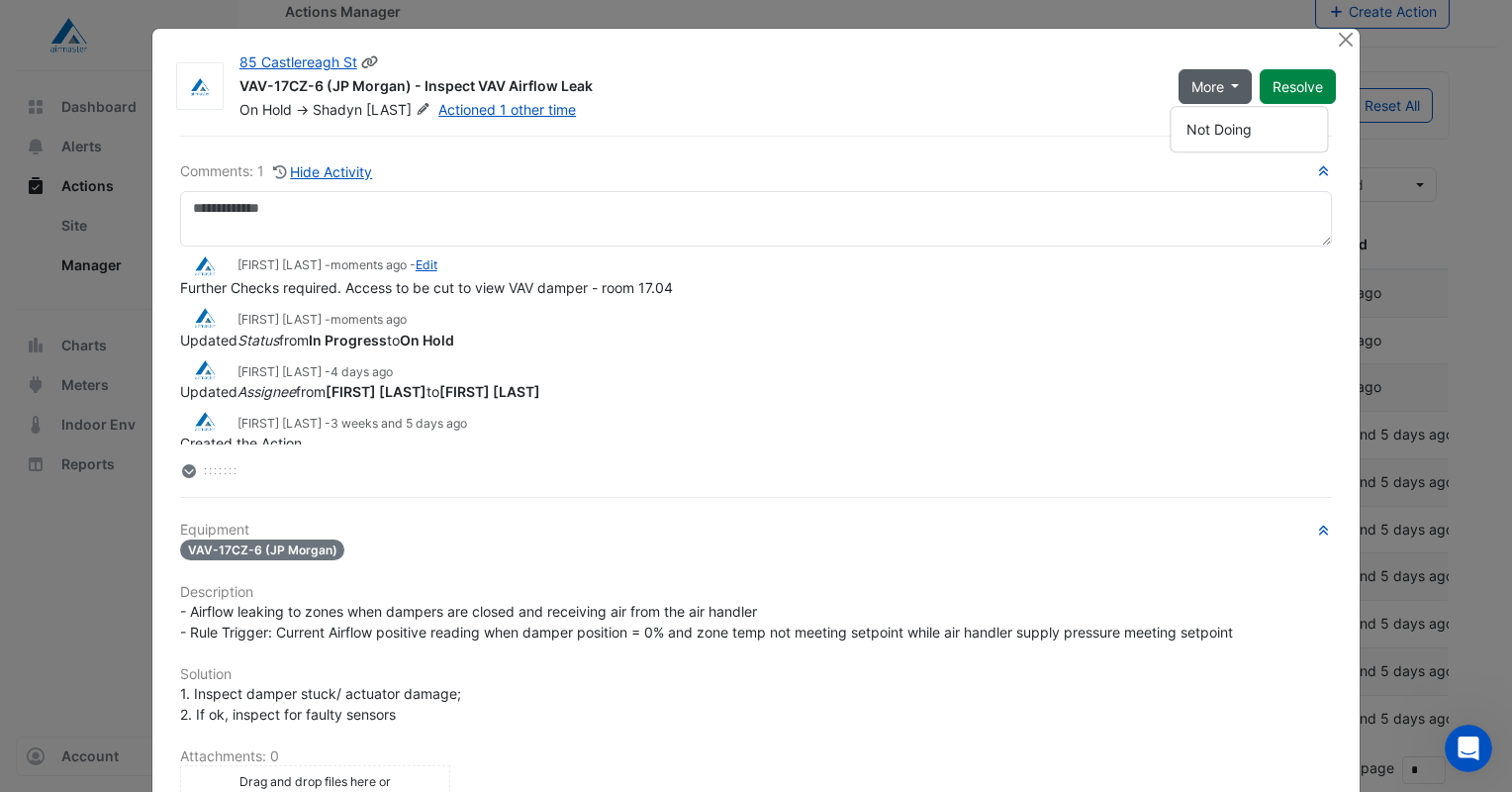 click on "VAV-17CZ-6 (JP Morgan) - Inspect VAV Airflow Leak" 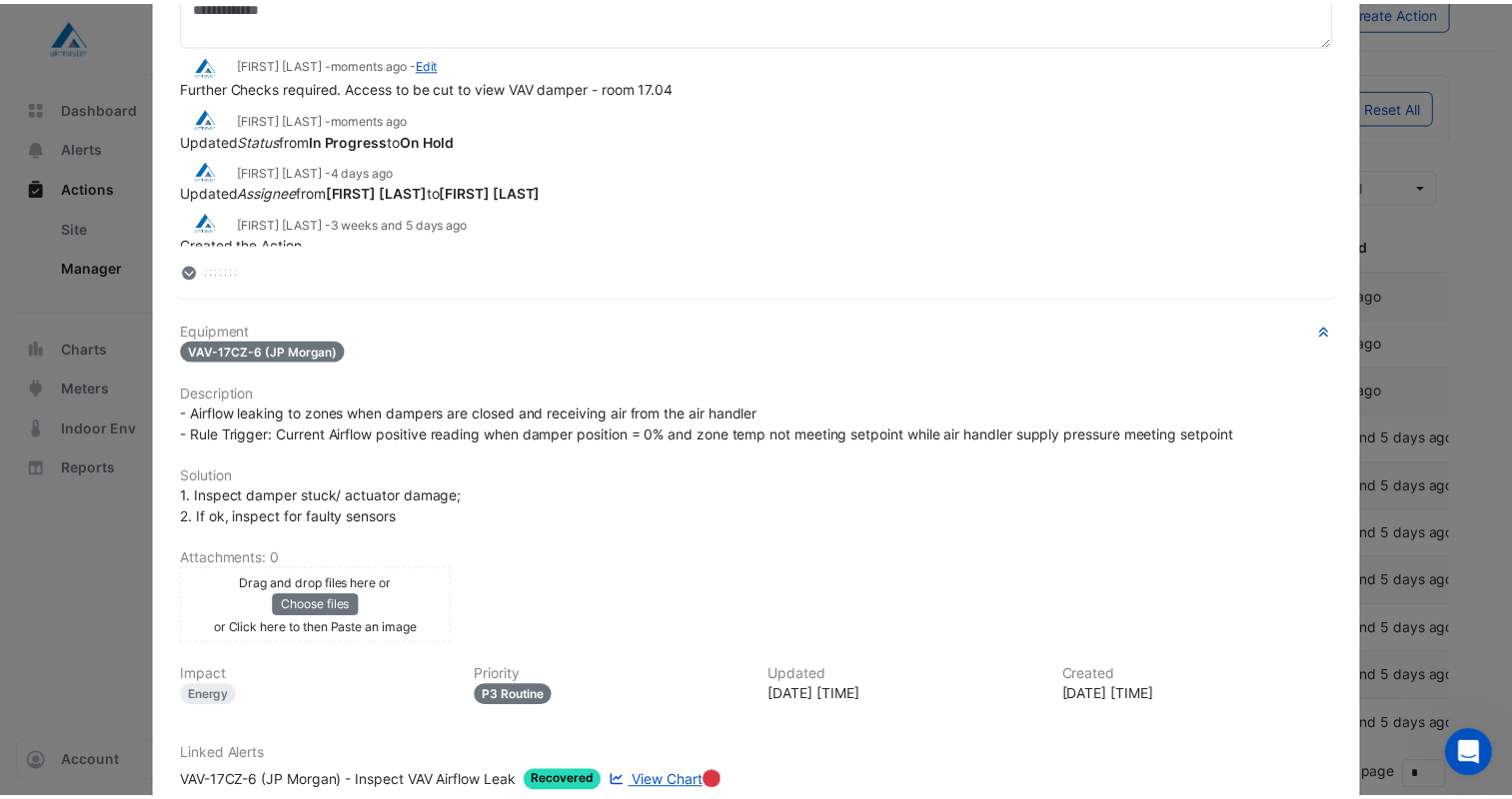 scroll, scrollTop: 0, scrollLeft: 0, axis: both 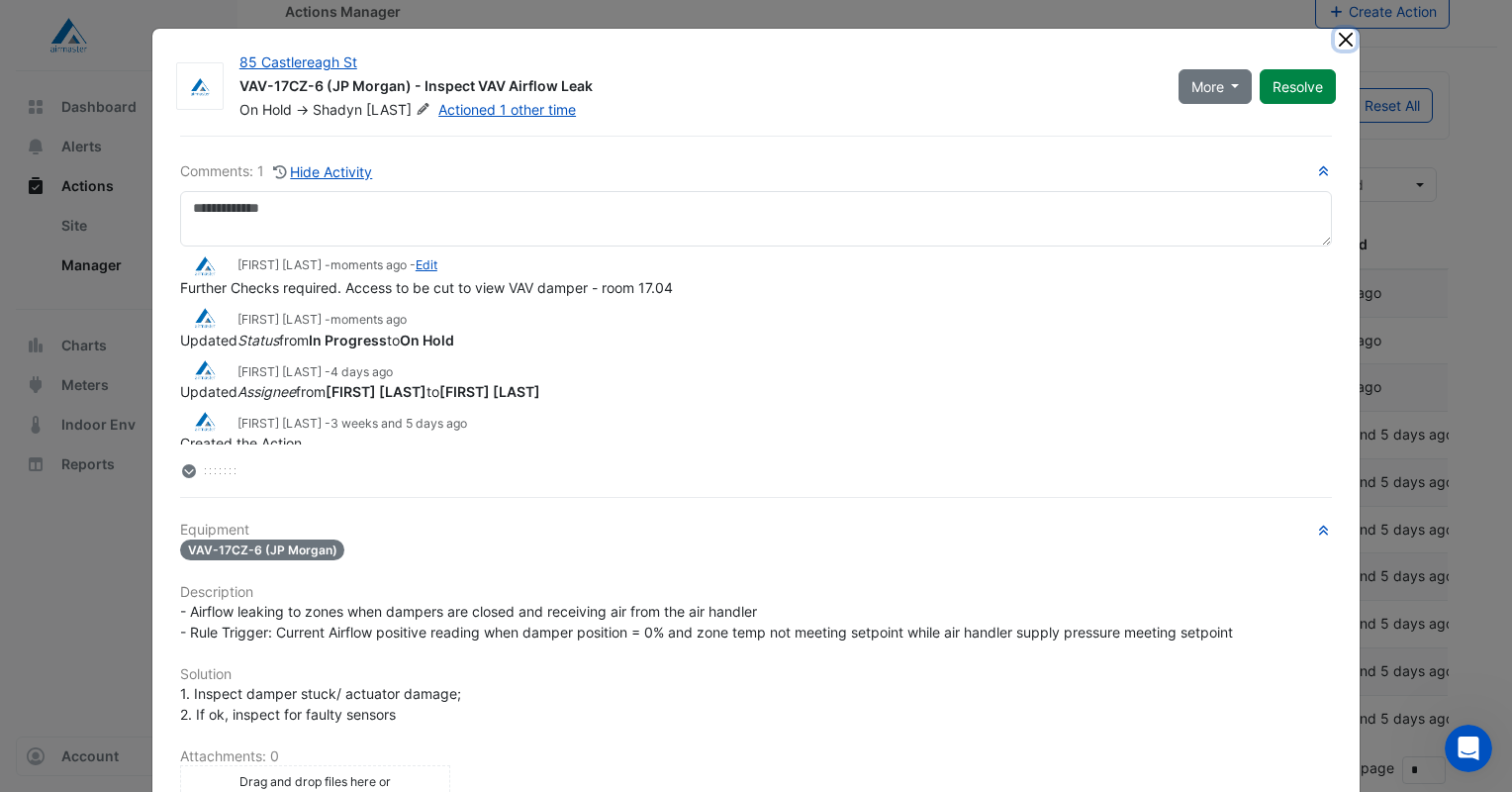 click 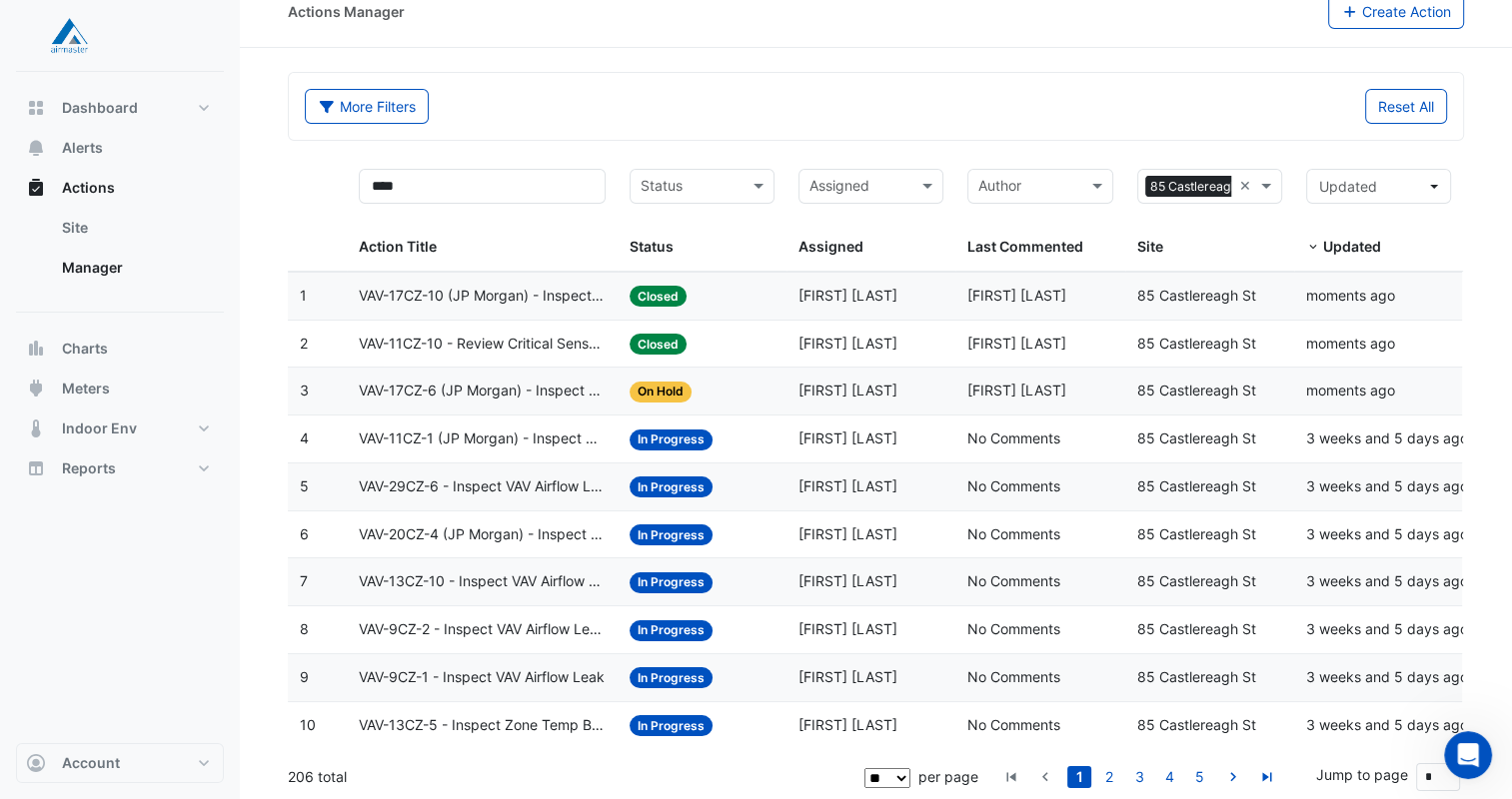 click on "On Hold" 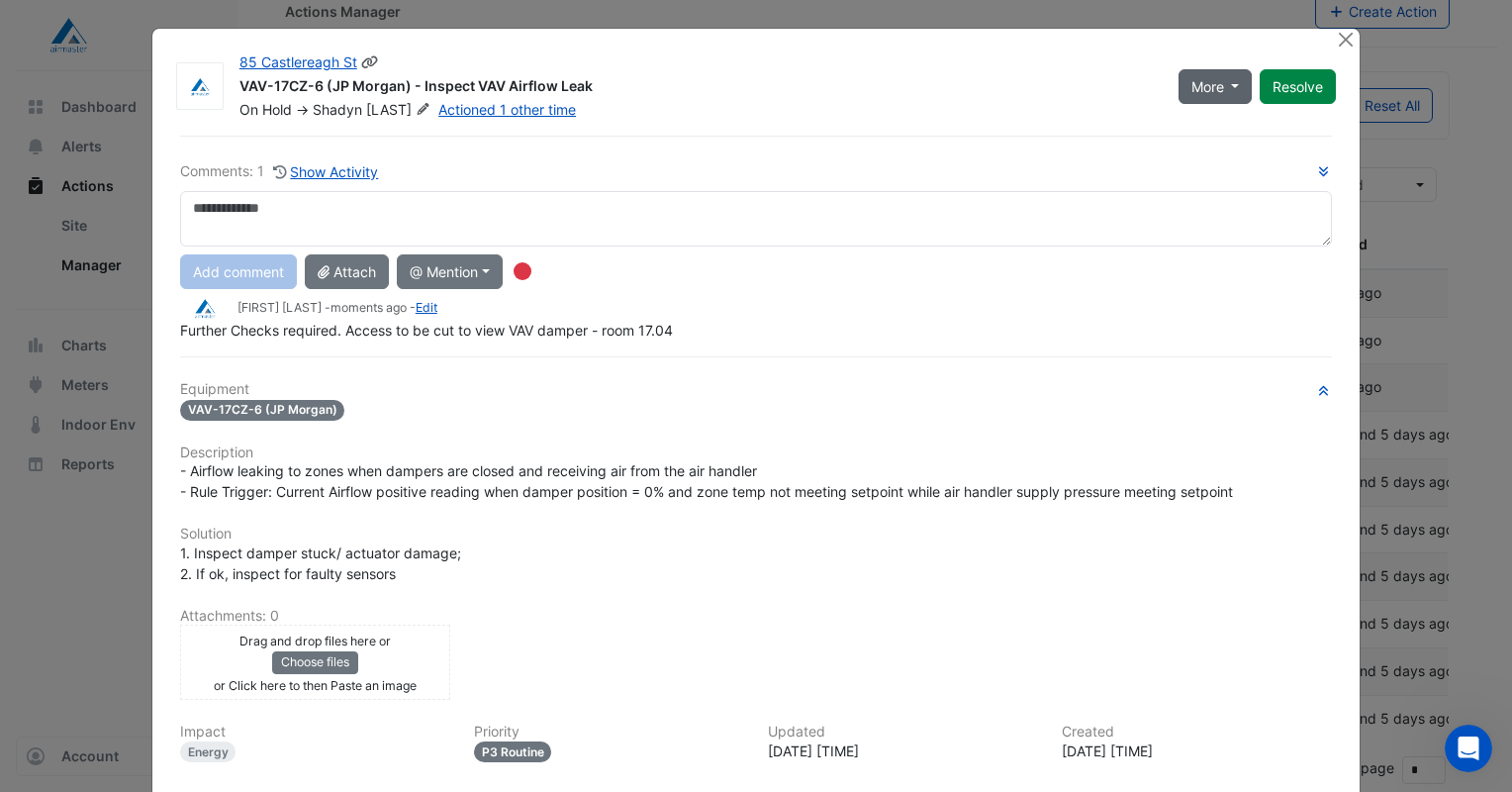 click on "More" at bounding box center [1215, 86] 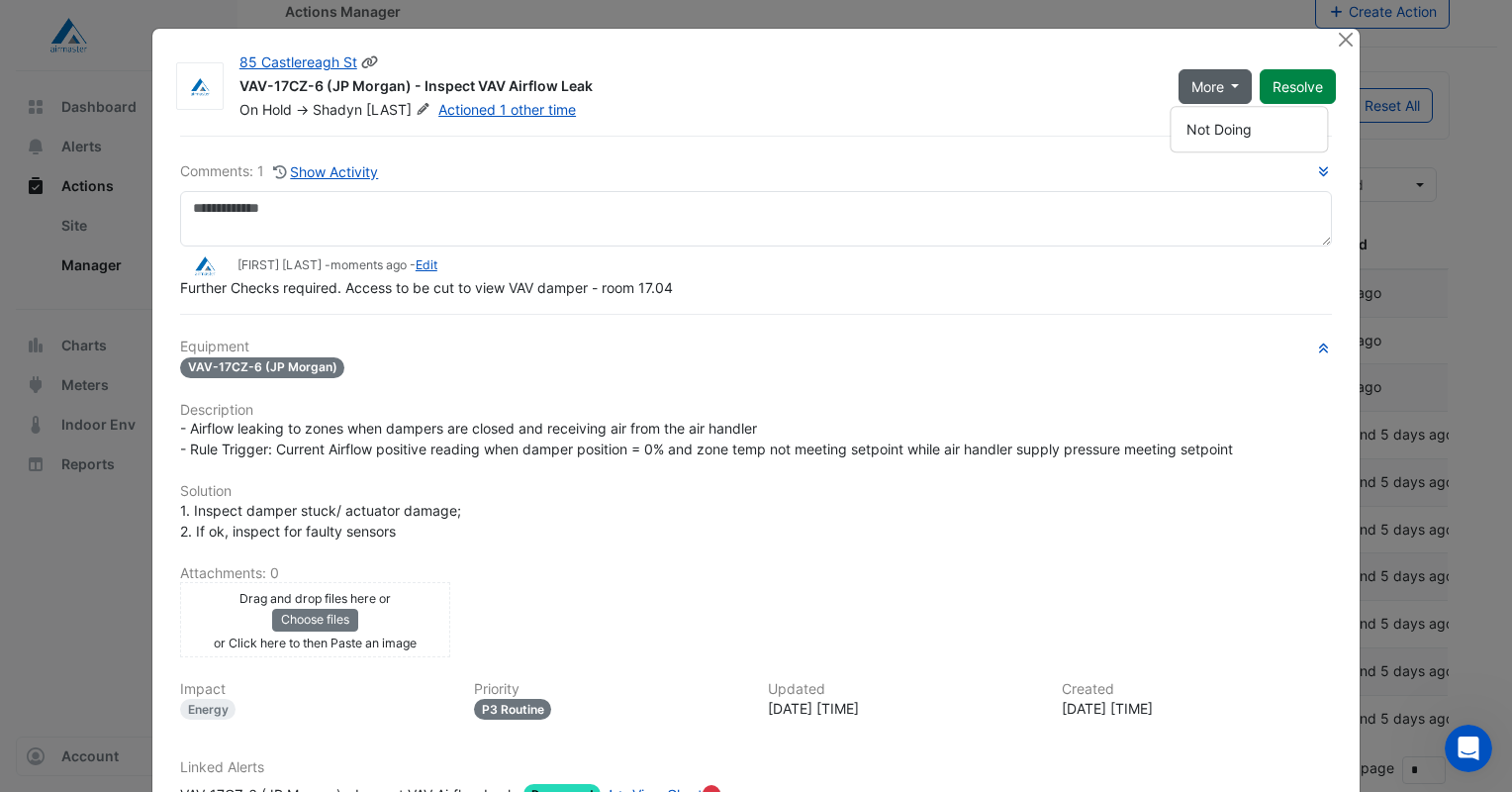 click on "VAV-17CZ-6 (JP Morgan) - Inspect VAV Airflow Leak" 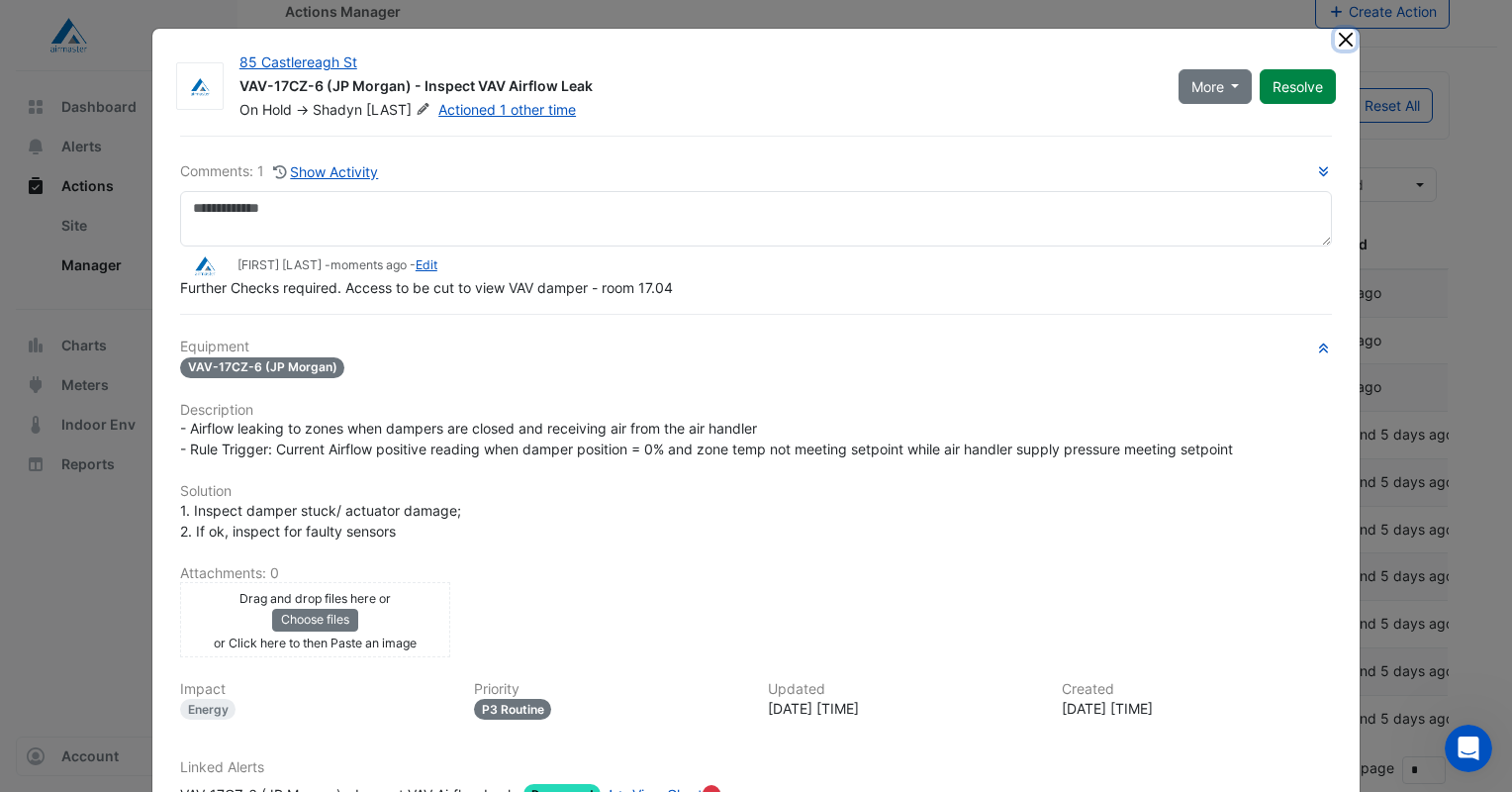 click 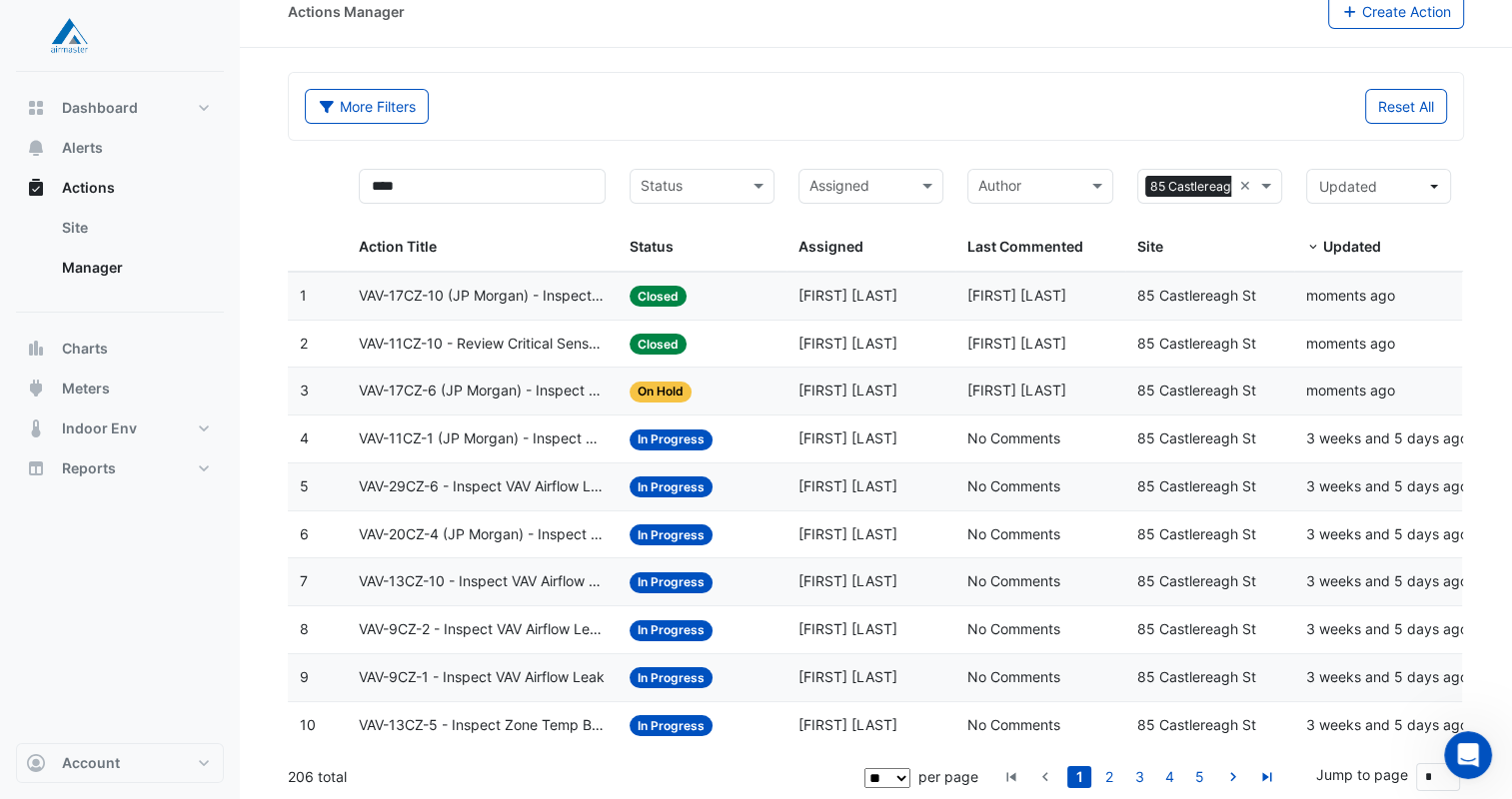 click on "VAV-11CZ-1 (JP Morgan) - Inspect VAV Airflow Leak" 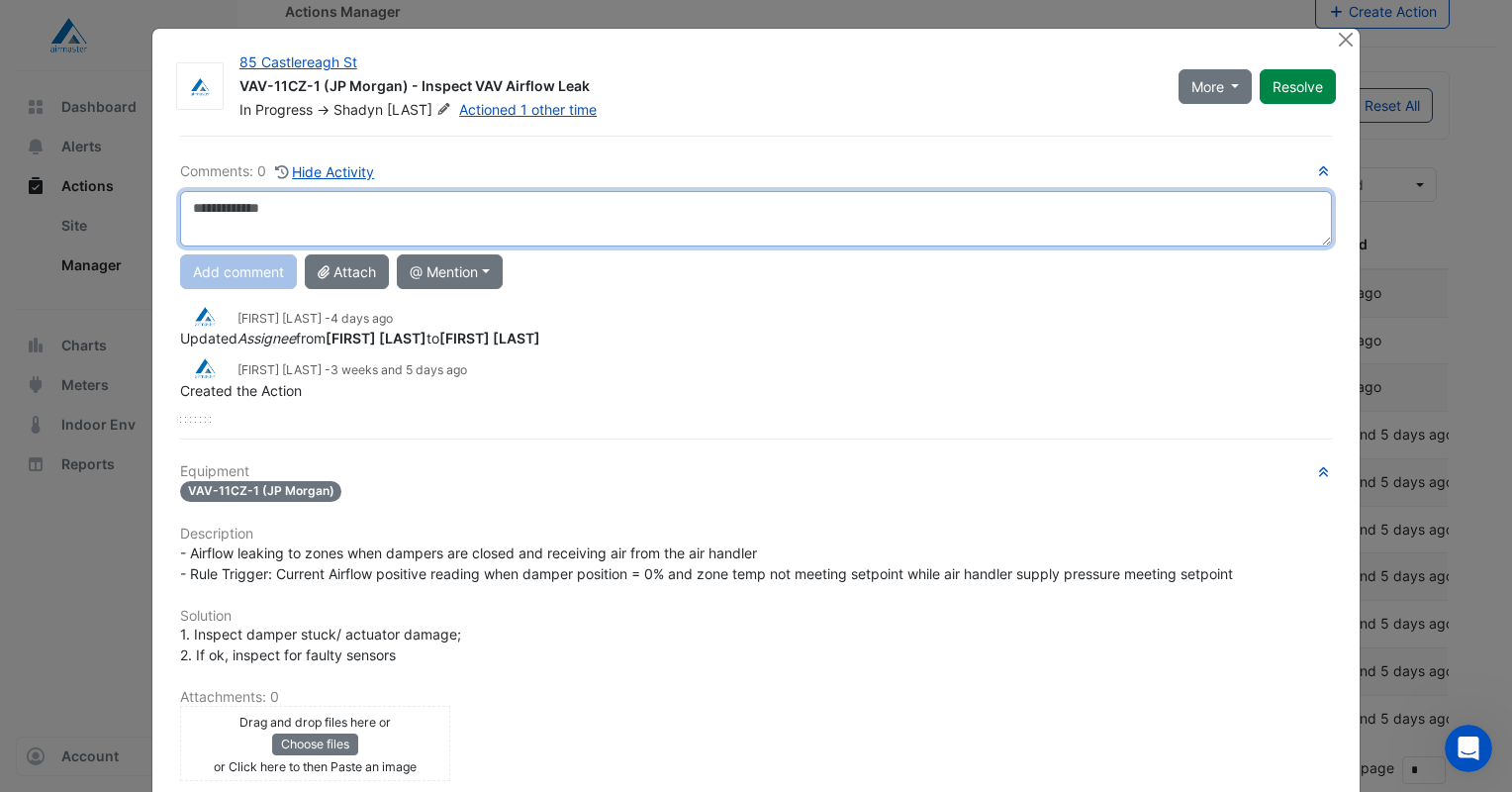paste on "**********" 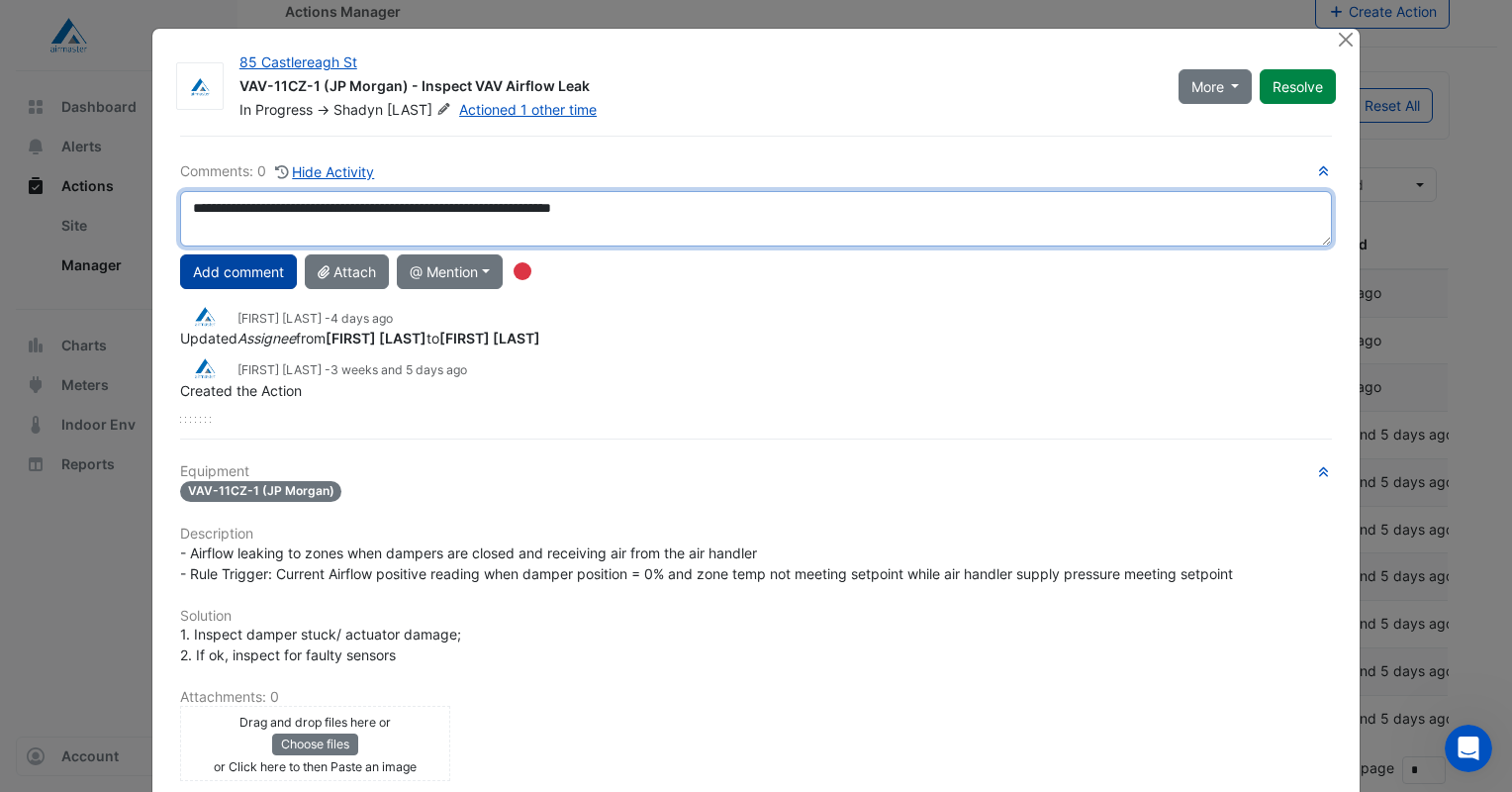 type on "**********" 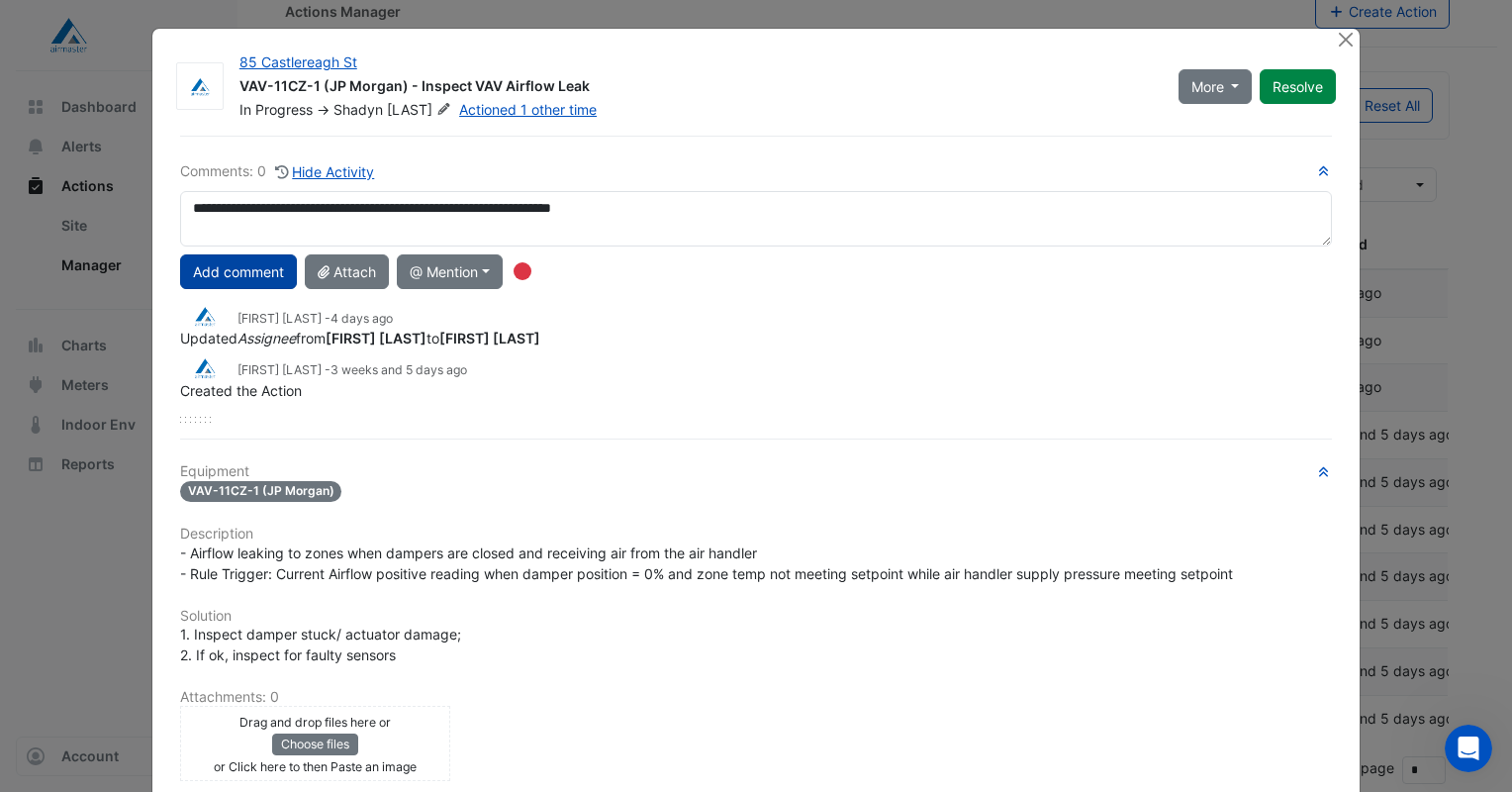click on "Add comment" 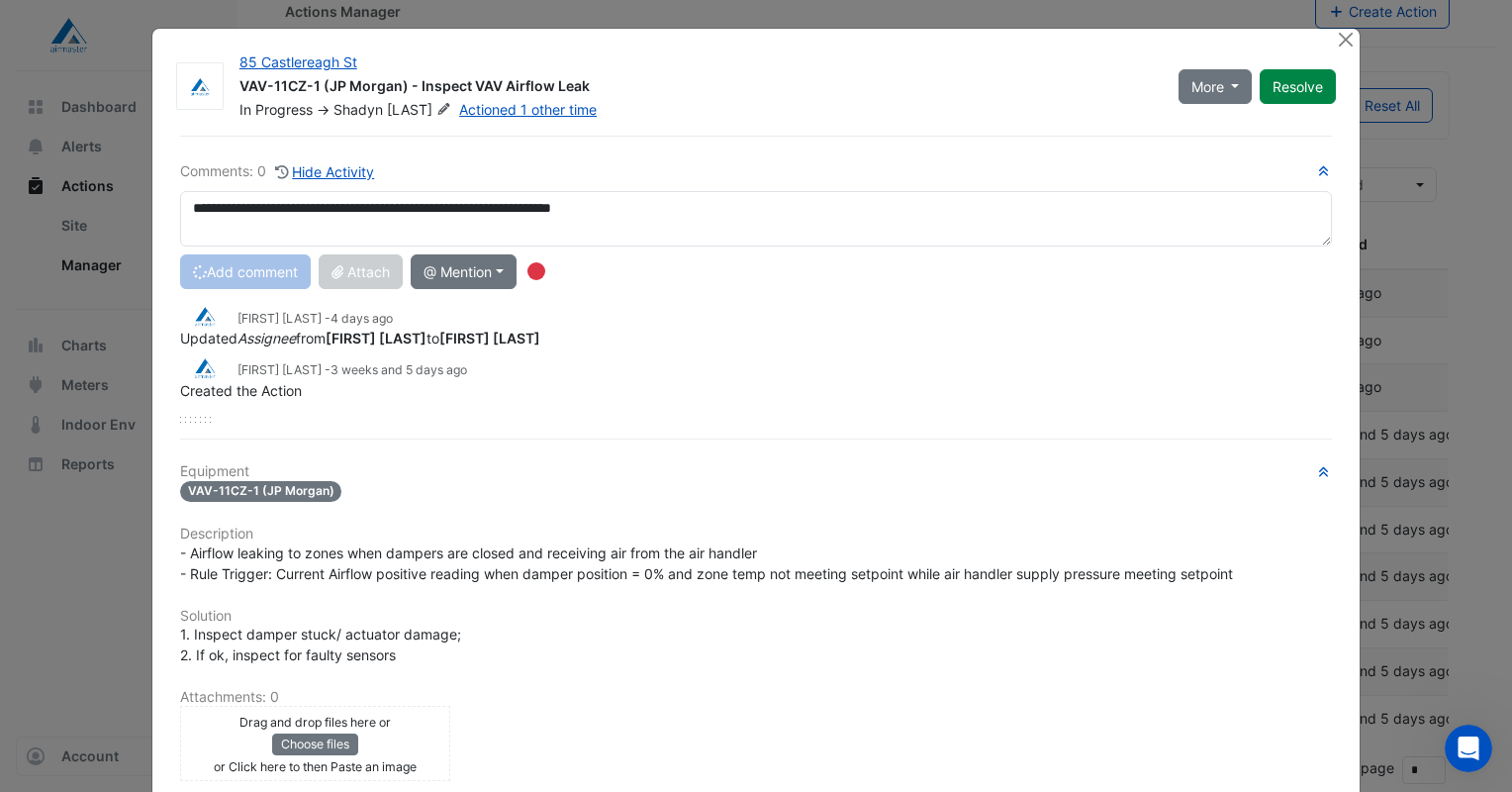 type 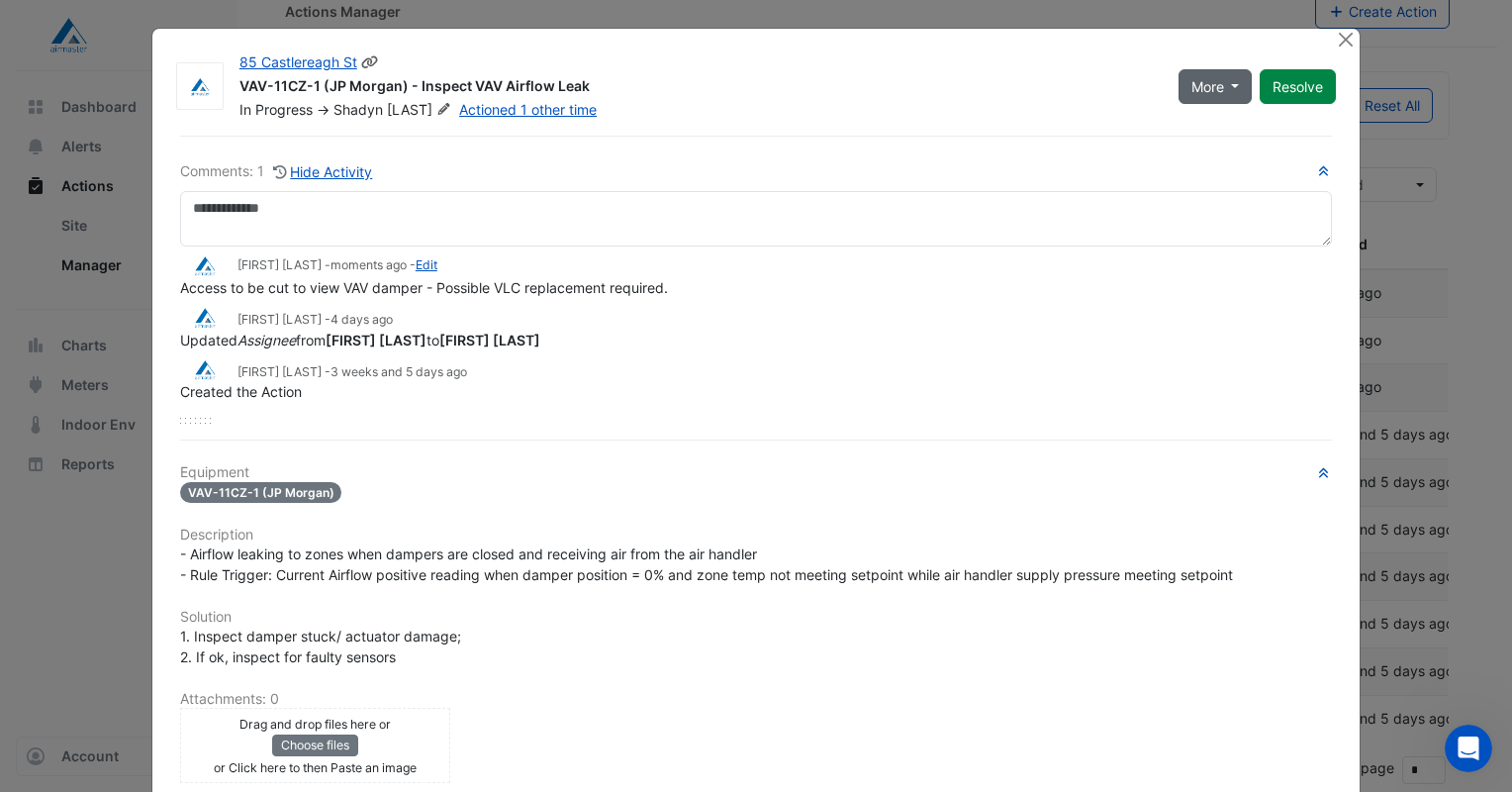 click on "More" at bounding box center [1215, 86] 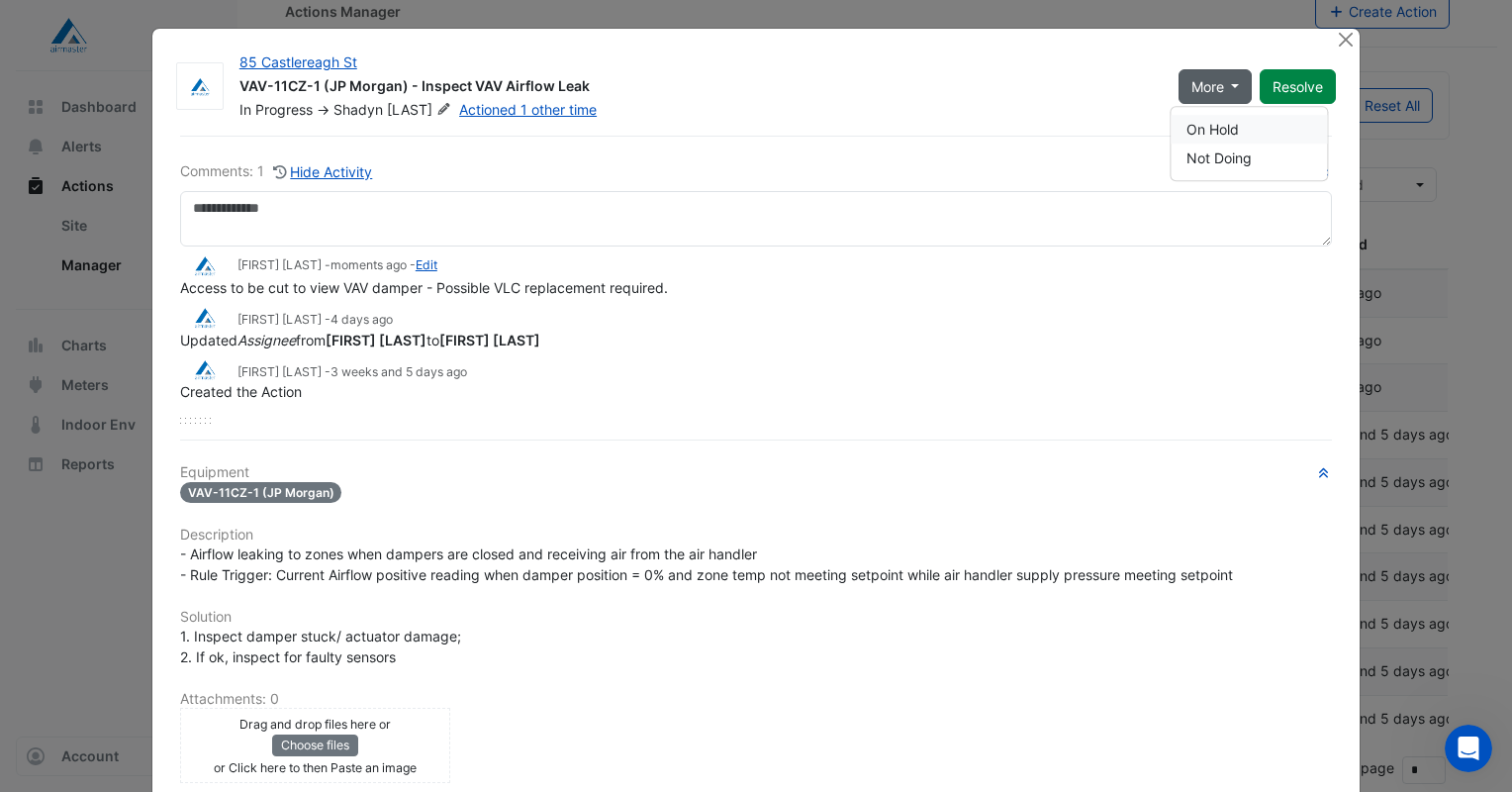 click on "On Hold" at bounding box center (1249, 129) 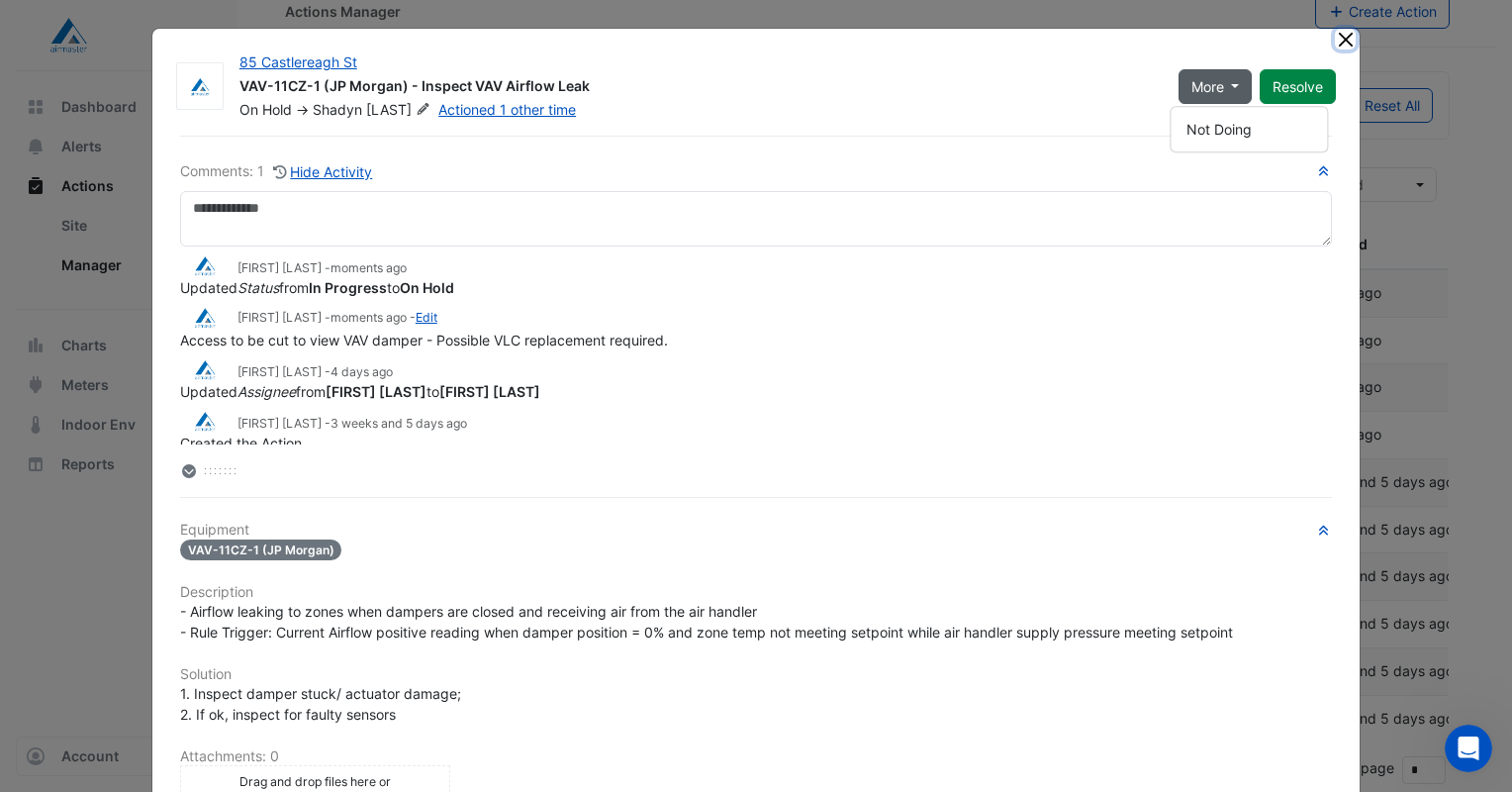 click 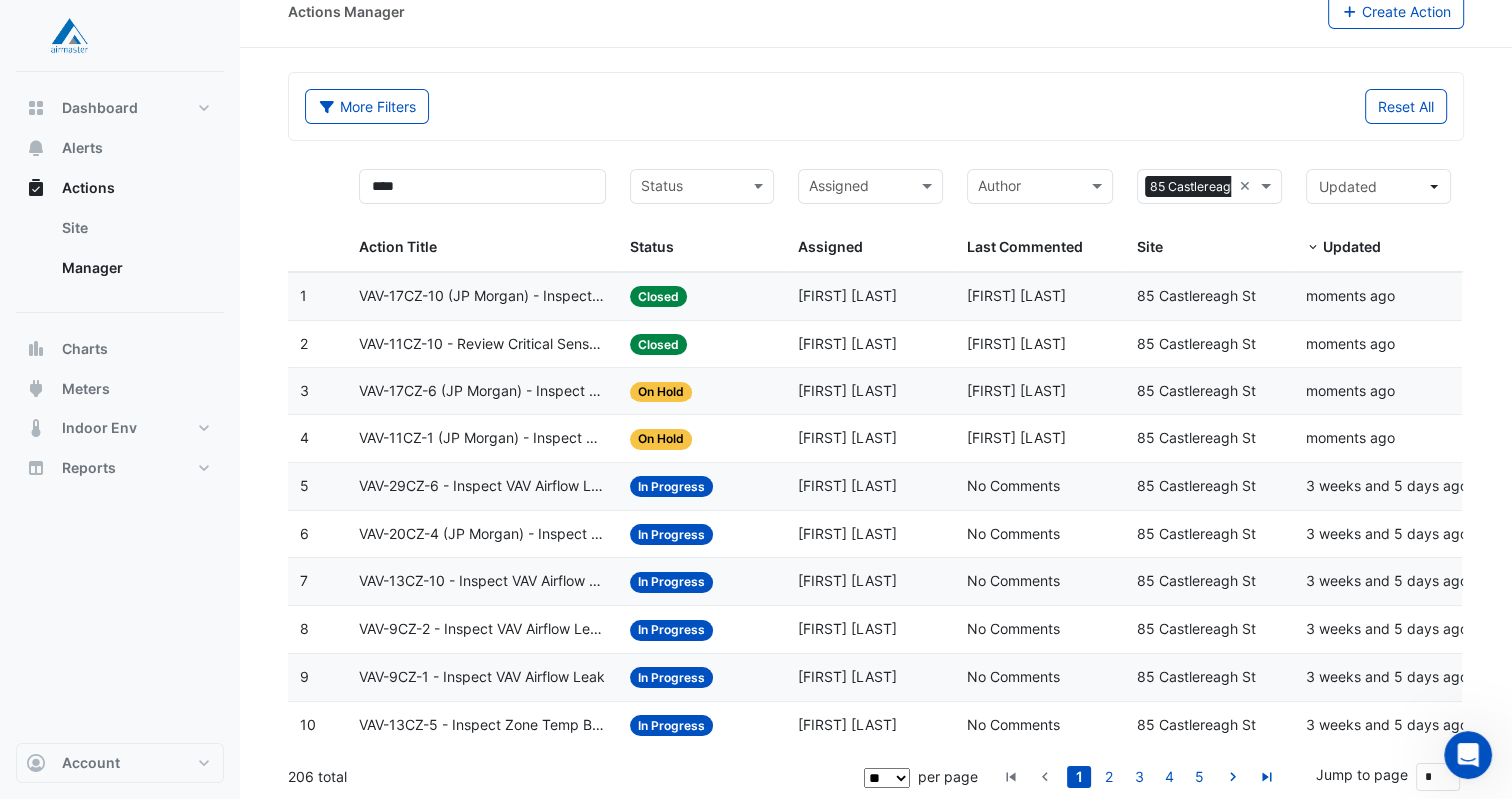 click on "VAV-20CZ-4 (JP Morgan) - Inspect VAV Airflow Leak" 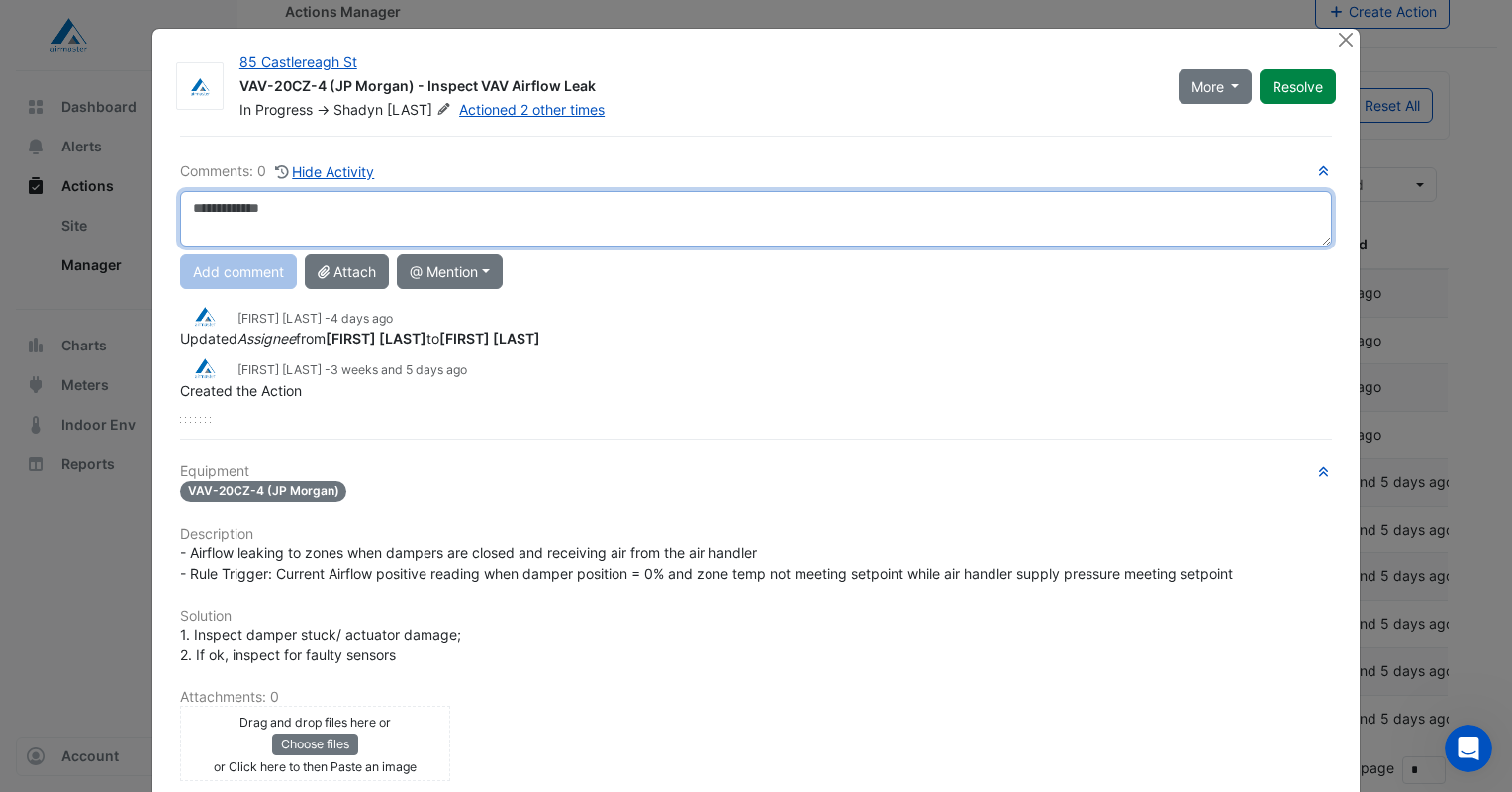 paste on "**********" 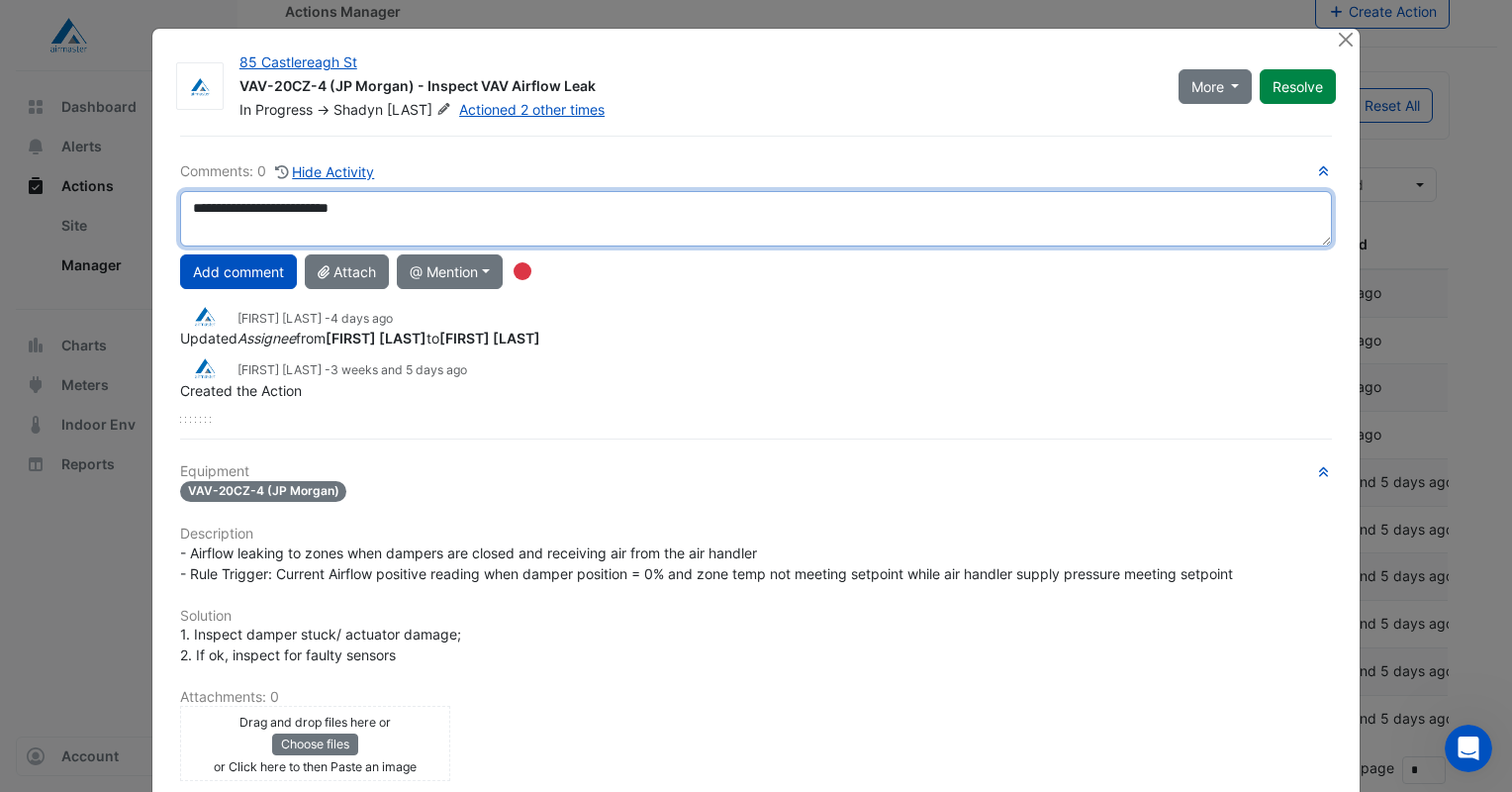 click on "**********" at bounding box center [756, 219] 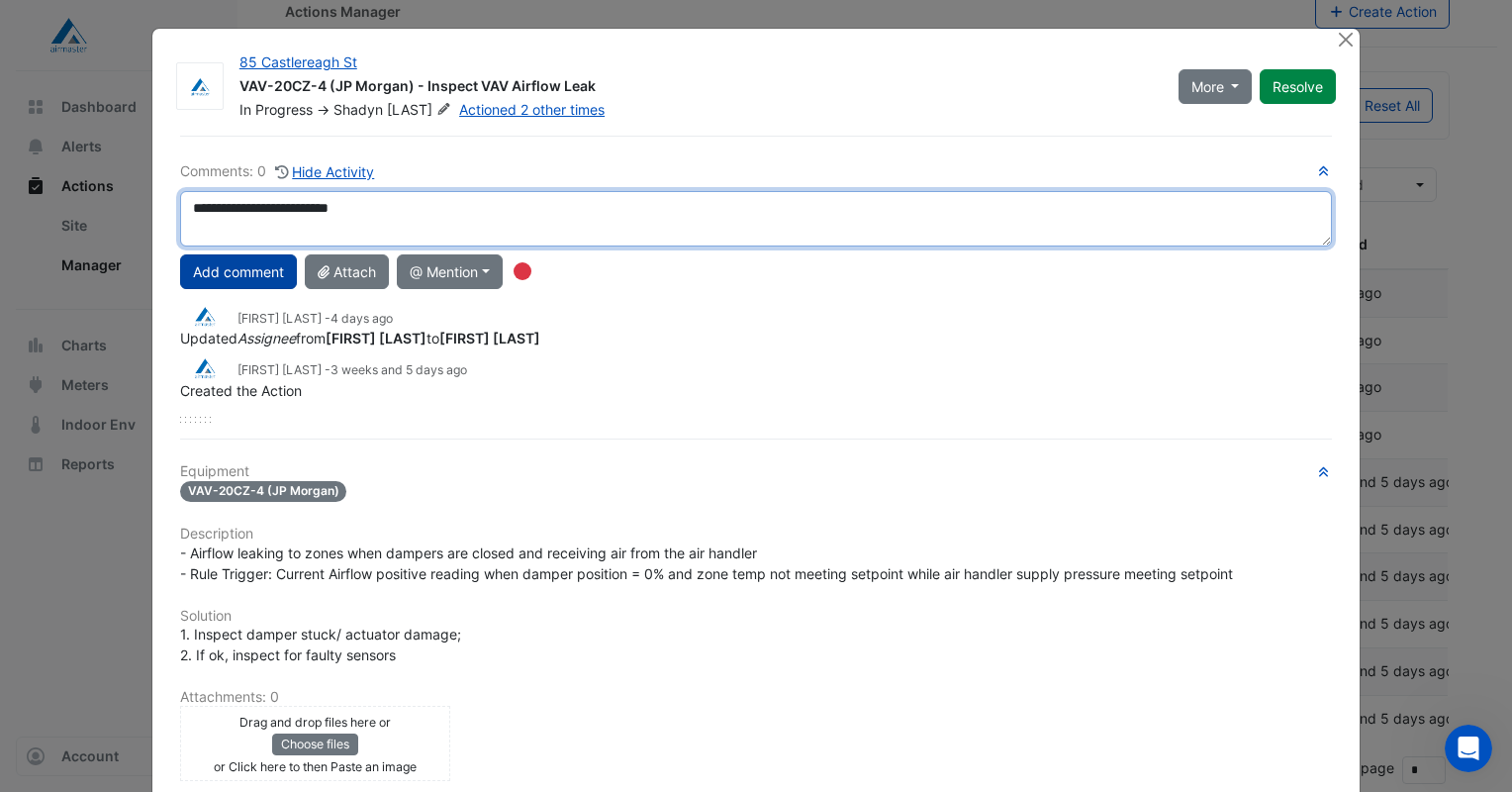 type on "**********" 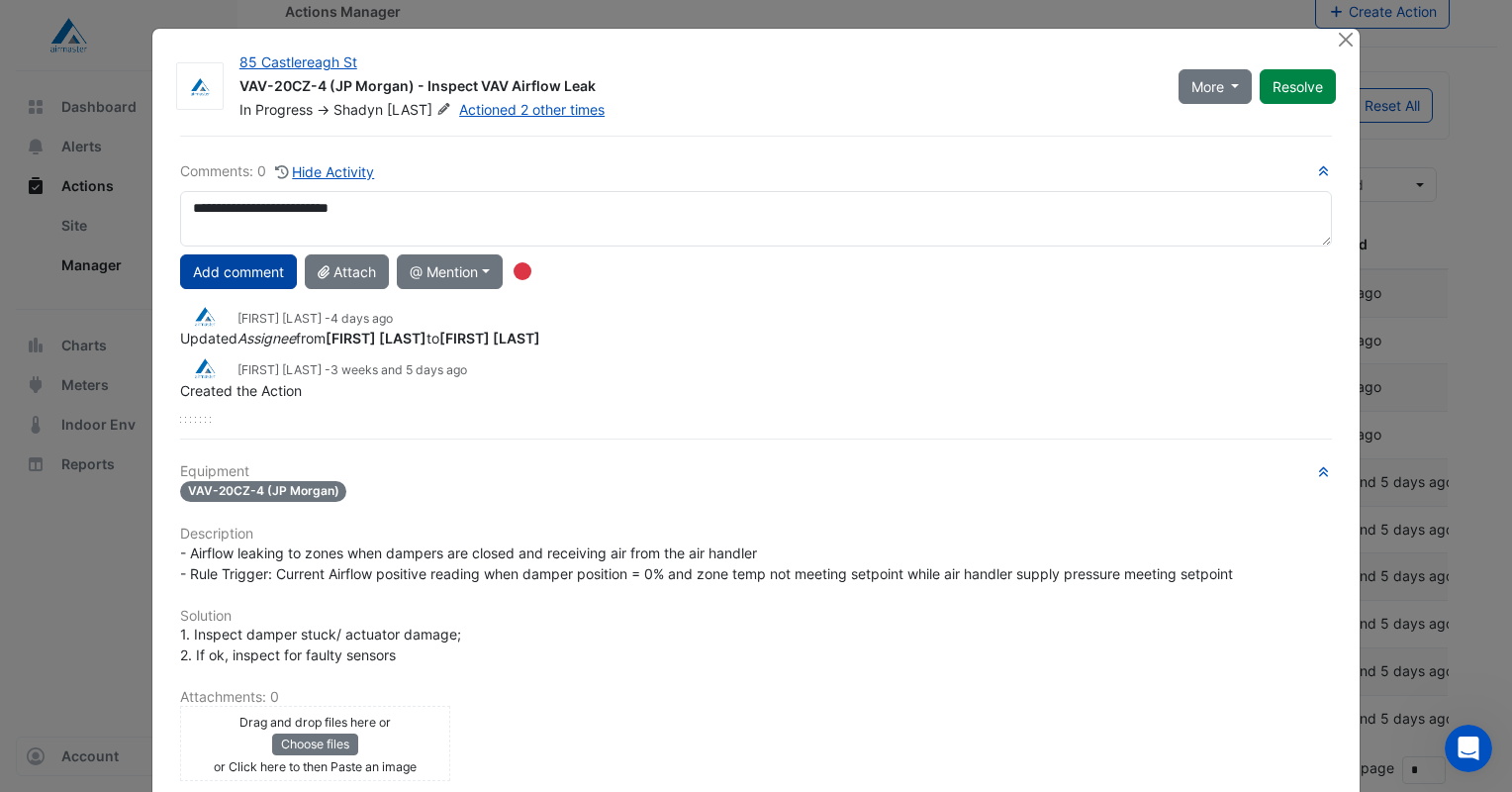 click on "Add comment" 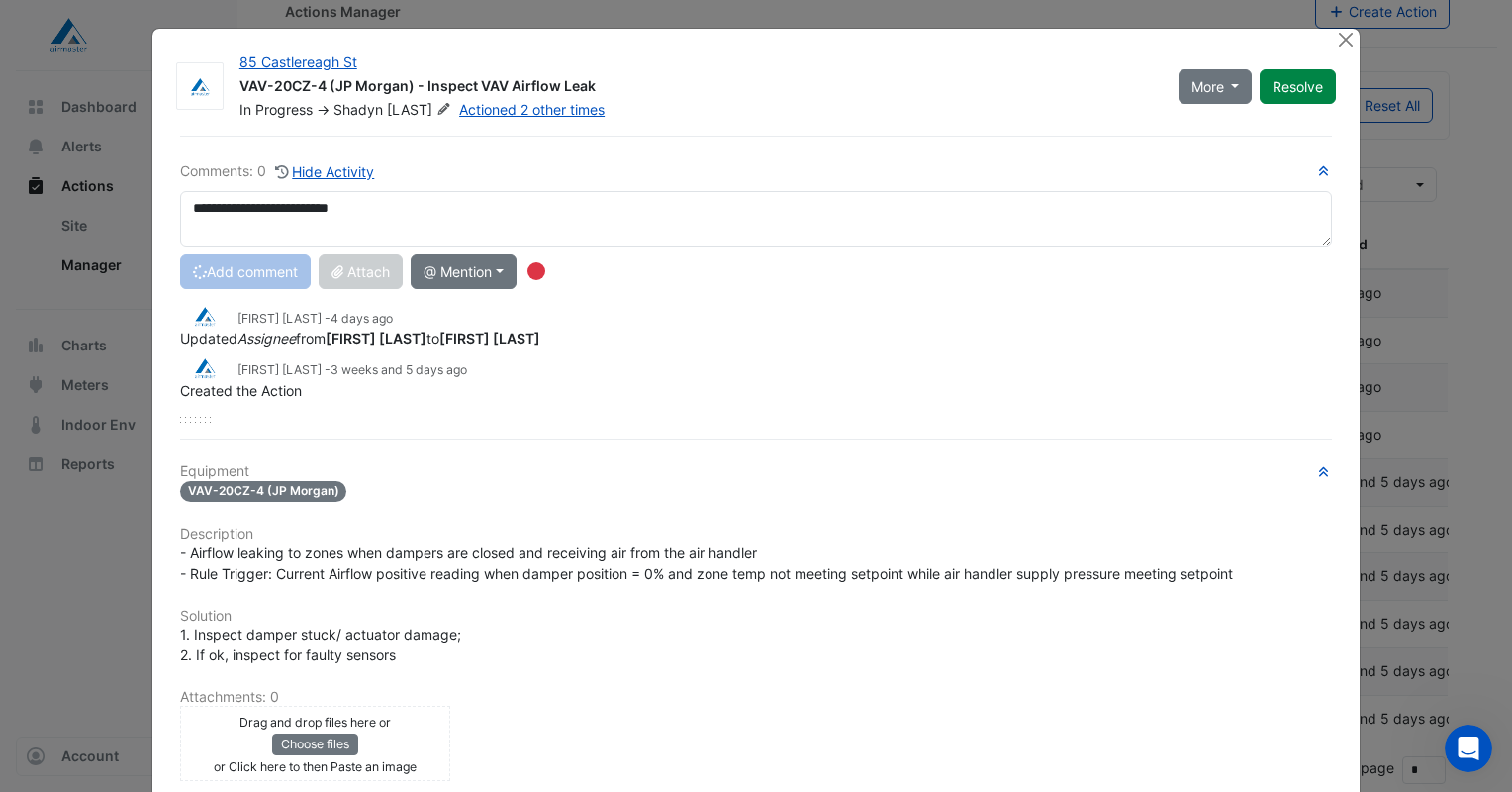 type 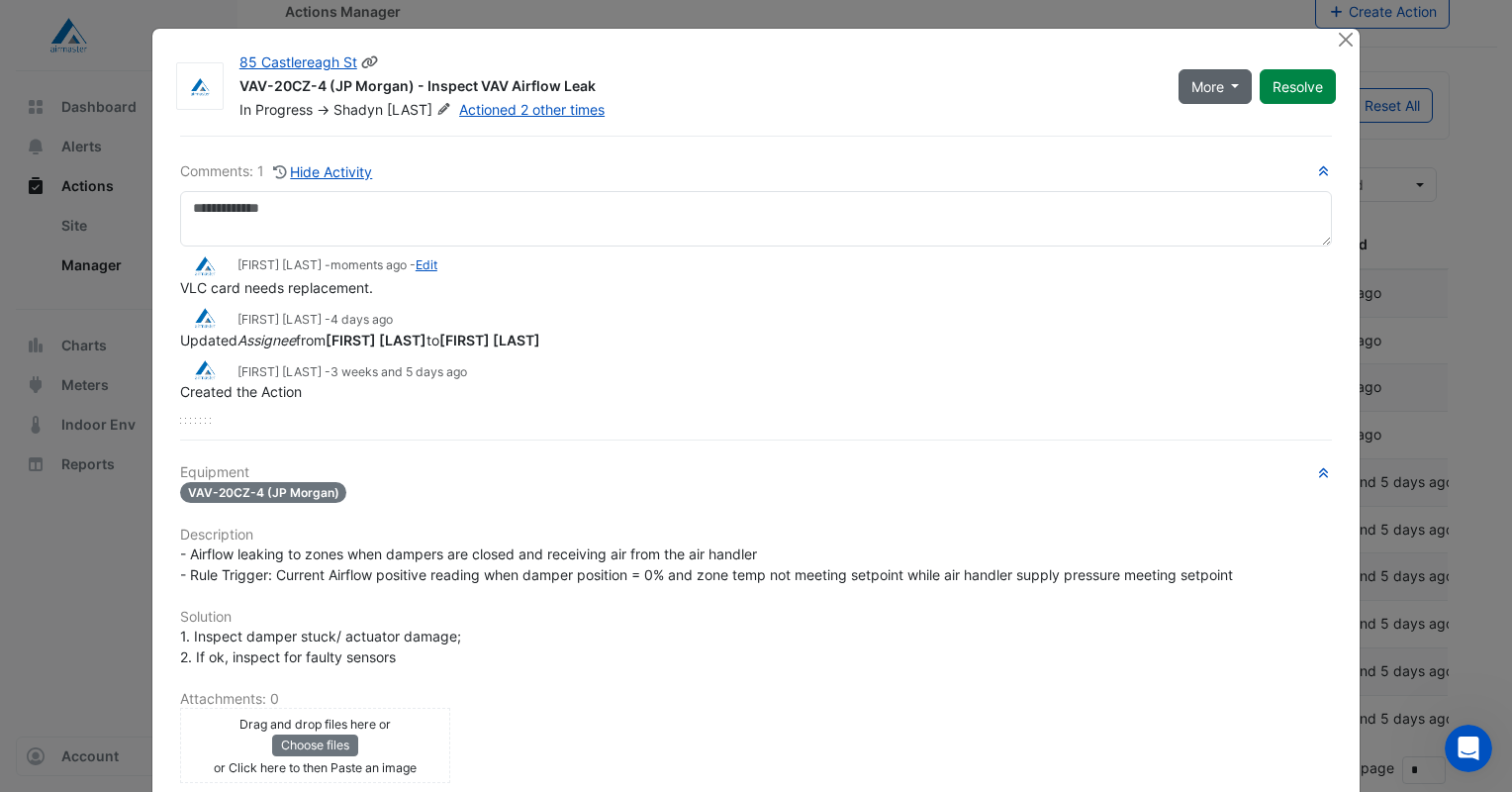 click on "More" at bounding box center [1215, 86] 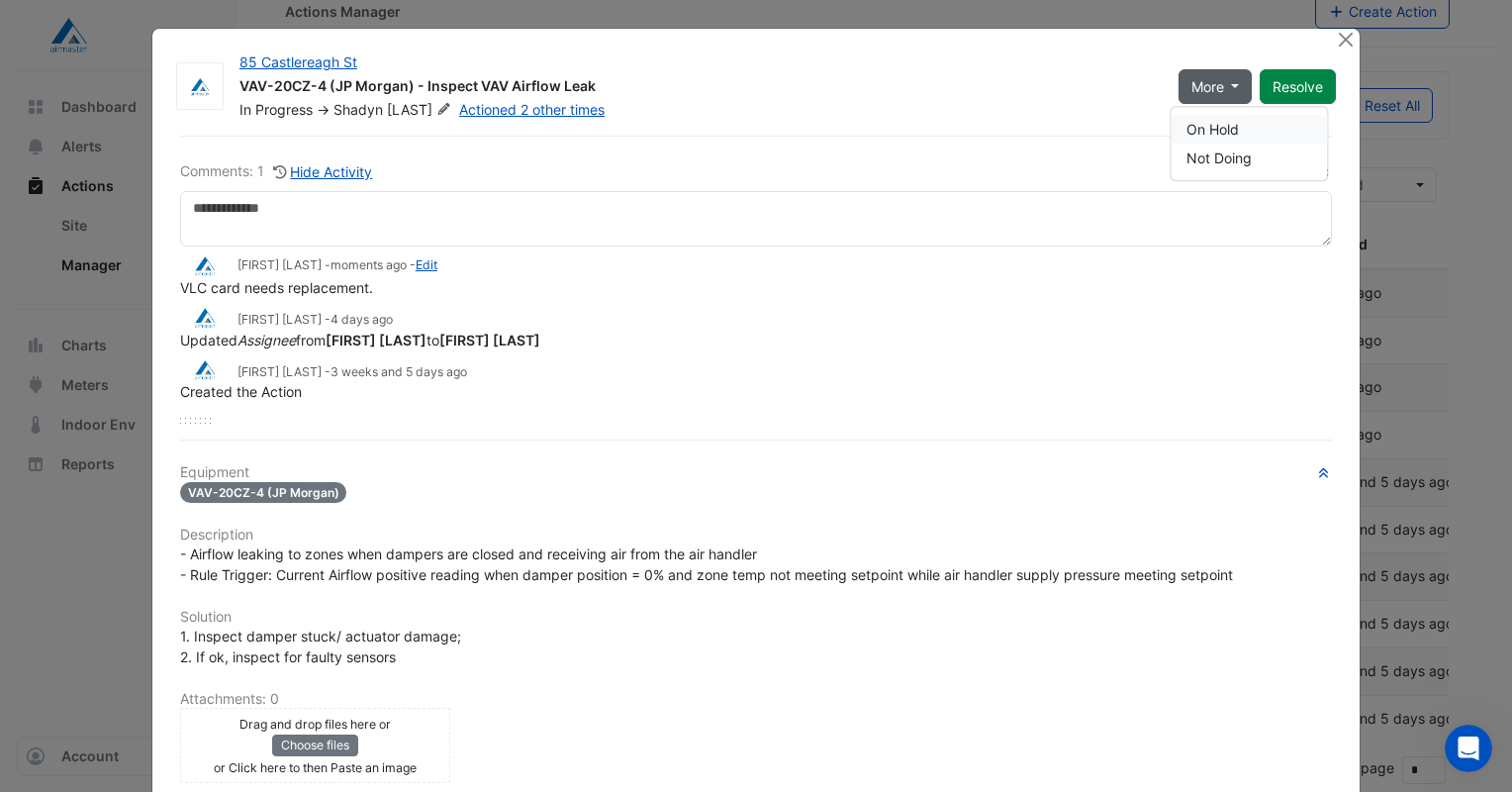 click on "On Hold" at bounding box center [1249, 129] 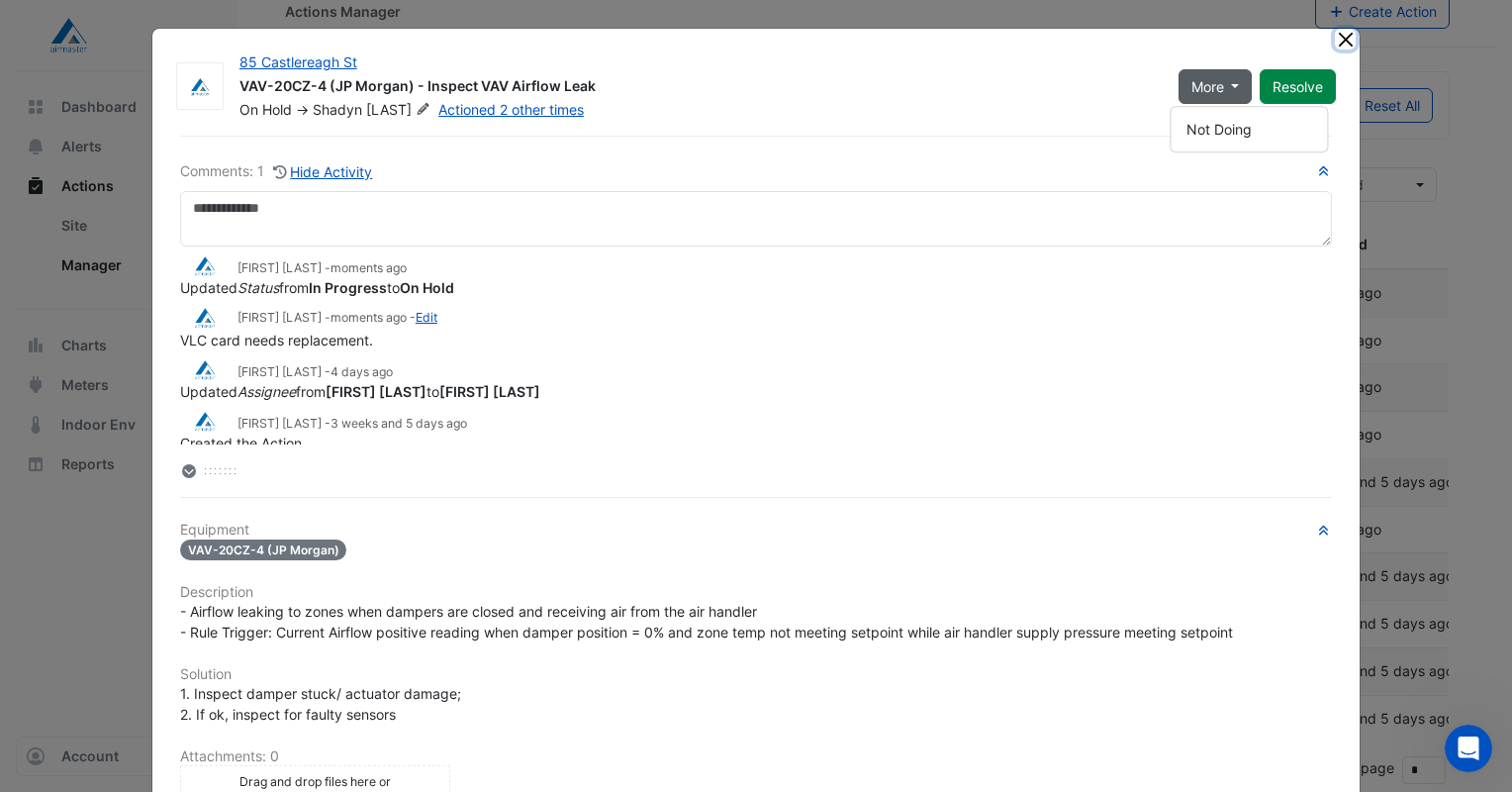click 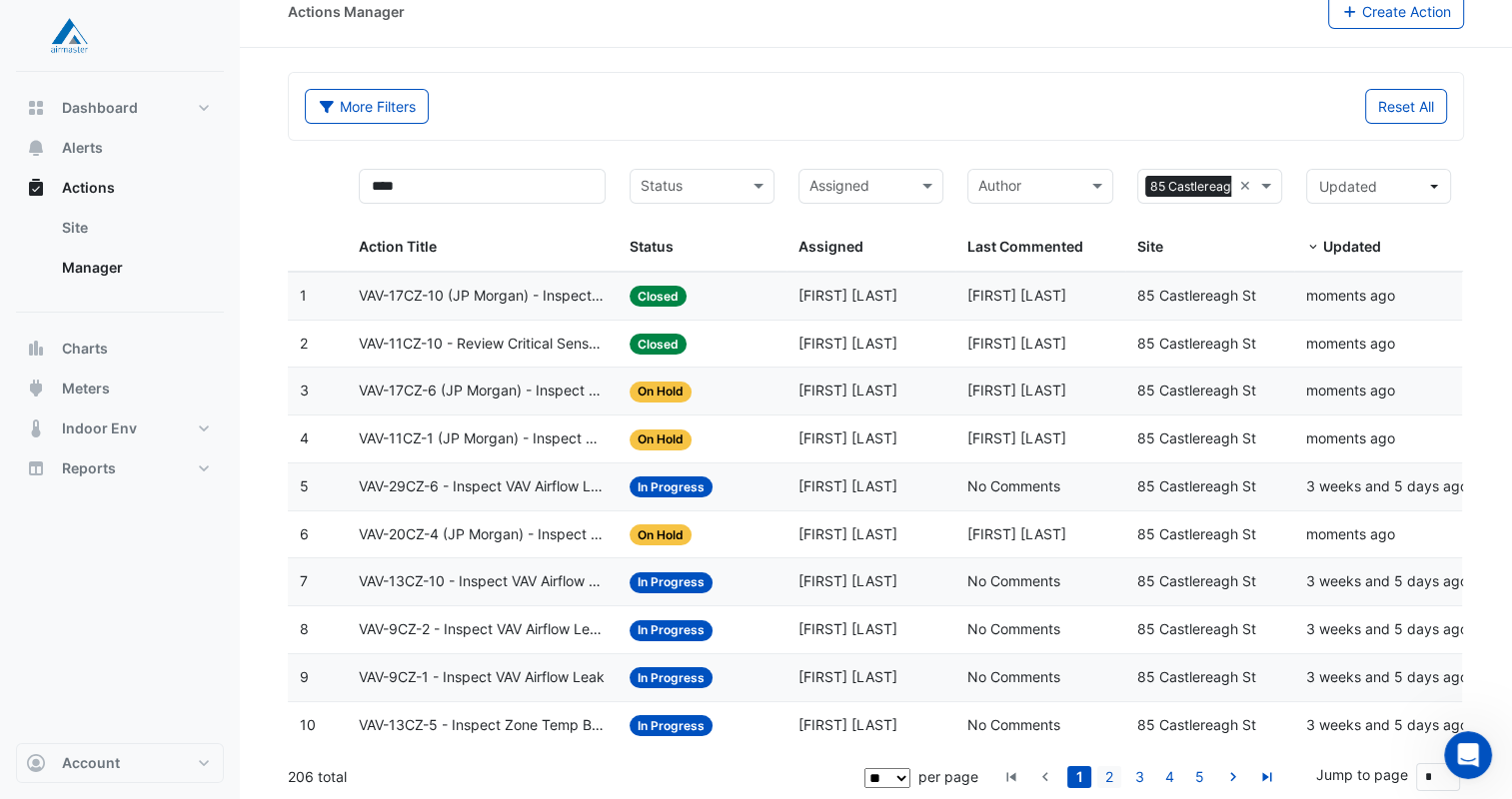 click on "2" 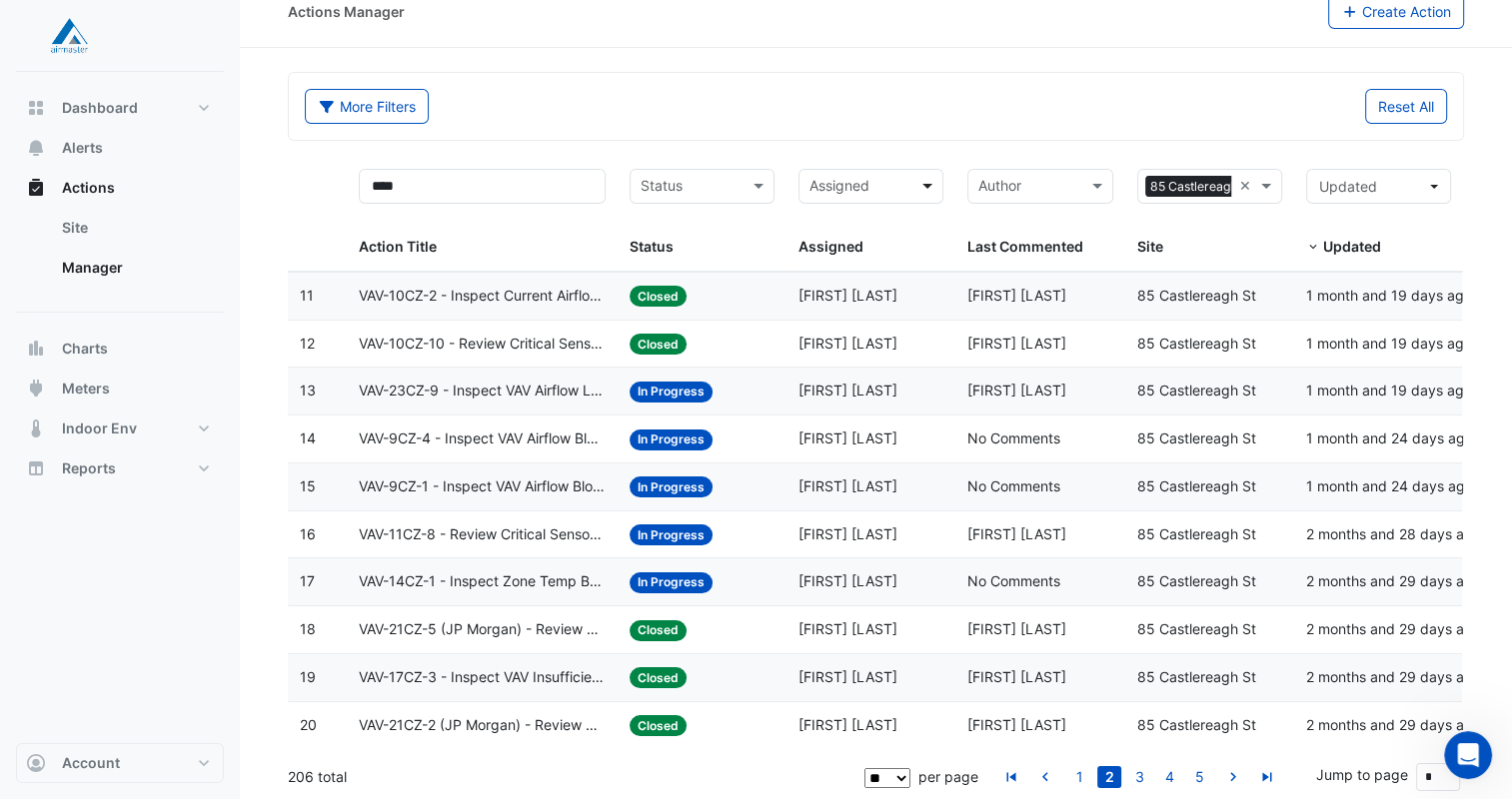 click at bounding box center [929, 186] 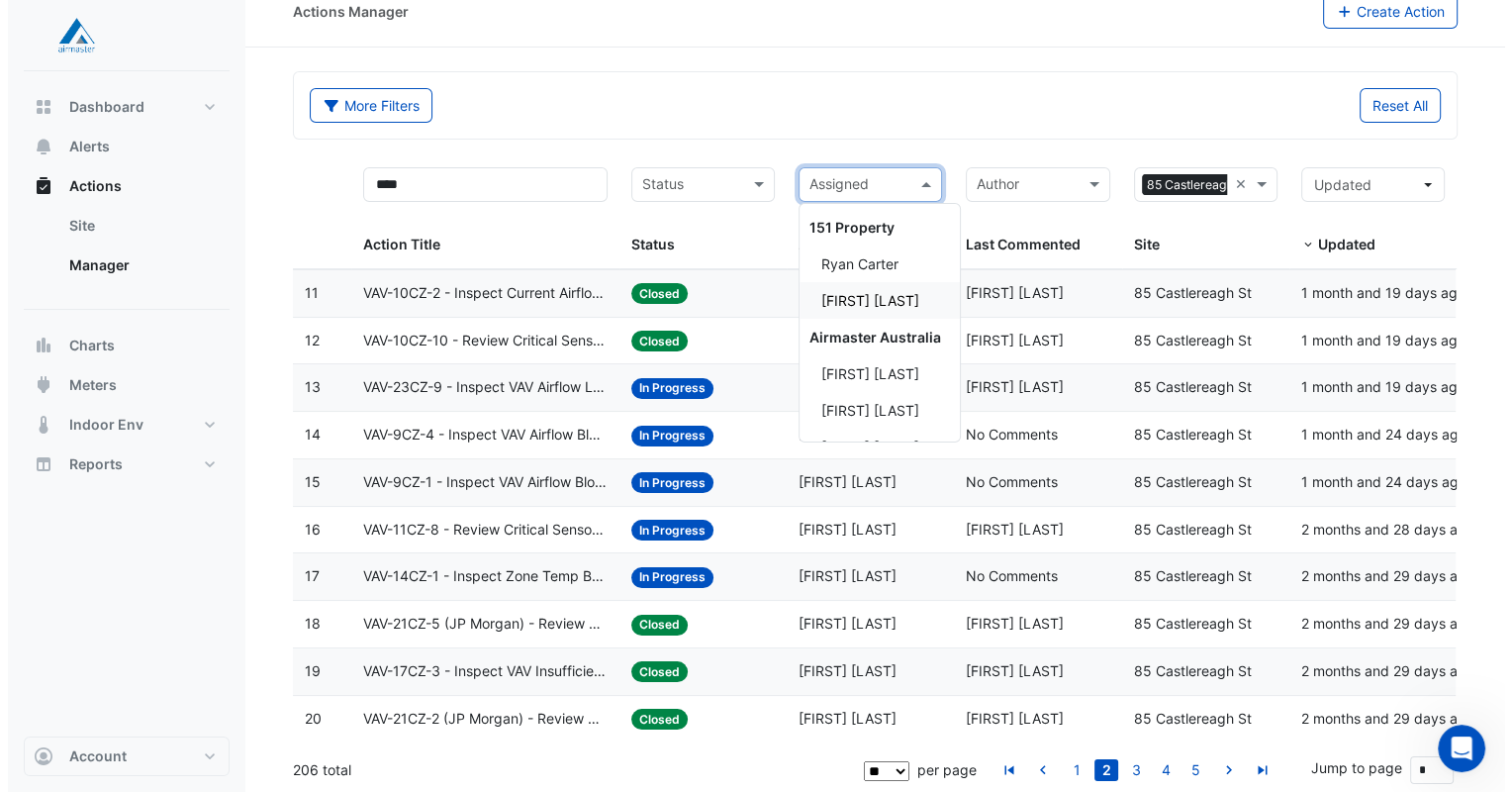 scroll, scrollTop: 38, scrollLeft: 0, axis: vertical 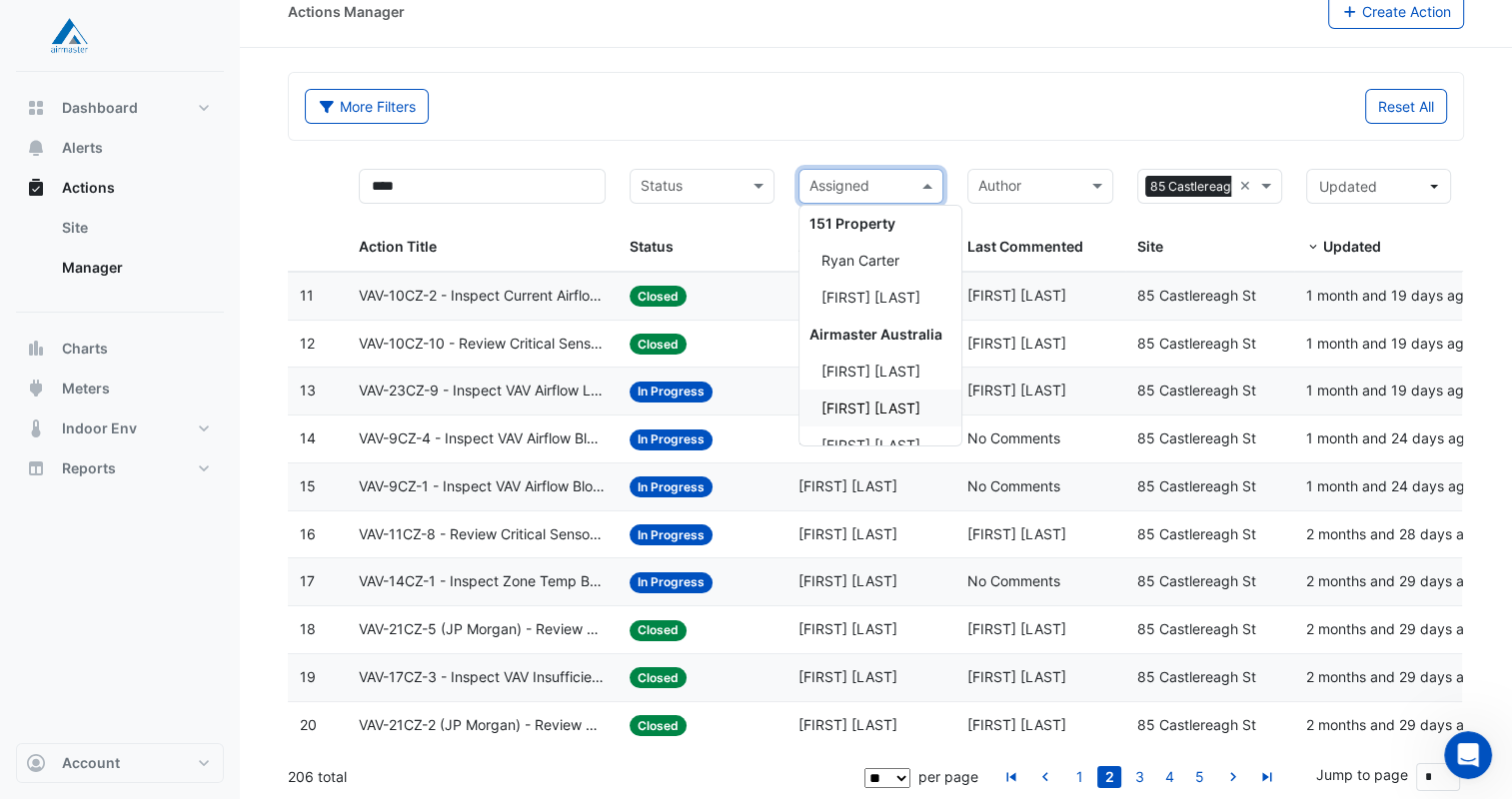 click on "[FIRST] [LAST]" at bounding box center (870, 407) 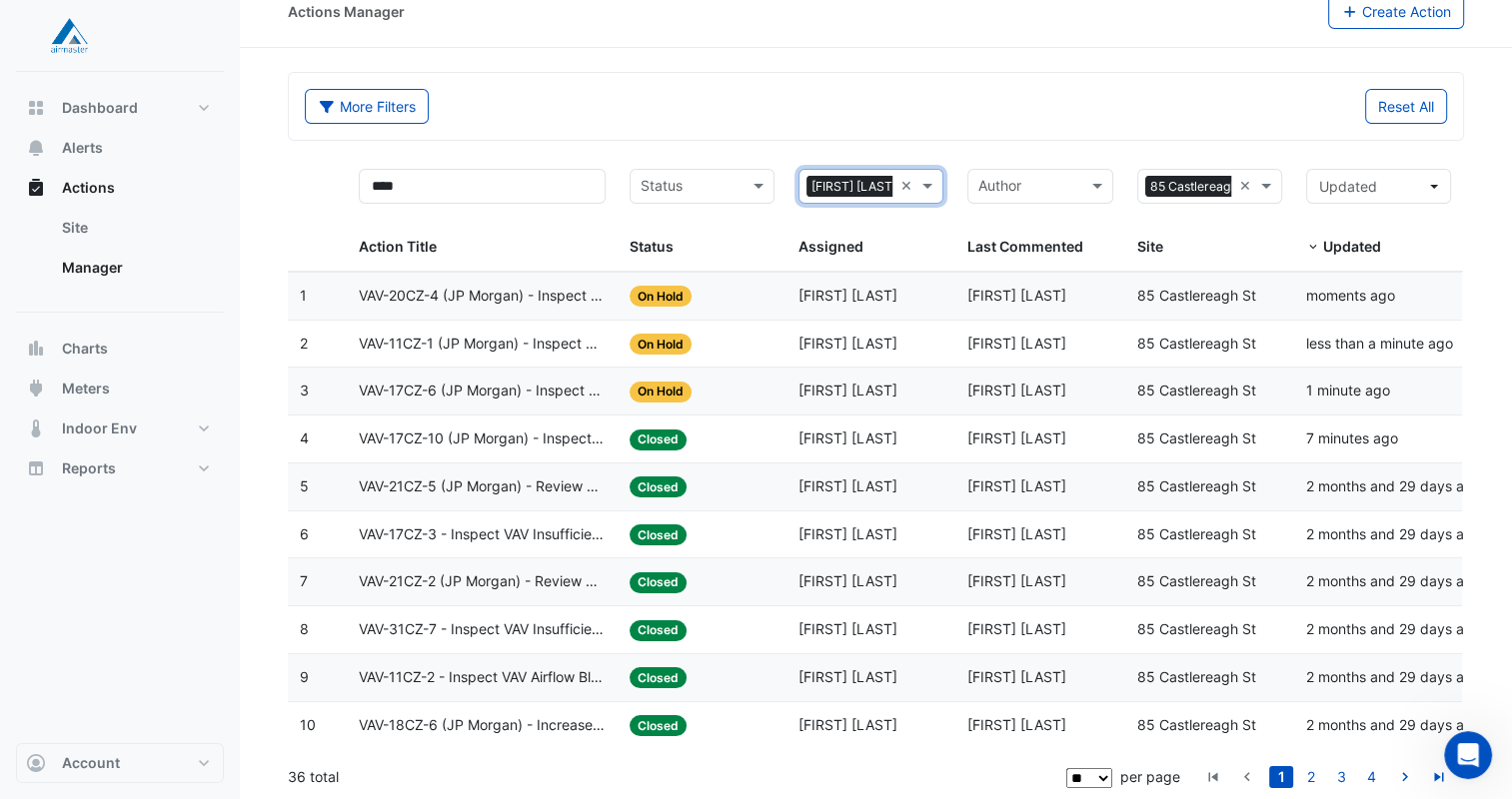 click on "VAV-17CZ-10 (JP Morgan) - Inspect VAV Airflow Leak" 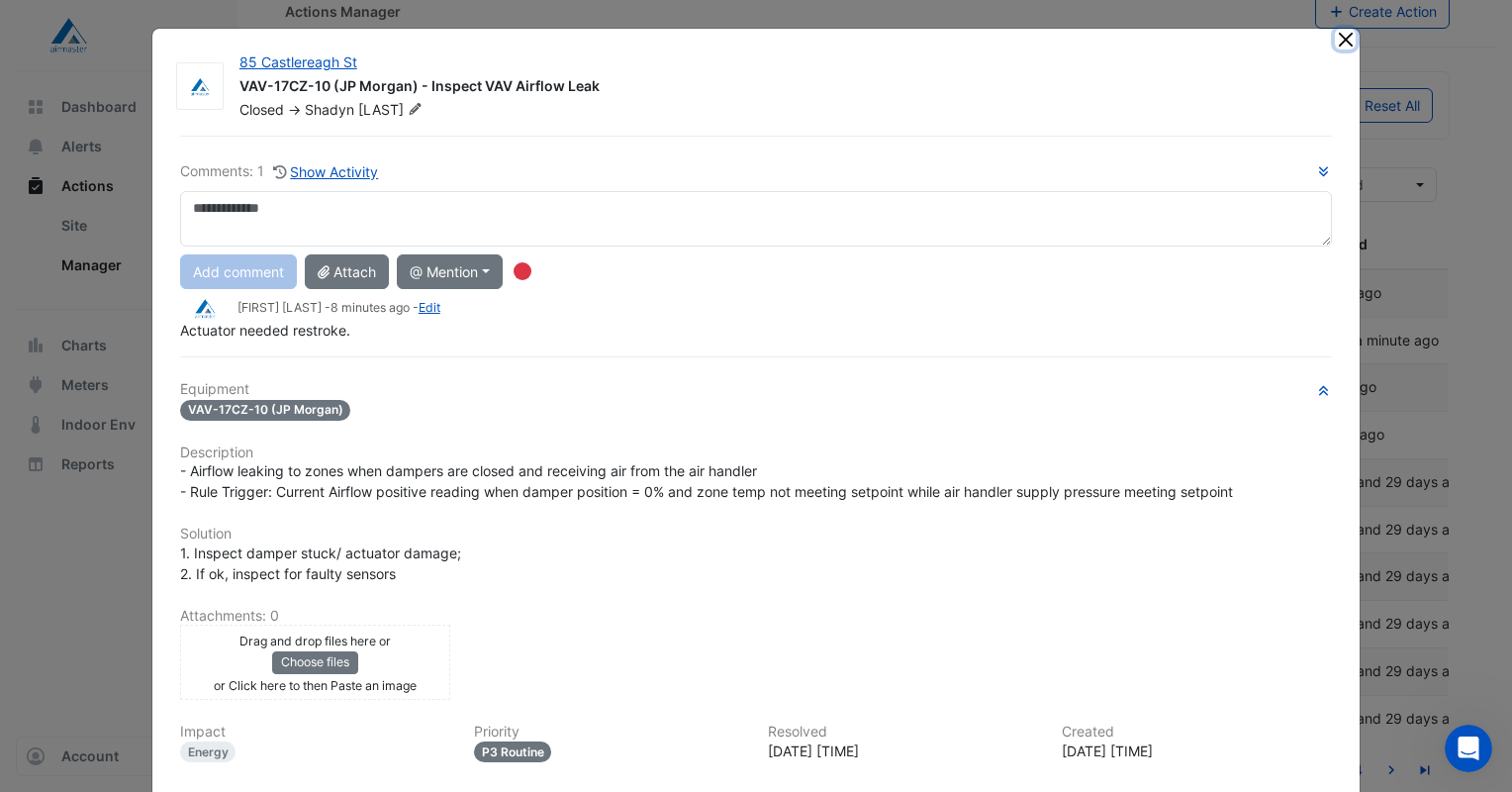 click 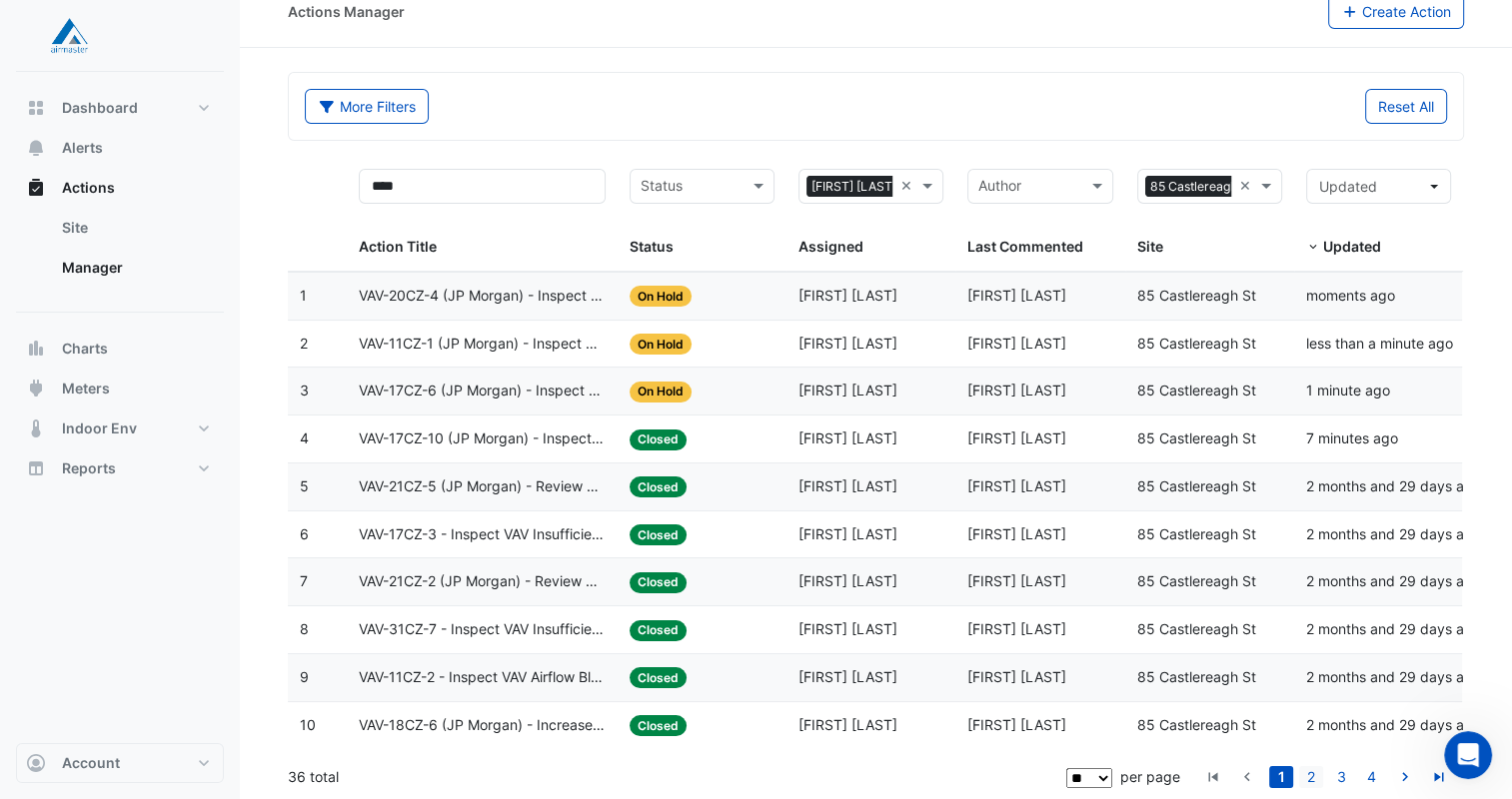 click on "2" 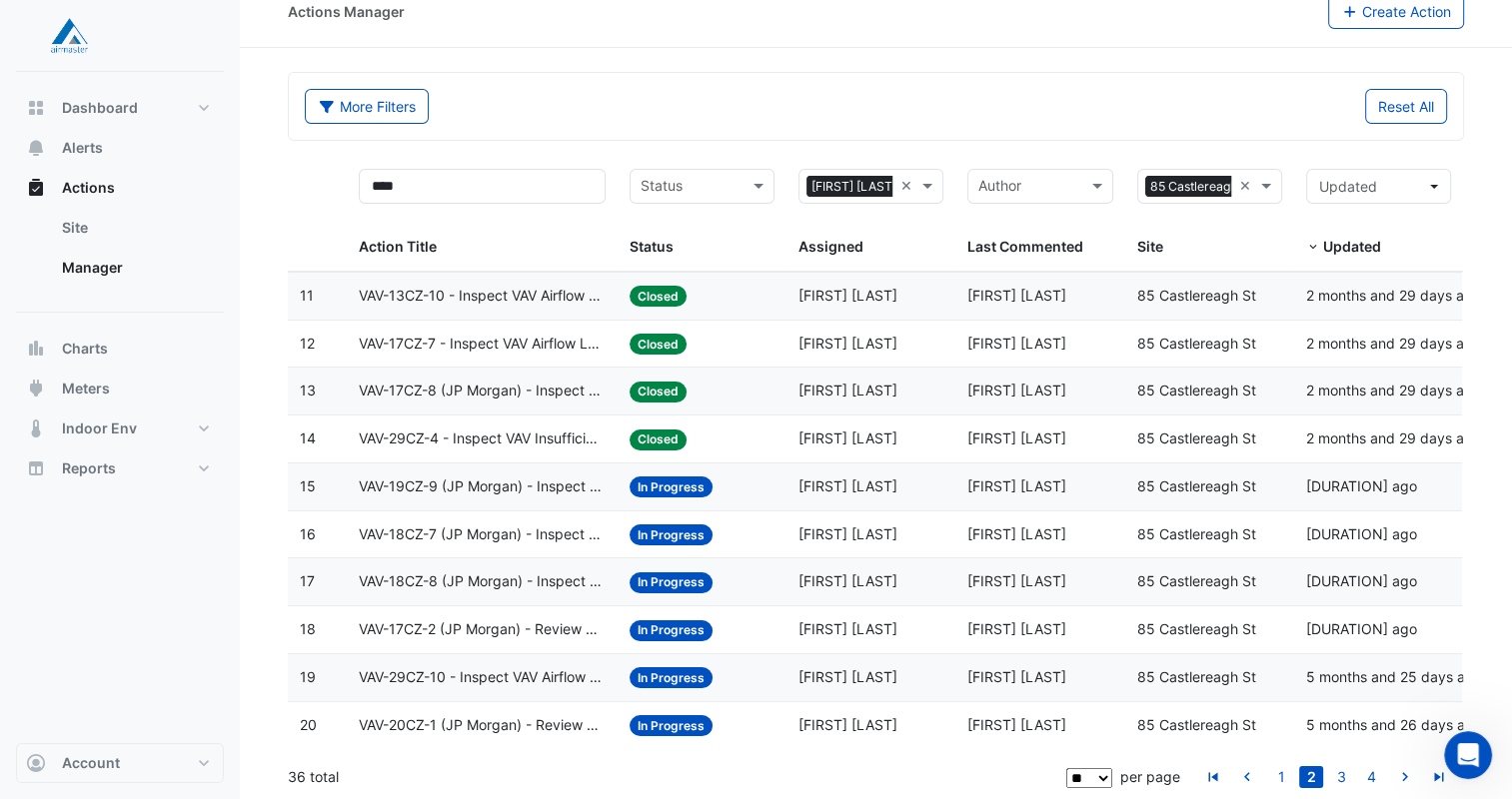 click on "VAV-19CZ-9 (JP Morgan) - Inspect VAV Insufficient Cooling" 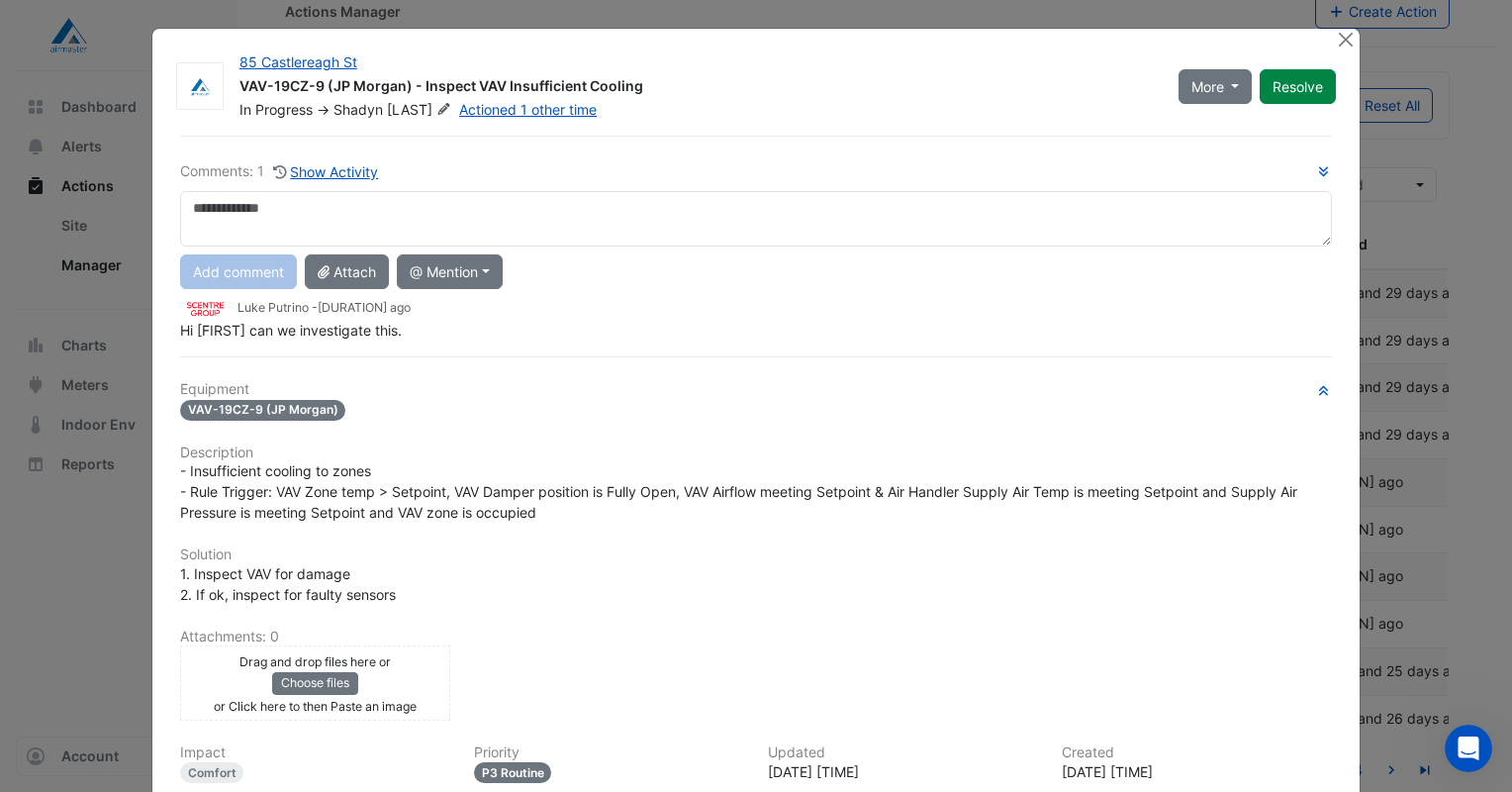 click at bounding box center [756, 219] 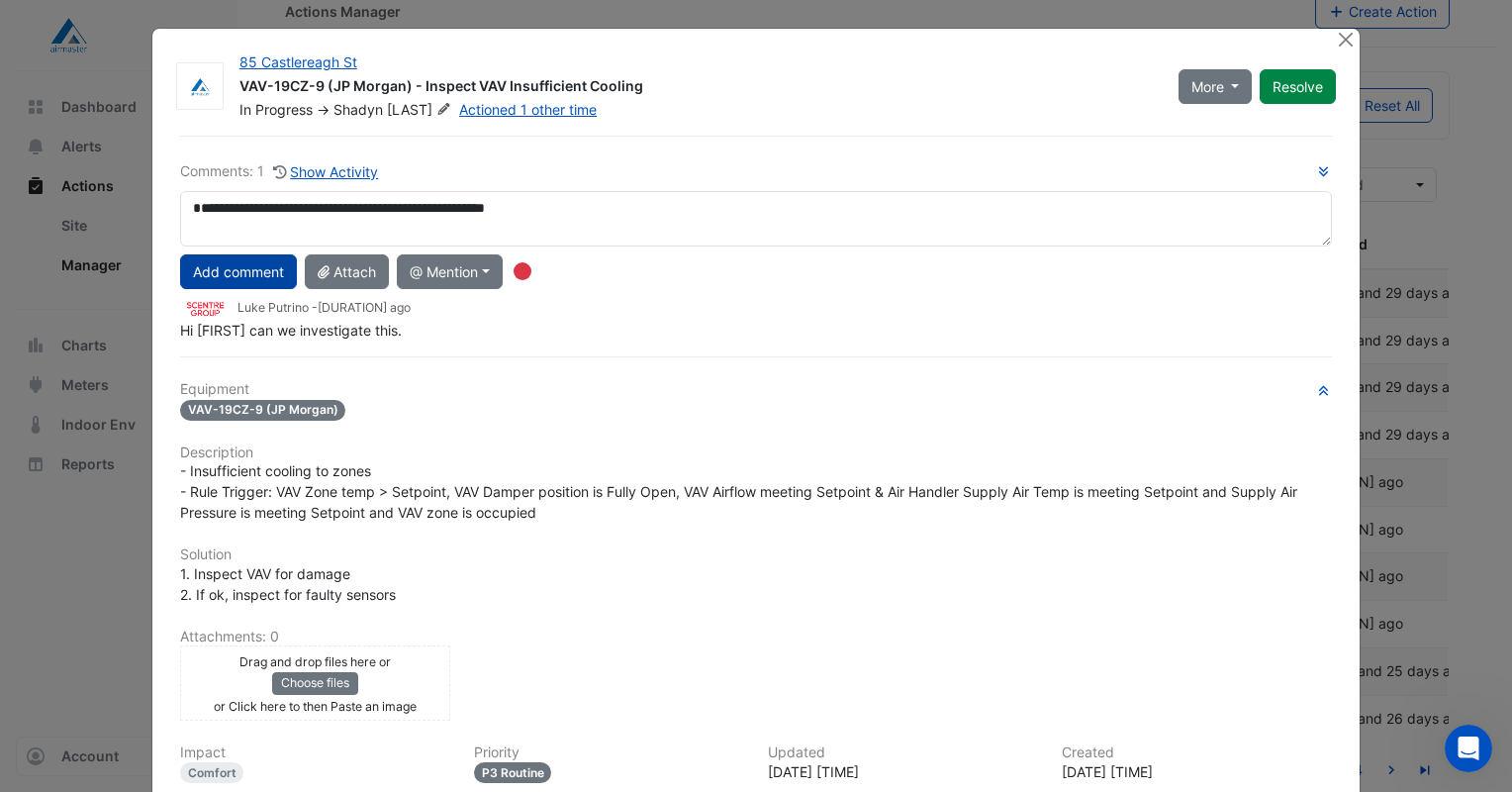 type on "**********" 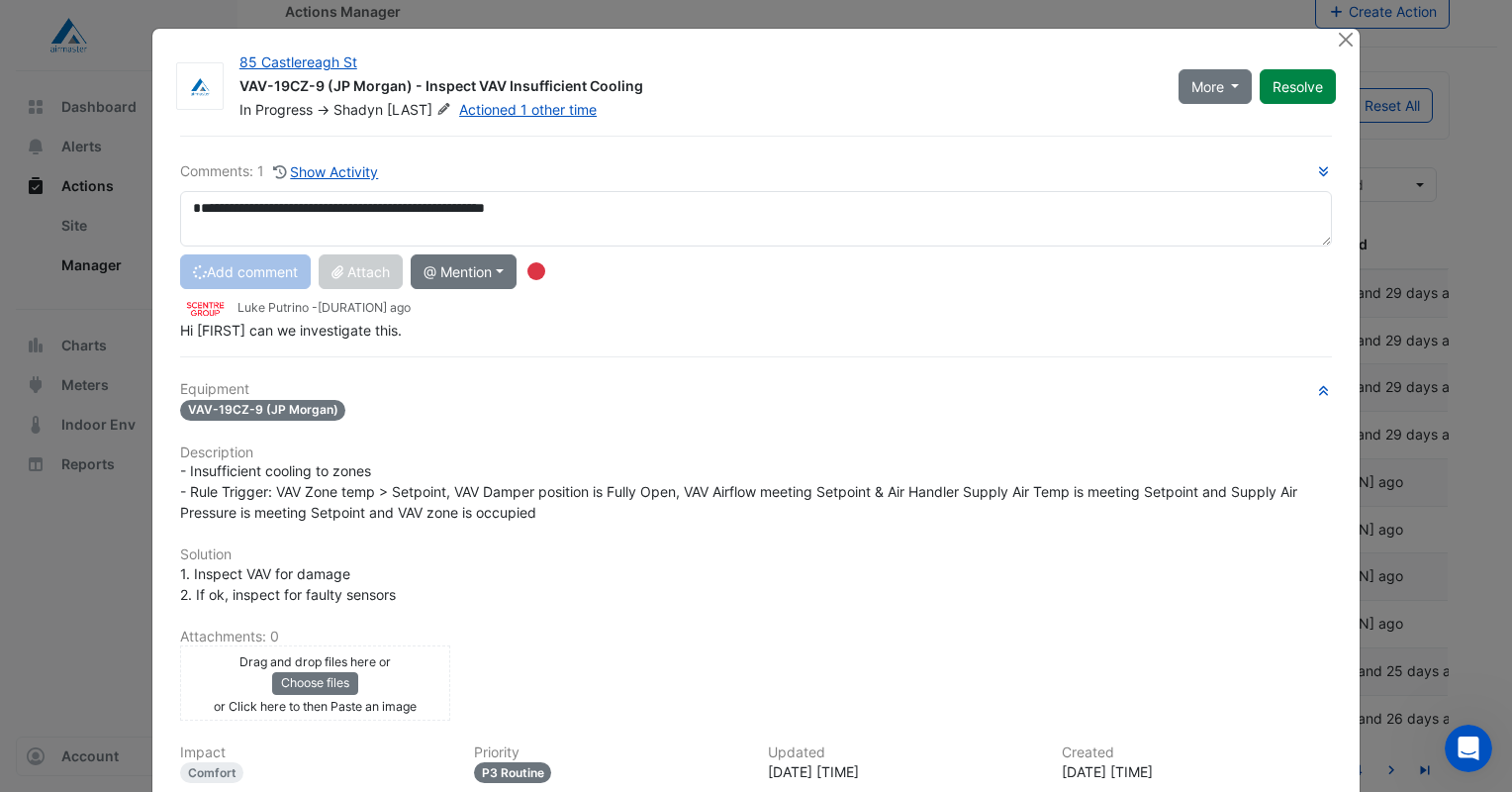 type 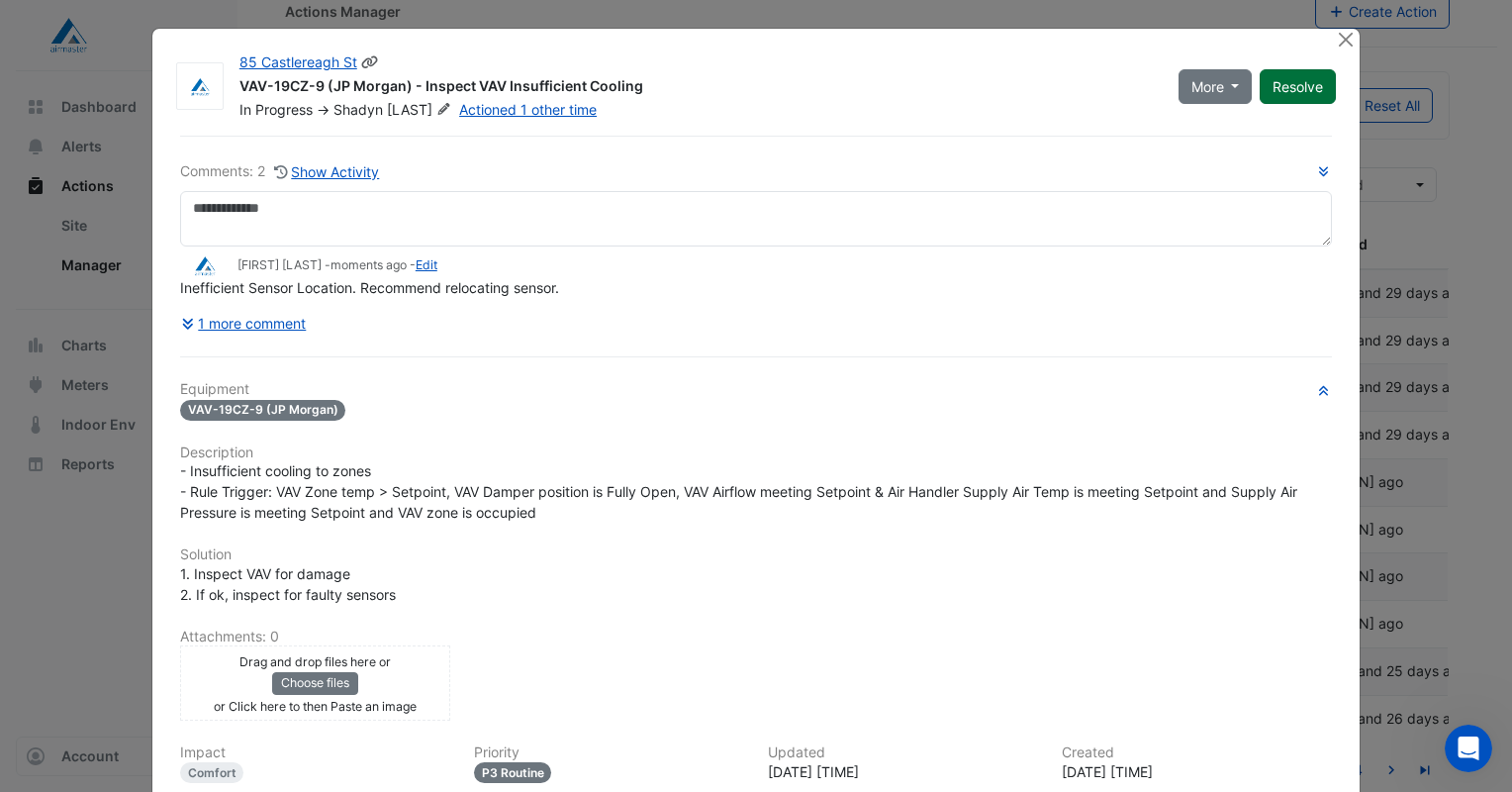 click on "Resolve" 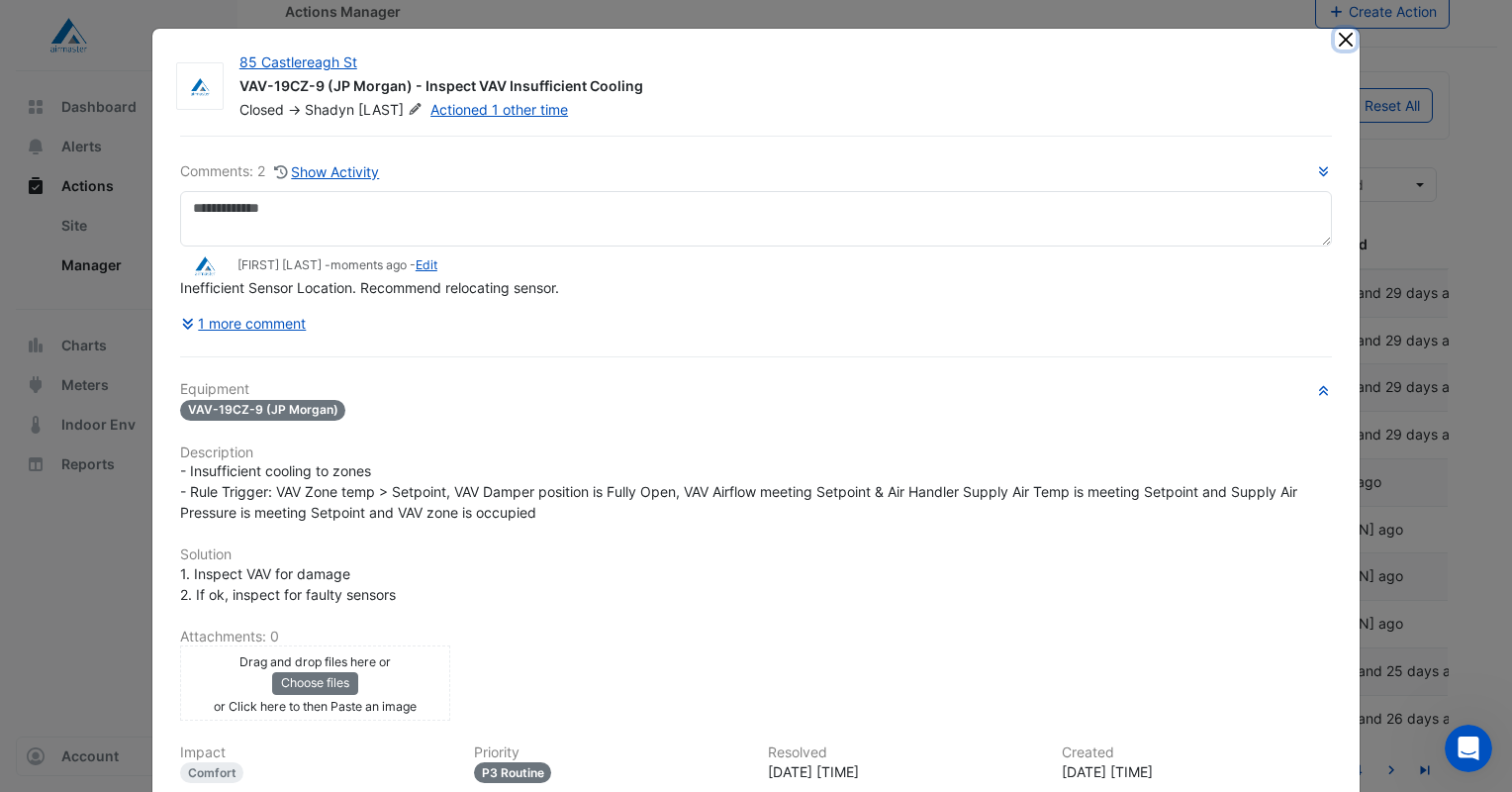 click 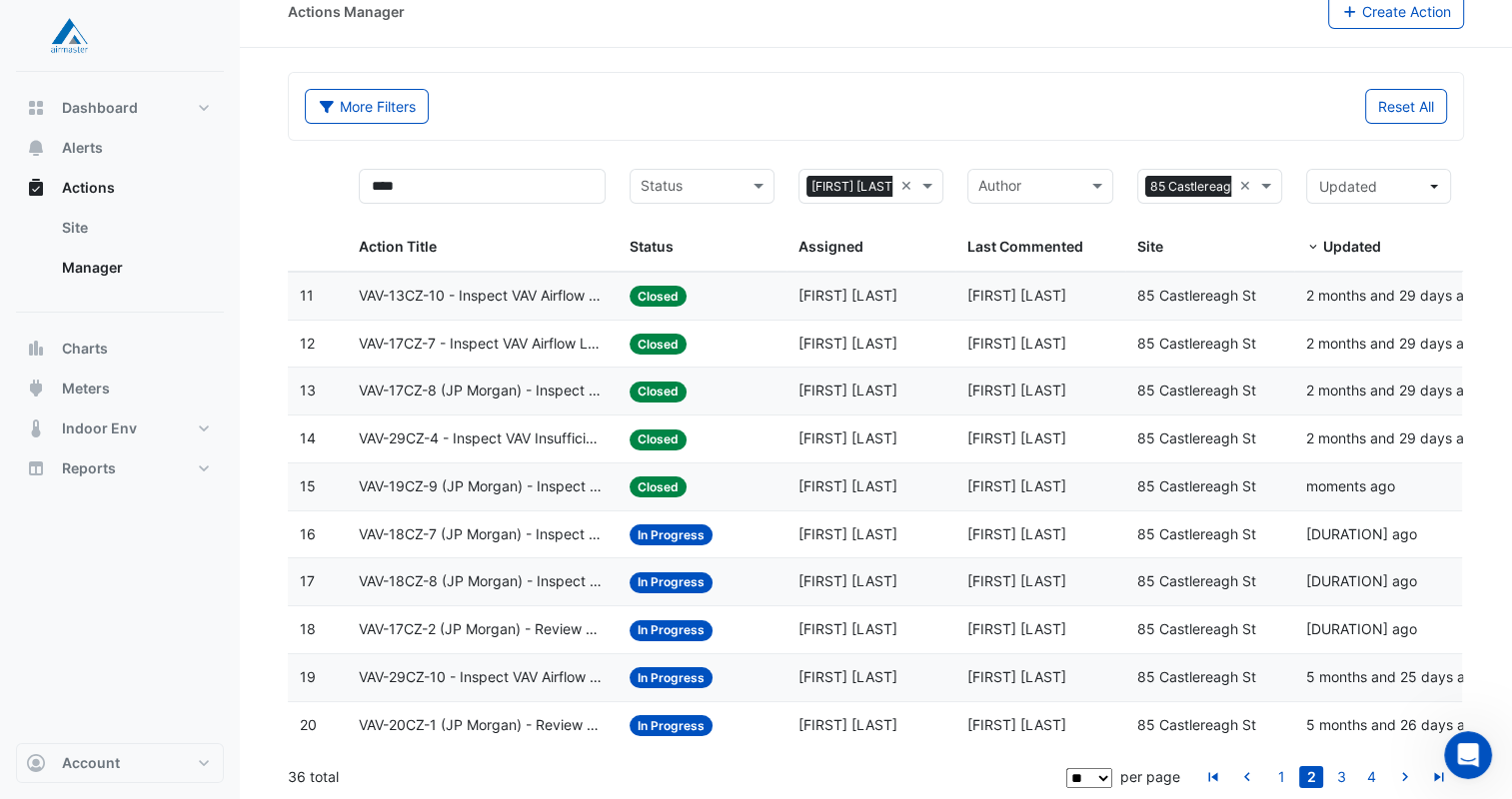 click on "VAV-18CZ-7 (JP Morgan) - Inspect VAV Insufficient Cooling" 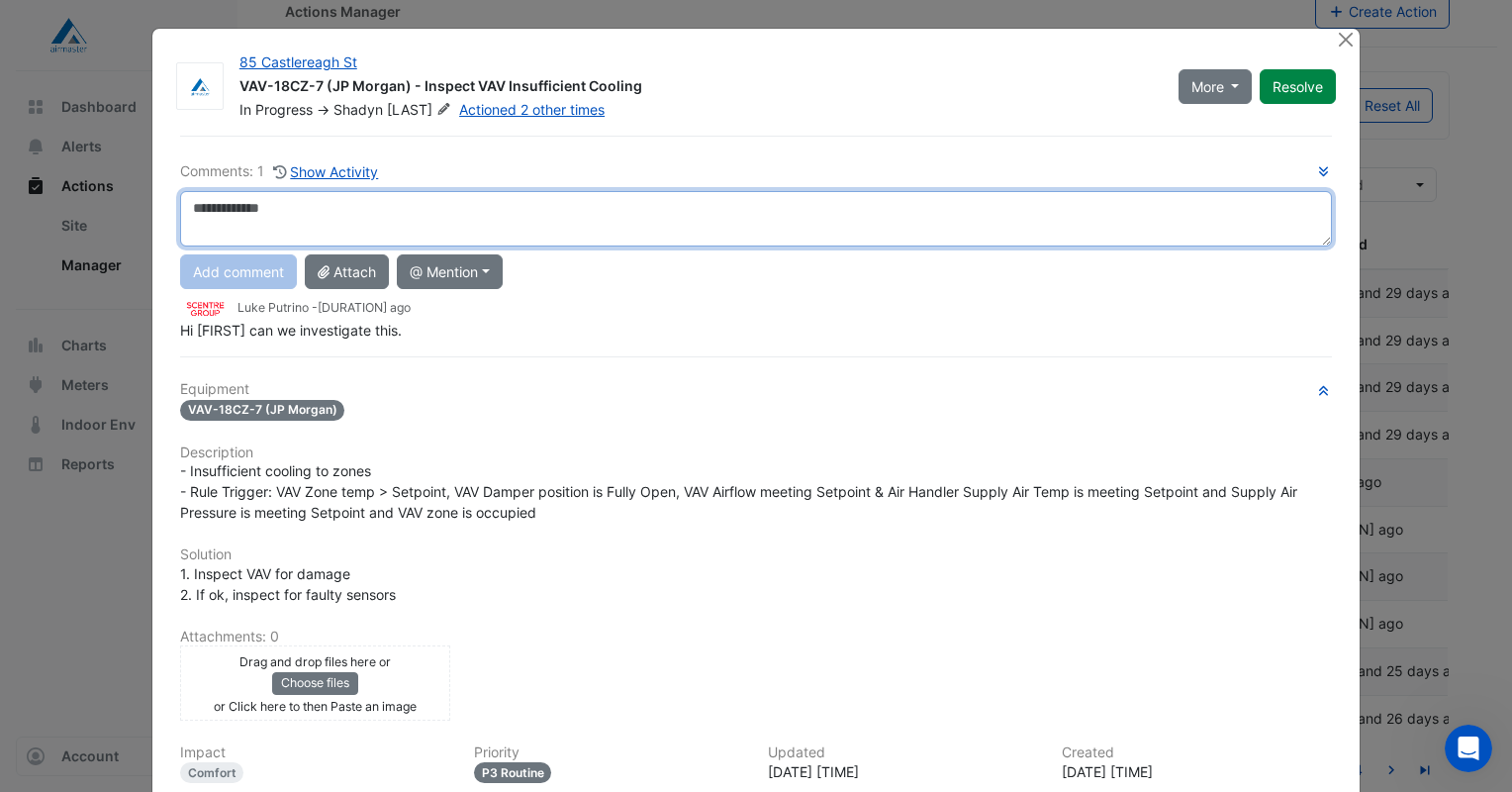 click at bounding box center (756, 219) 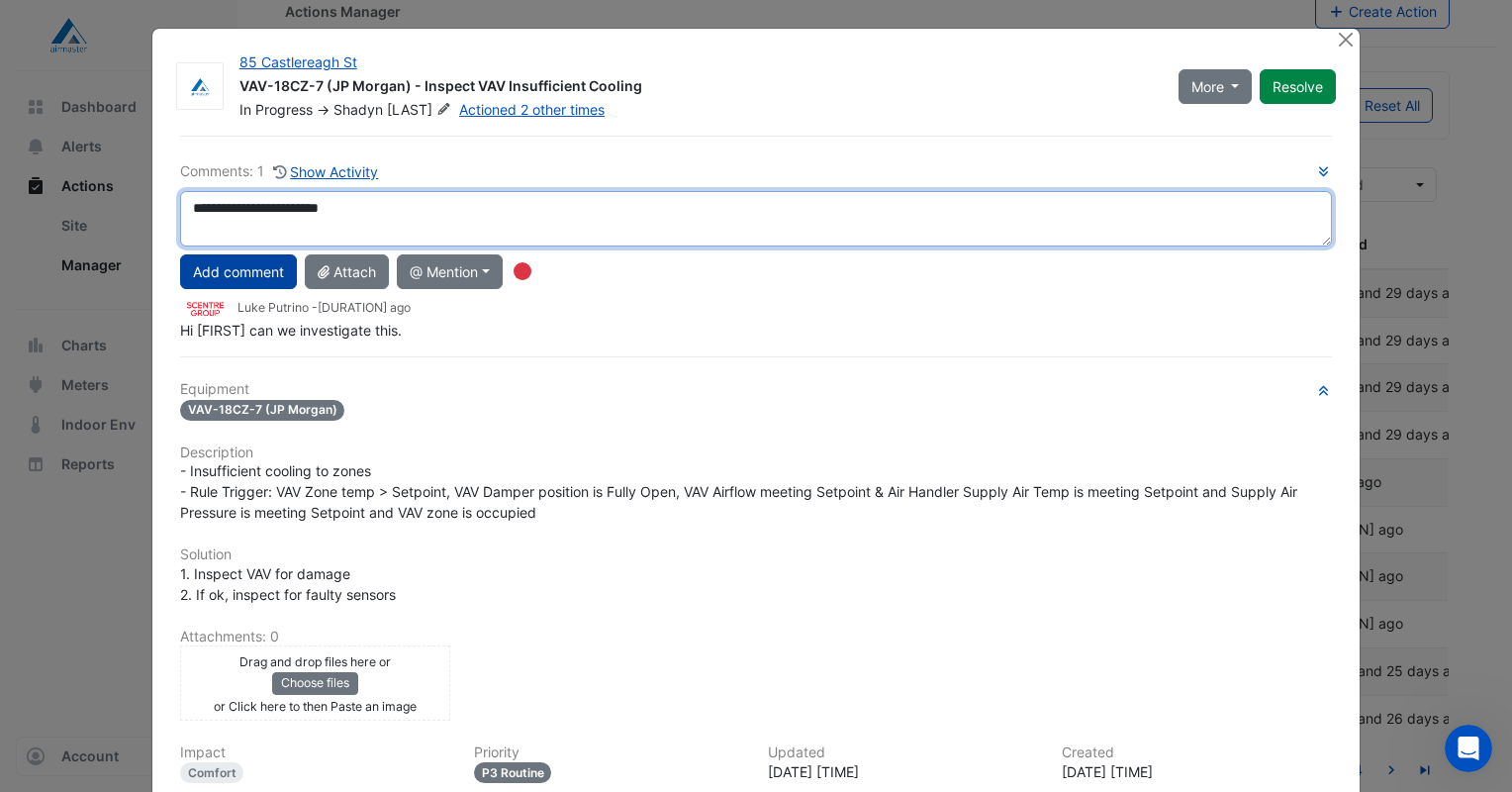 type on "**********" 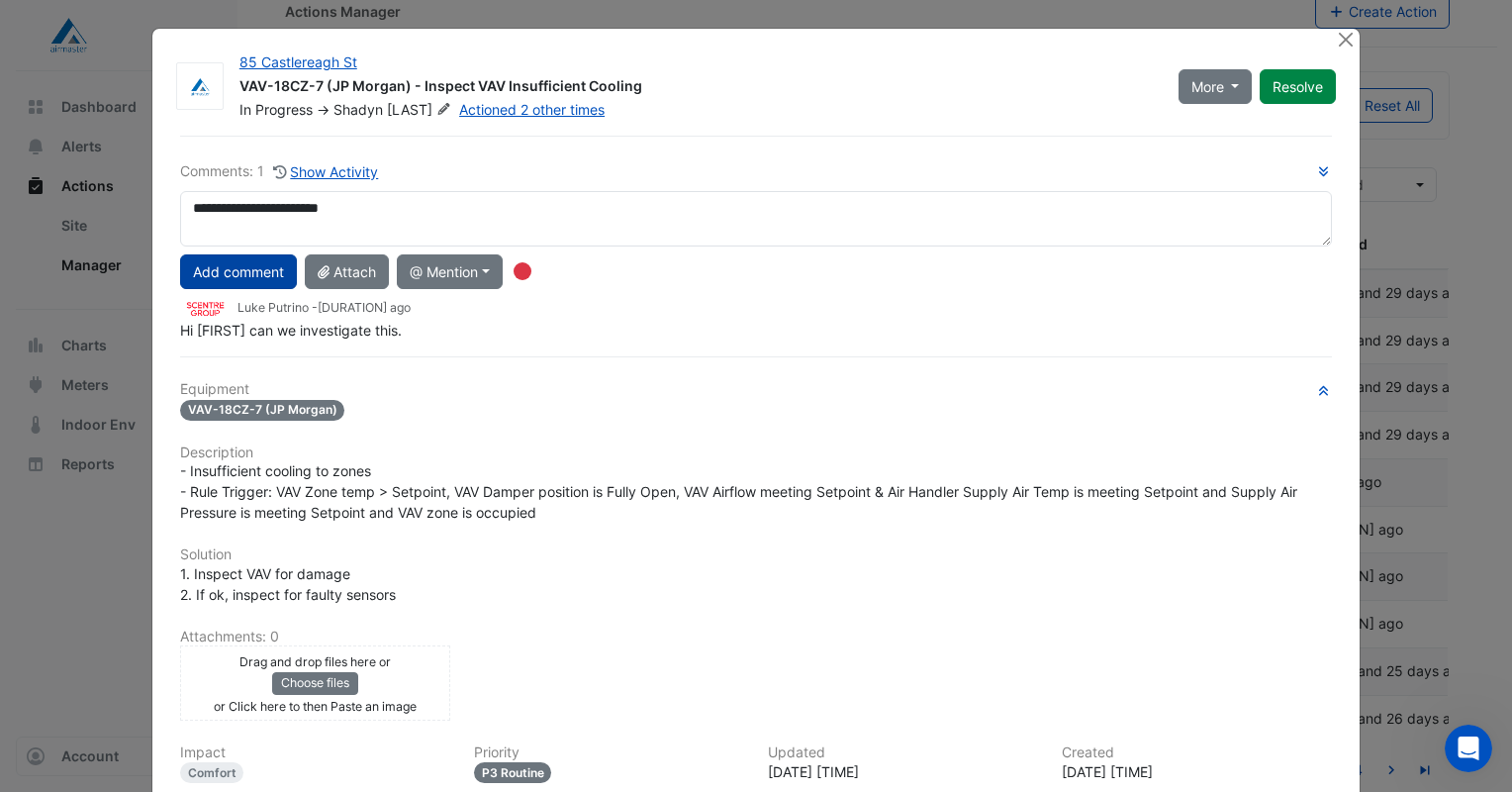 click on "Add comment" 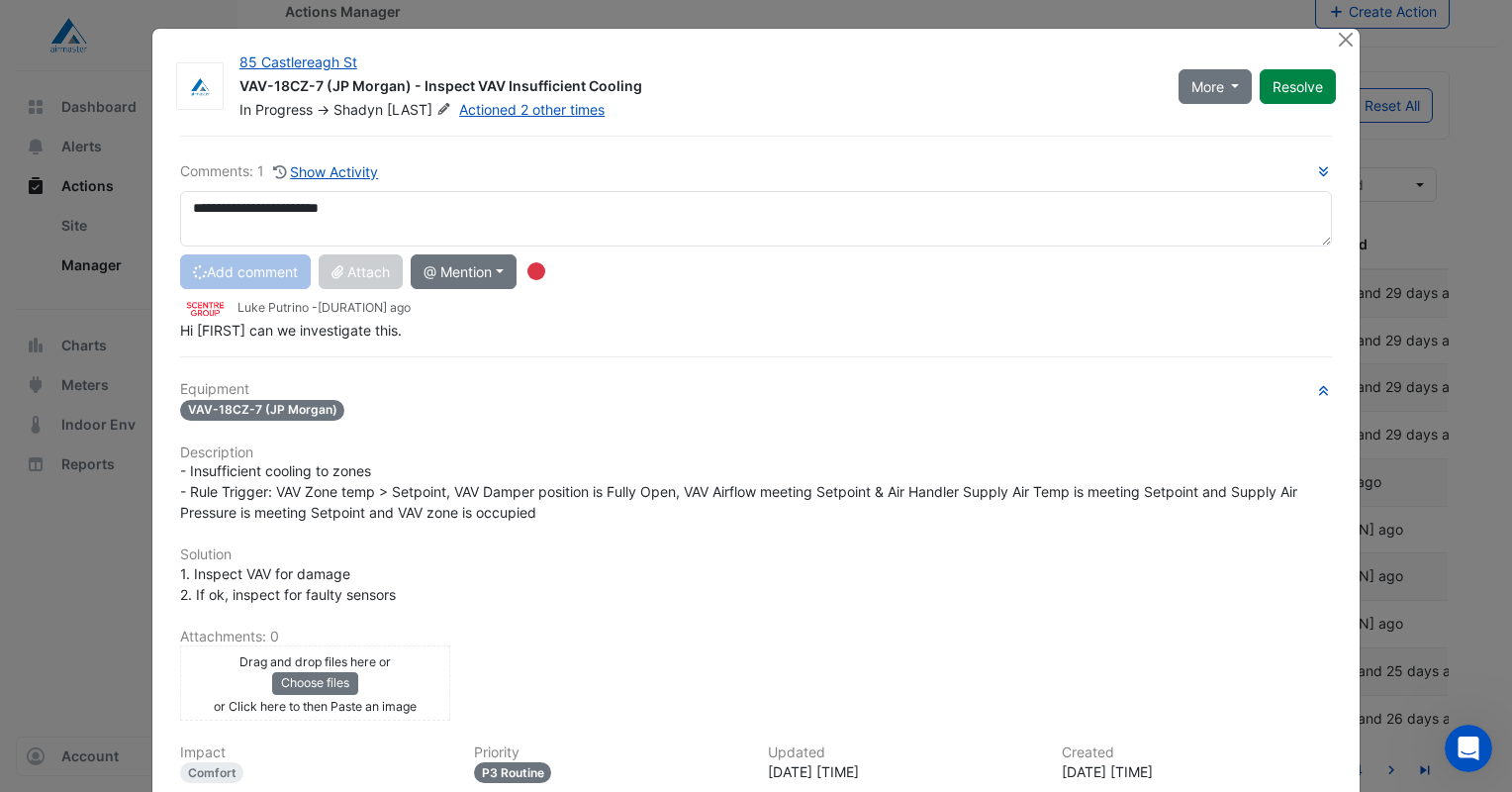 type 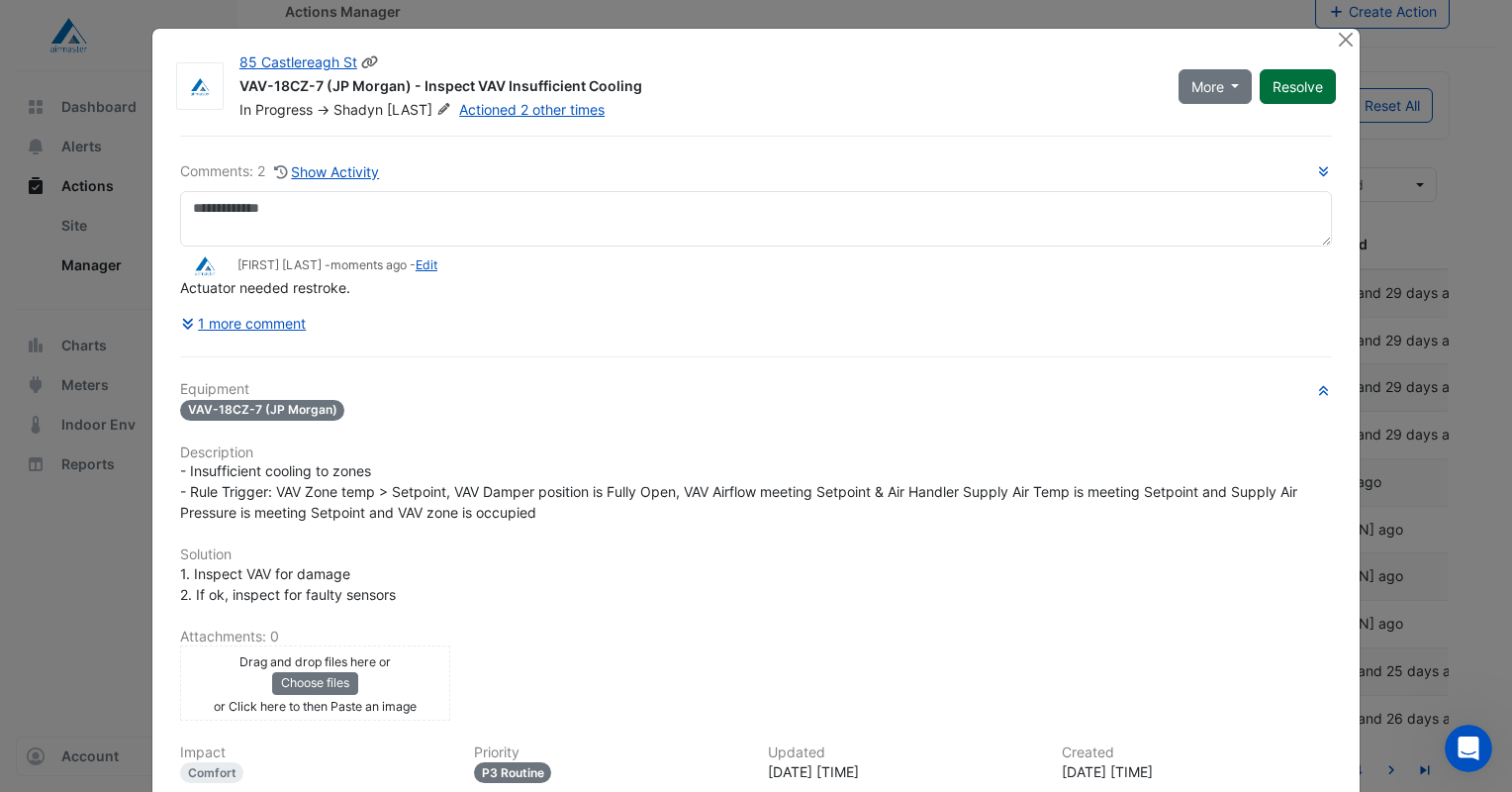 click on "Resolve" 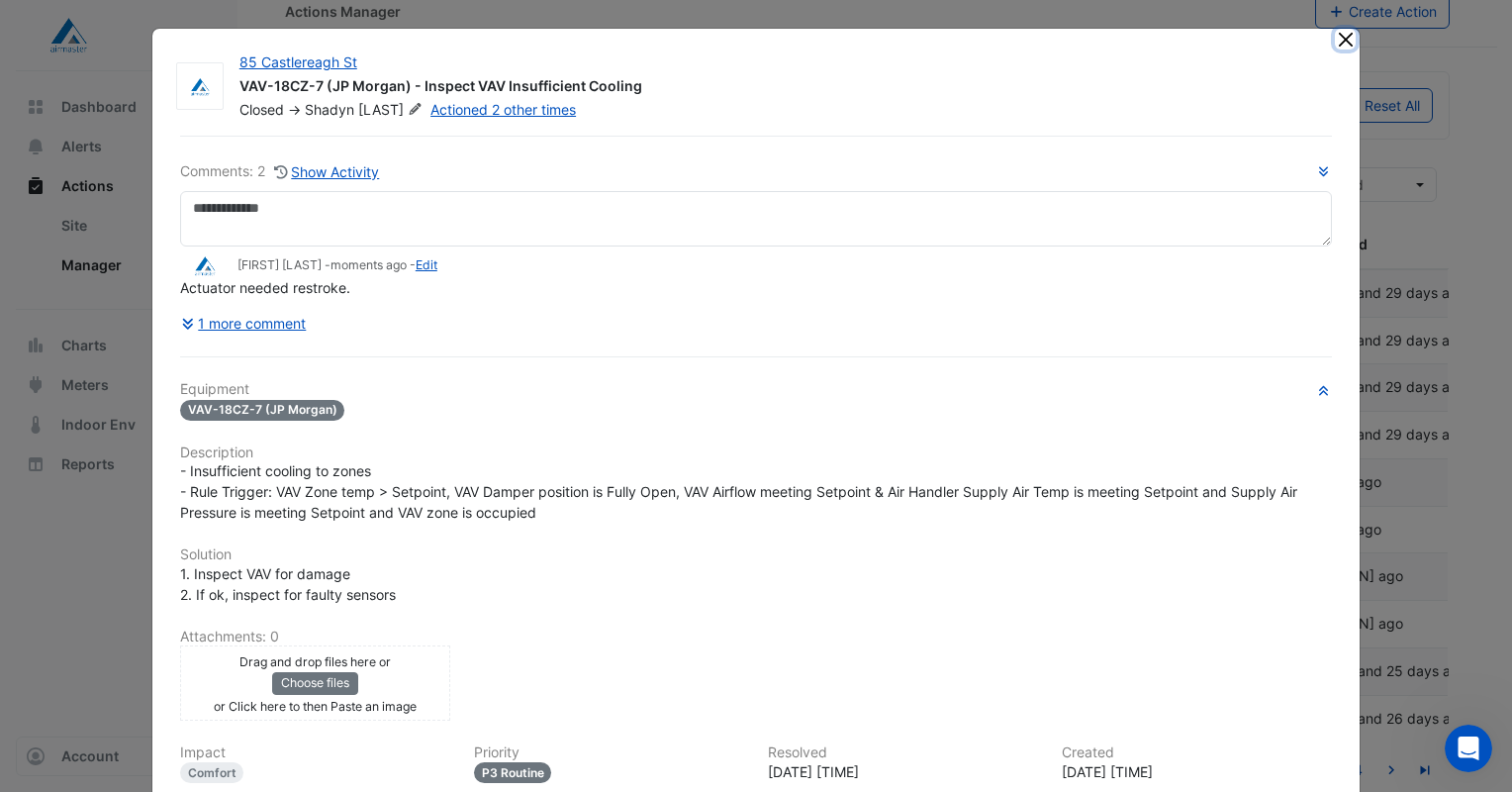 click 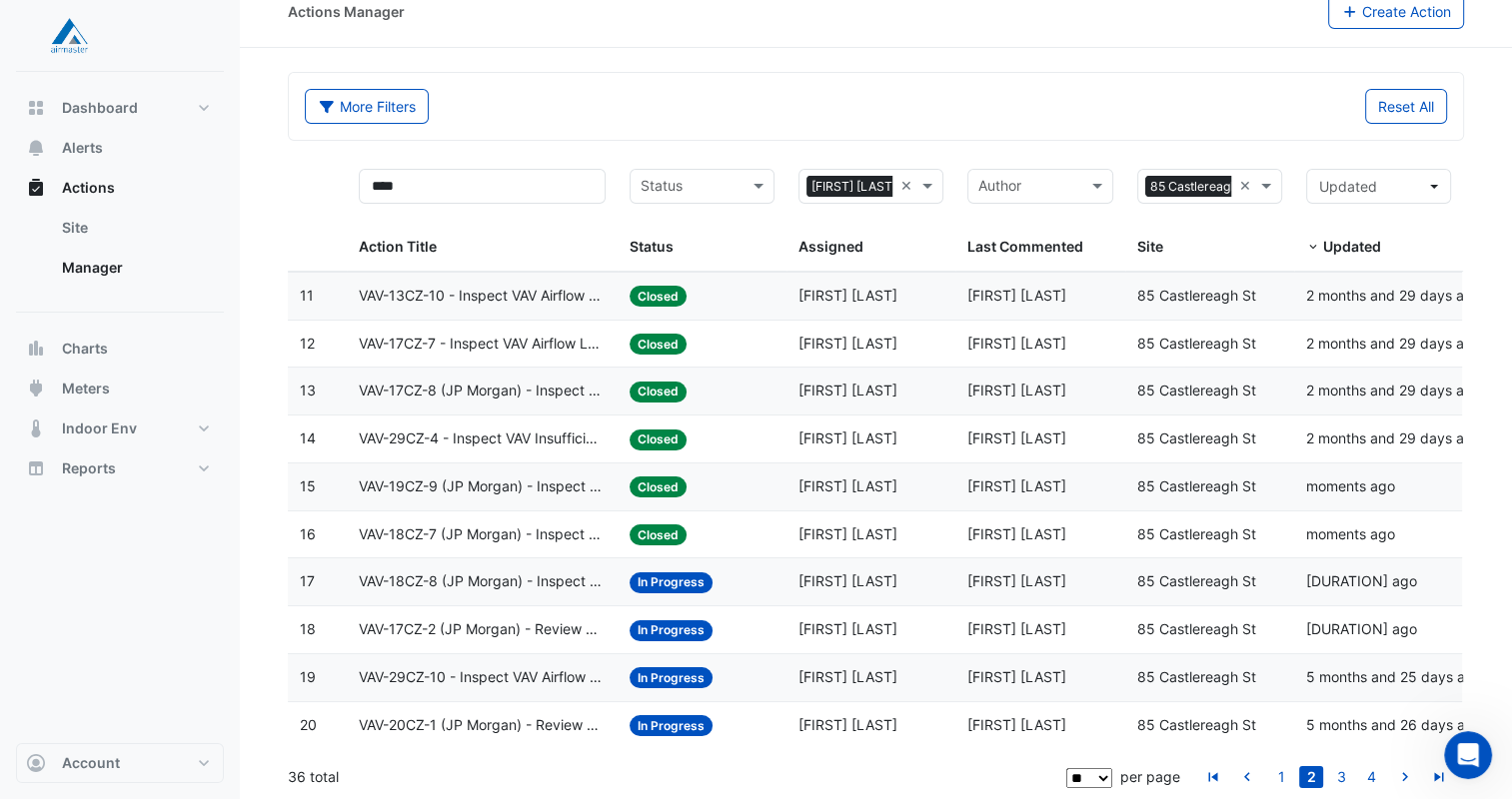 click on "VAV-18CZ-8 (JP Morgan) - Inspect VAV Airflow Block" 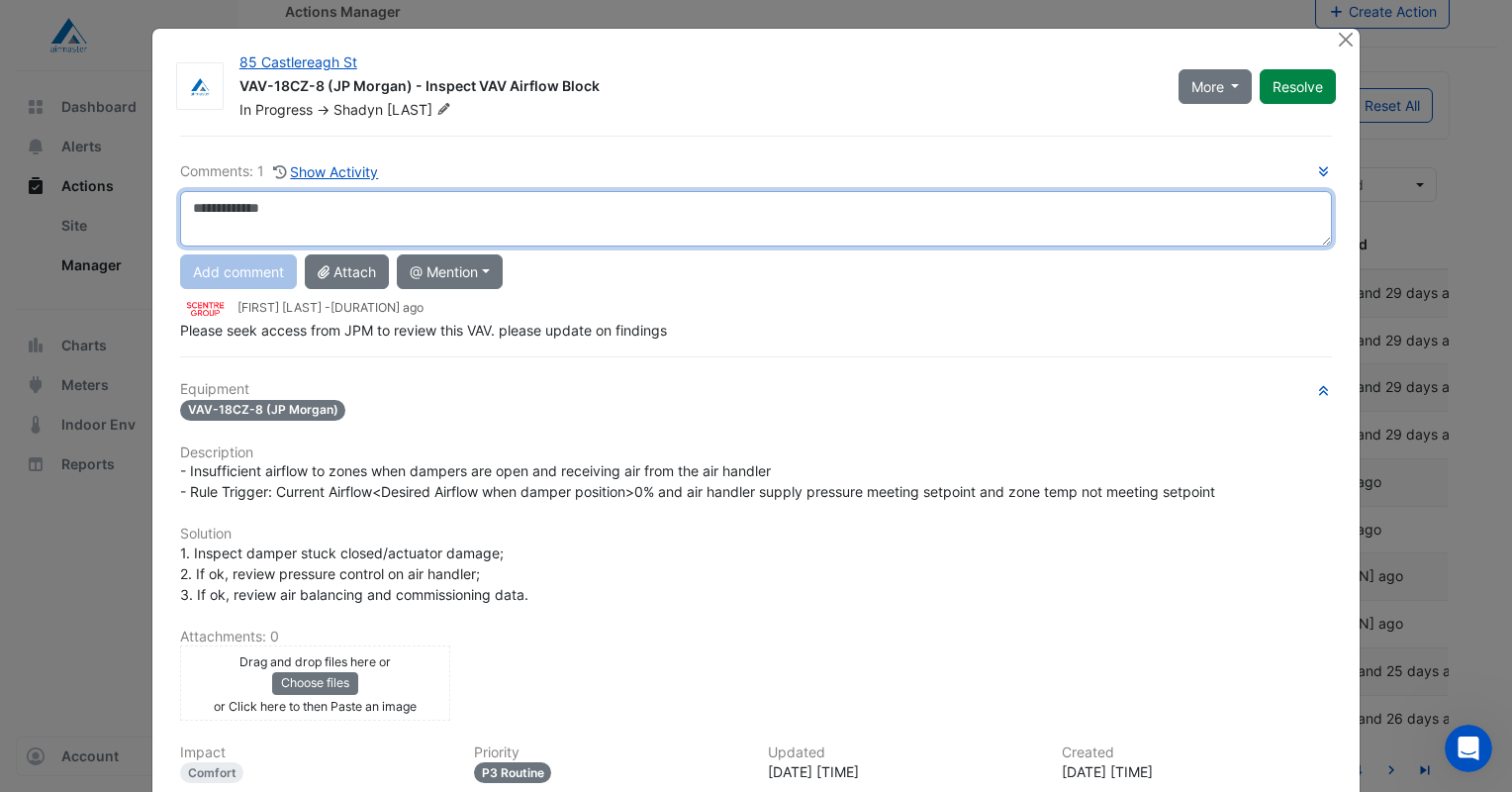 click at bounding box center [756, 219] 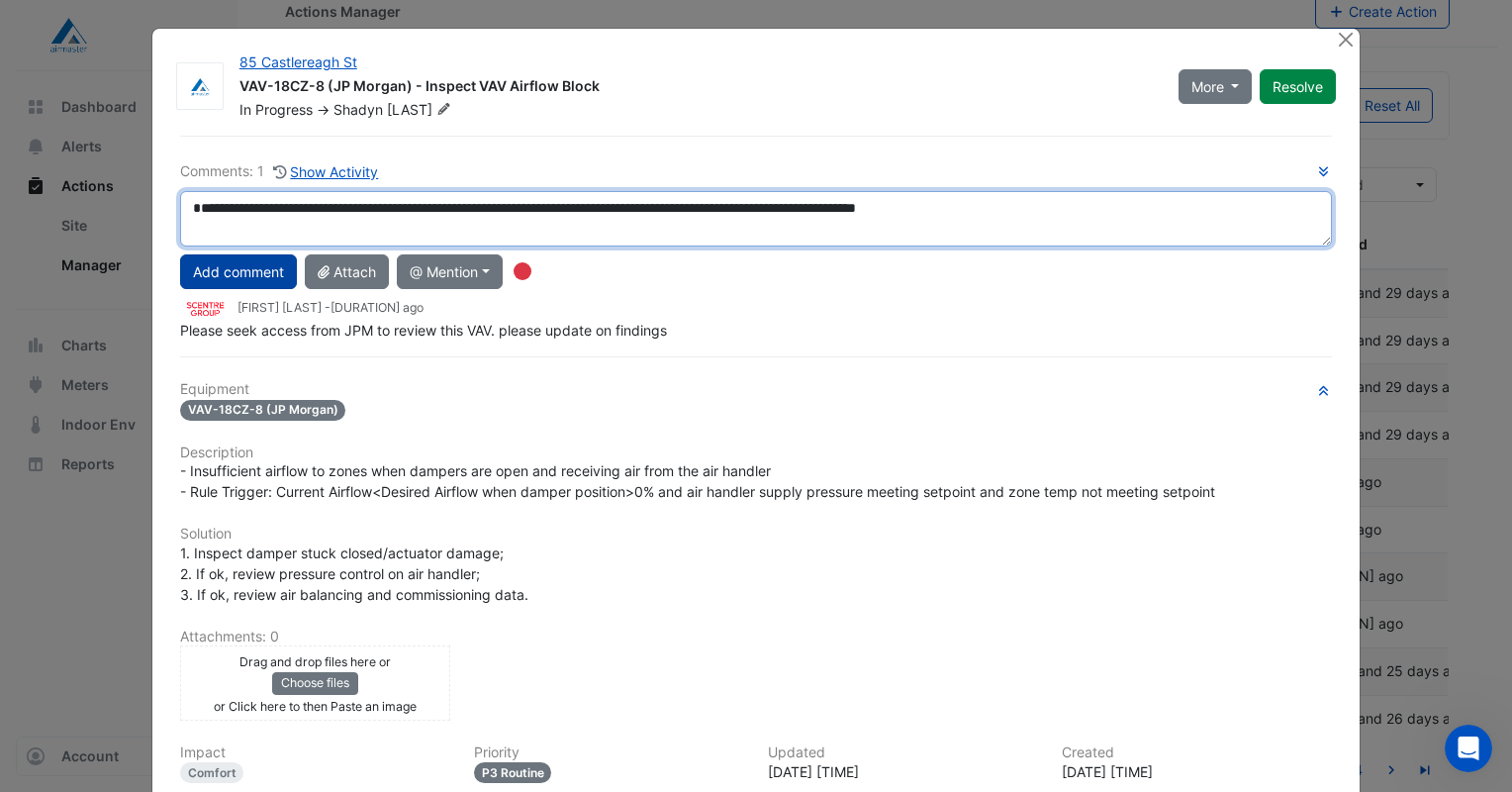 type on "**********" 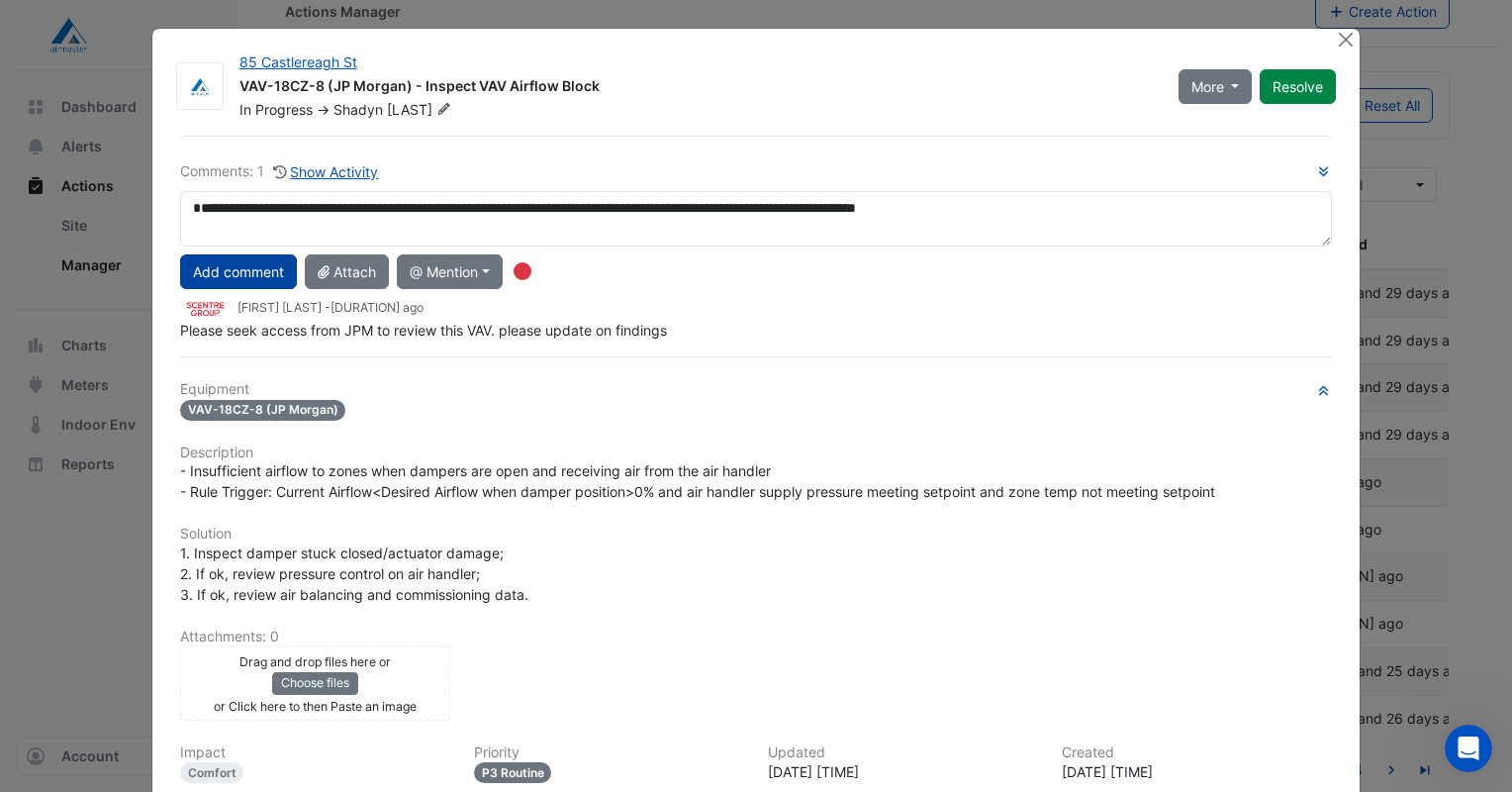 click on "Add comment" 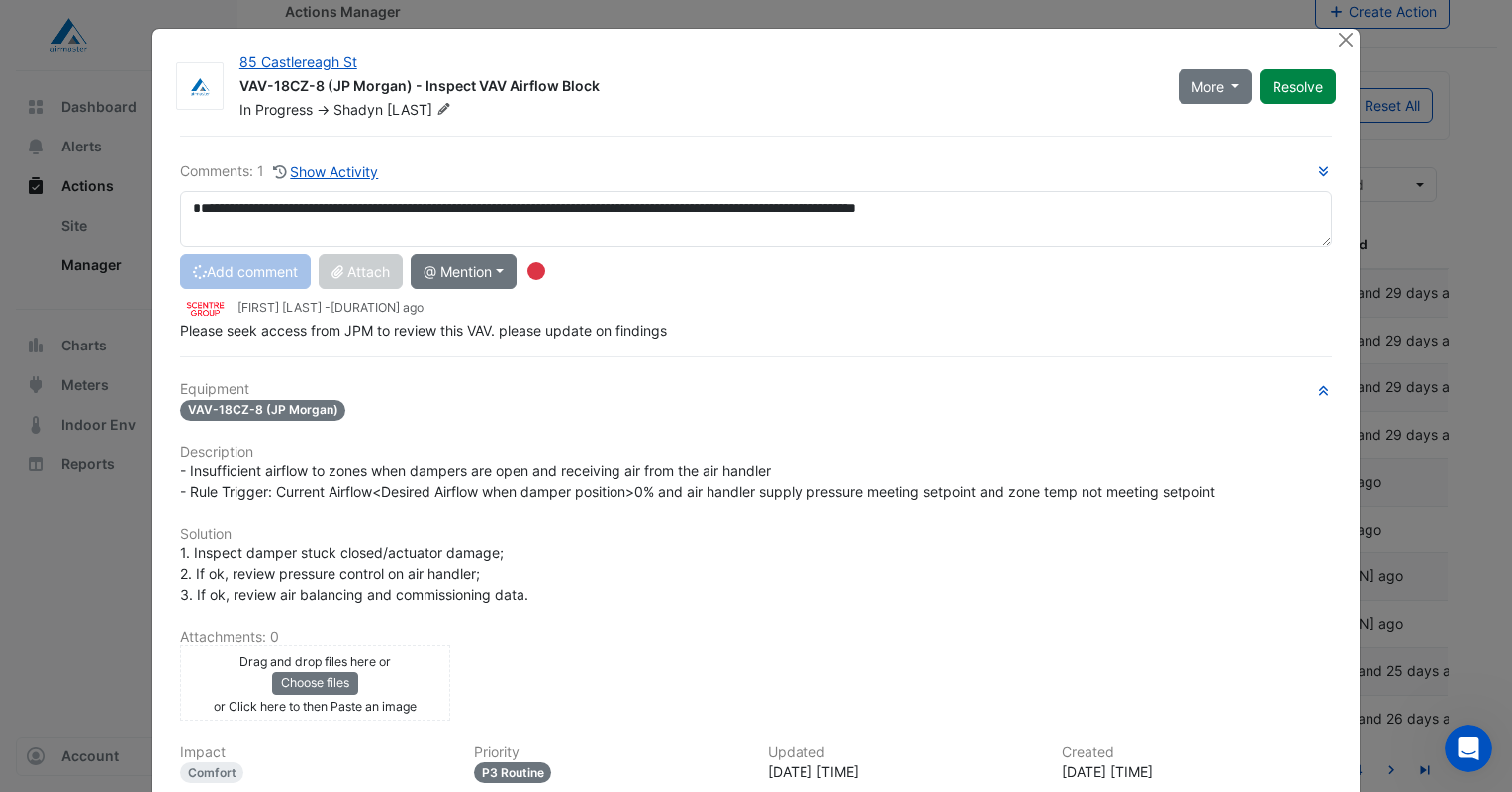 type 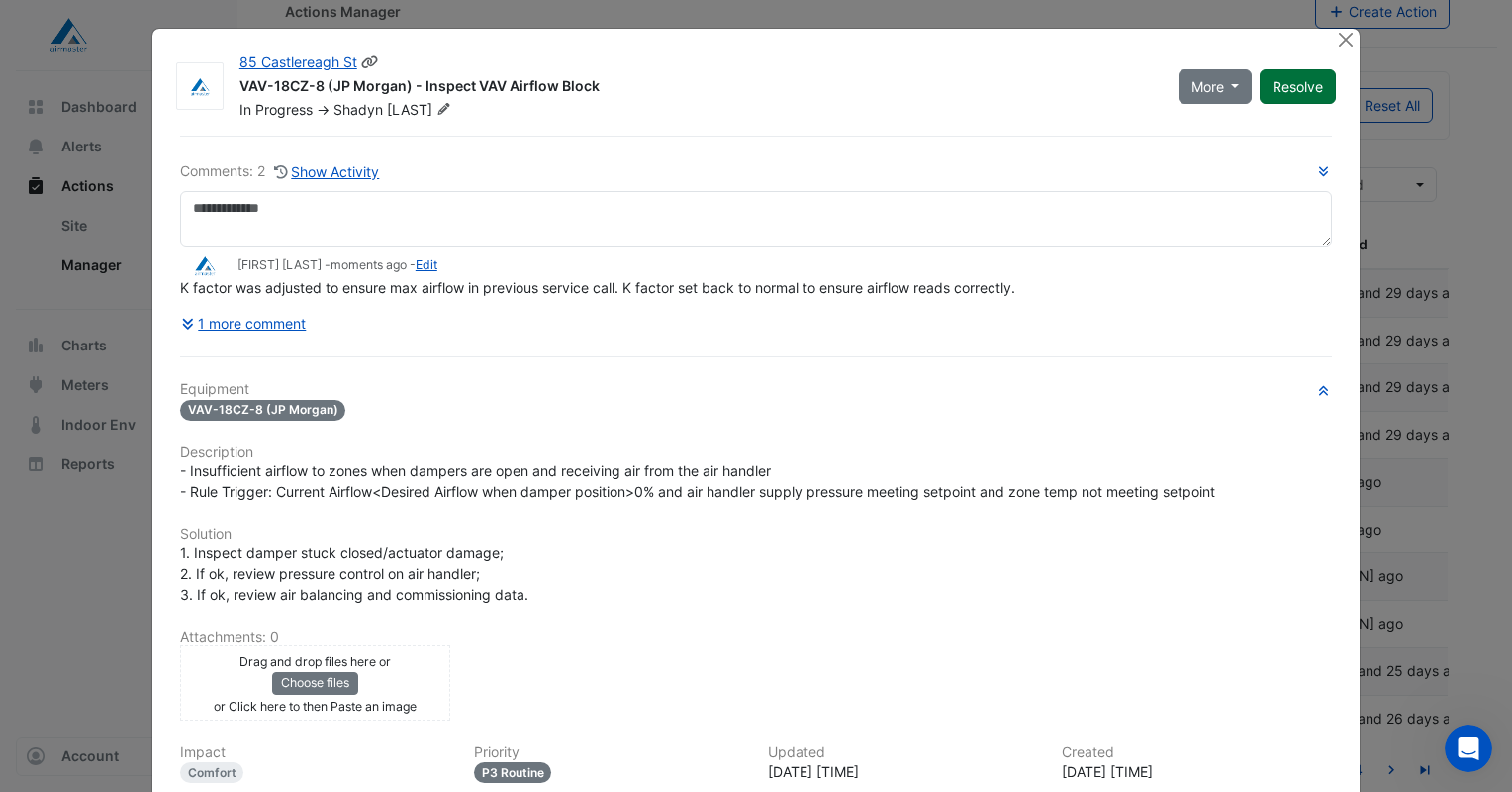 click on "Resolve" 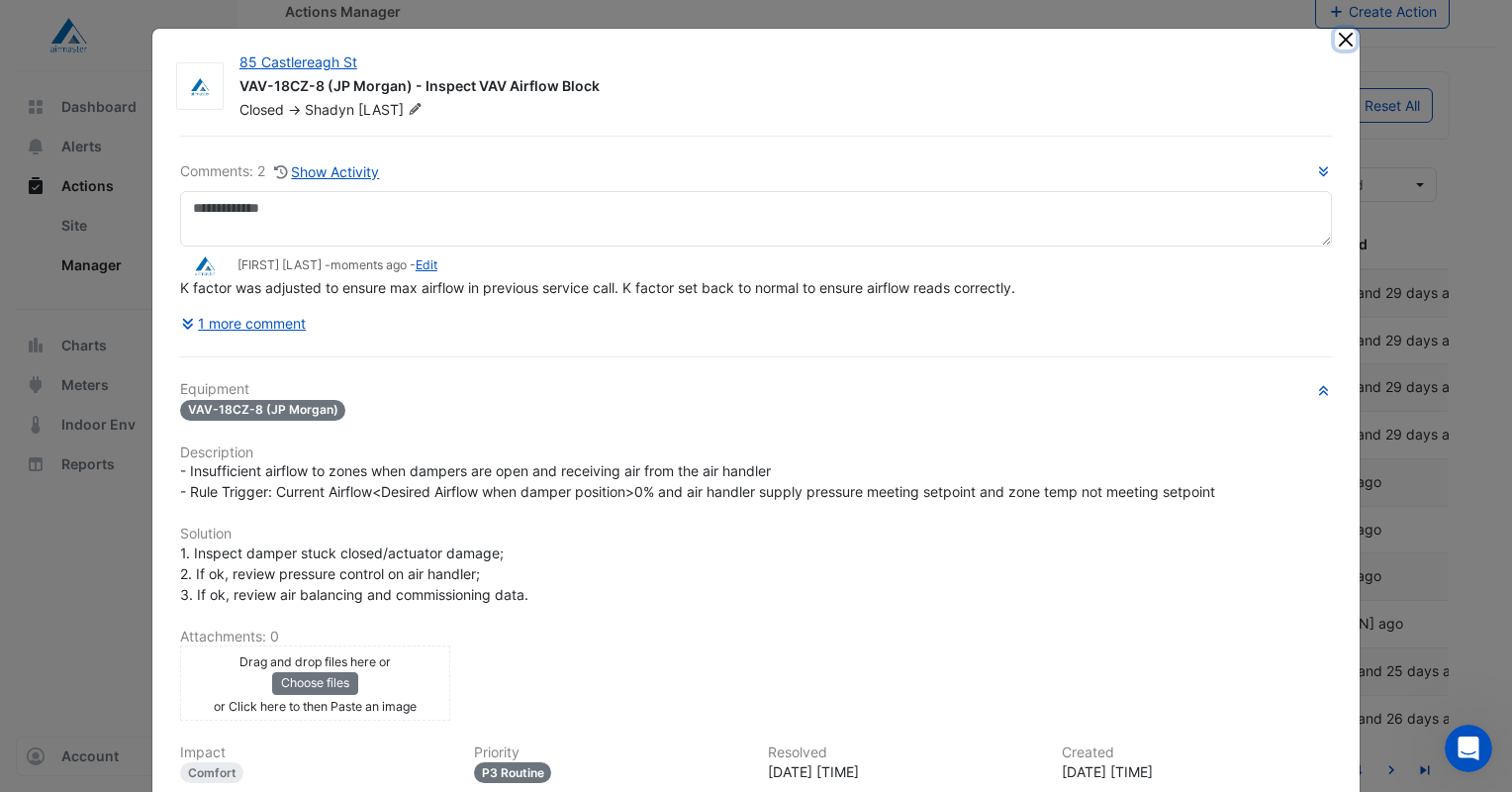 click 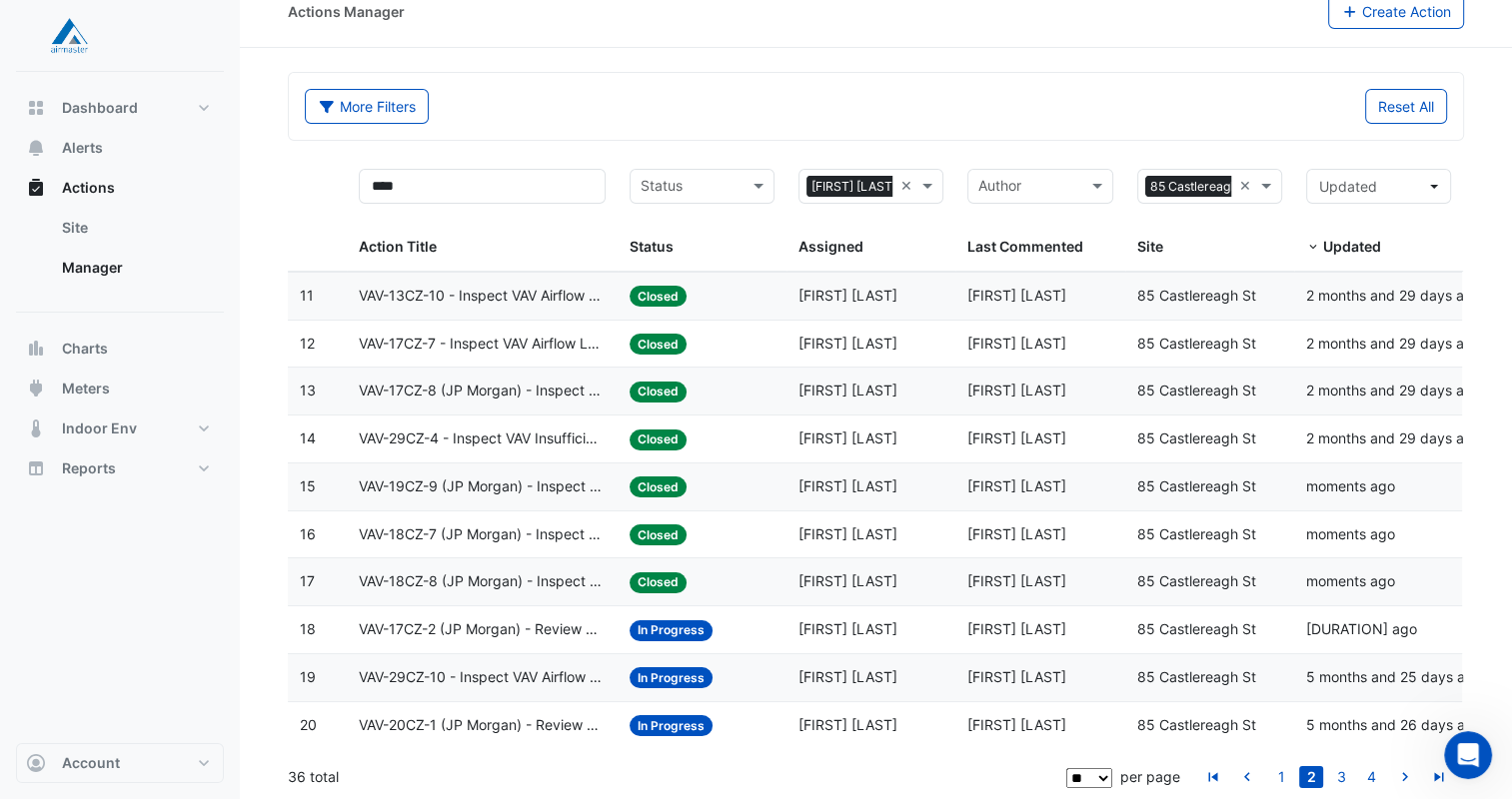 click on "VAV-17CZ-2 (JP Morgan) - Review Critical Sensor Outside Range" 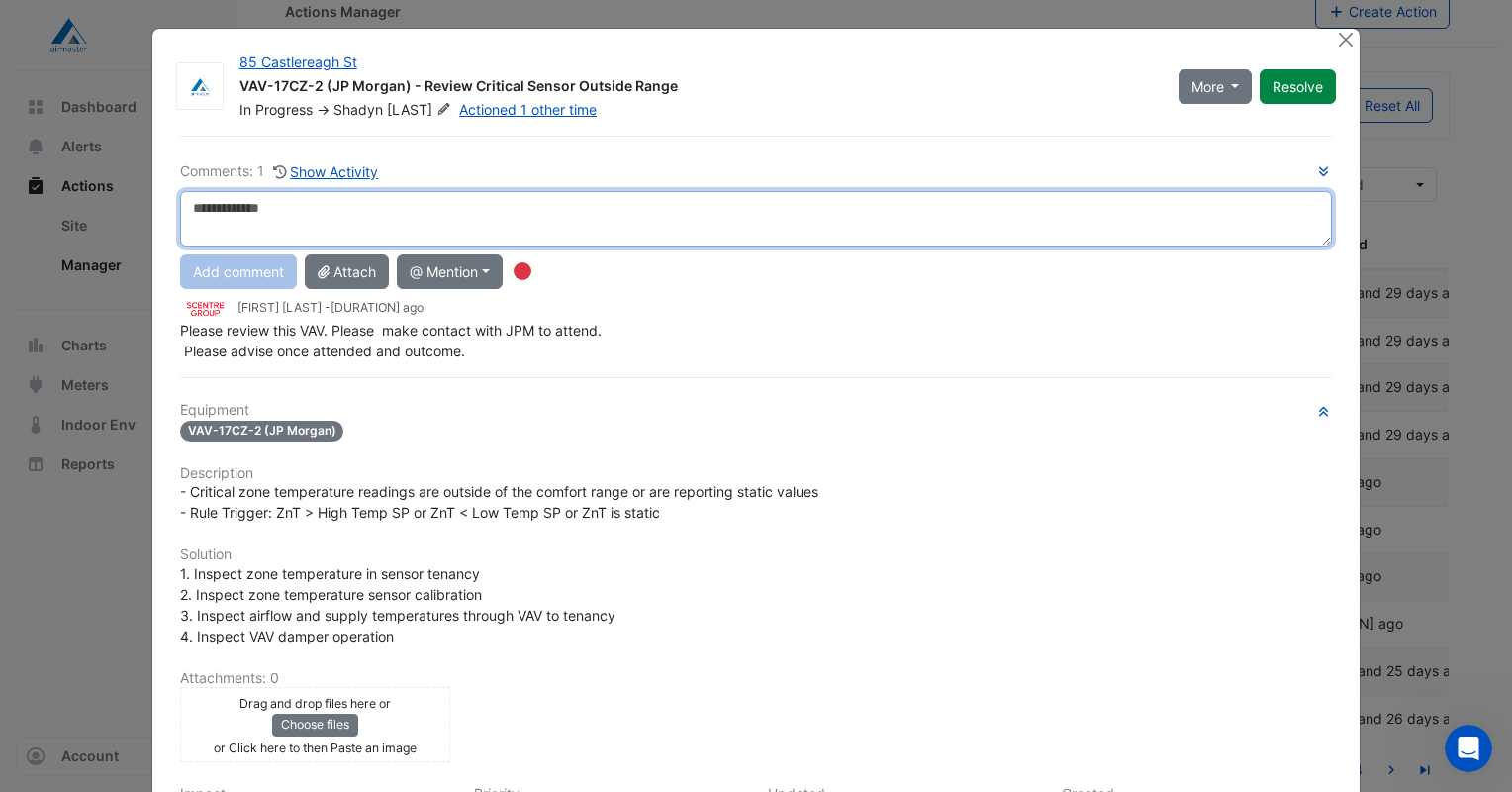 paste on "**********" 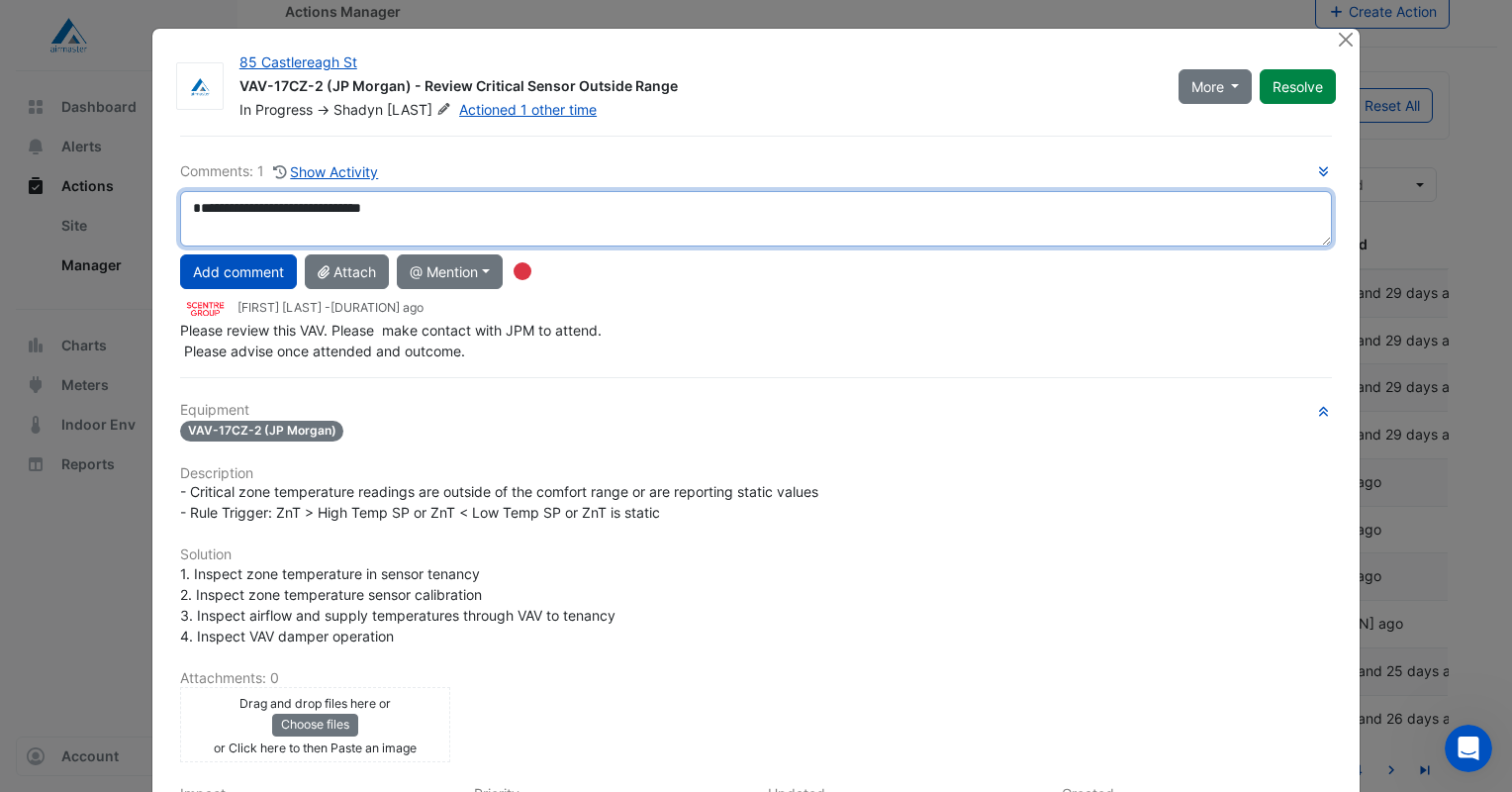 click on "**********" at bounding box center (756, 219) 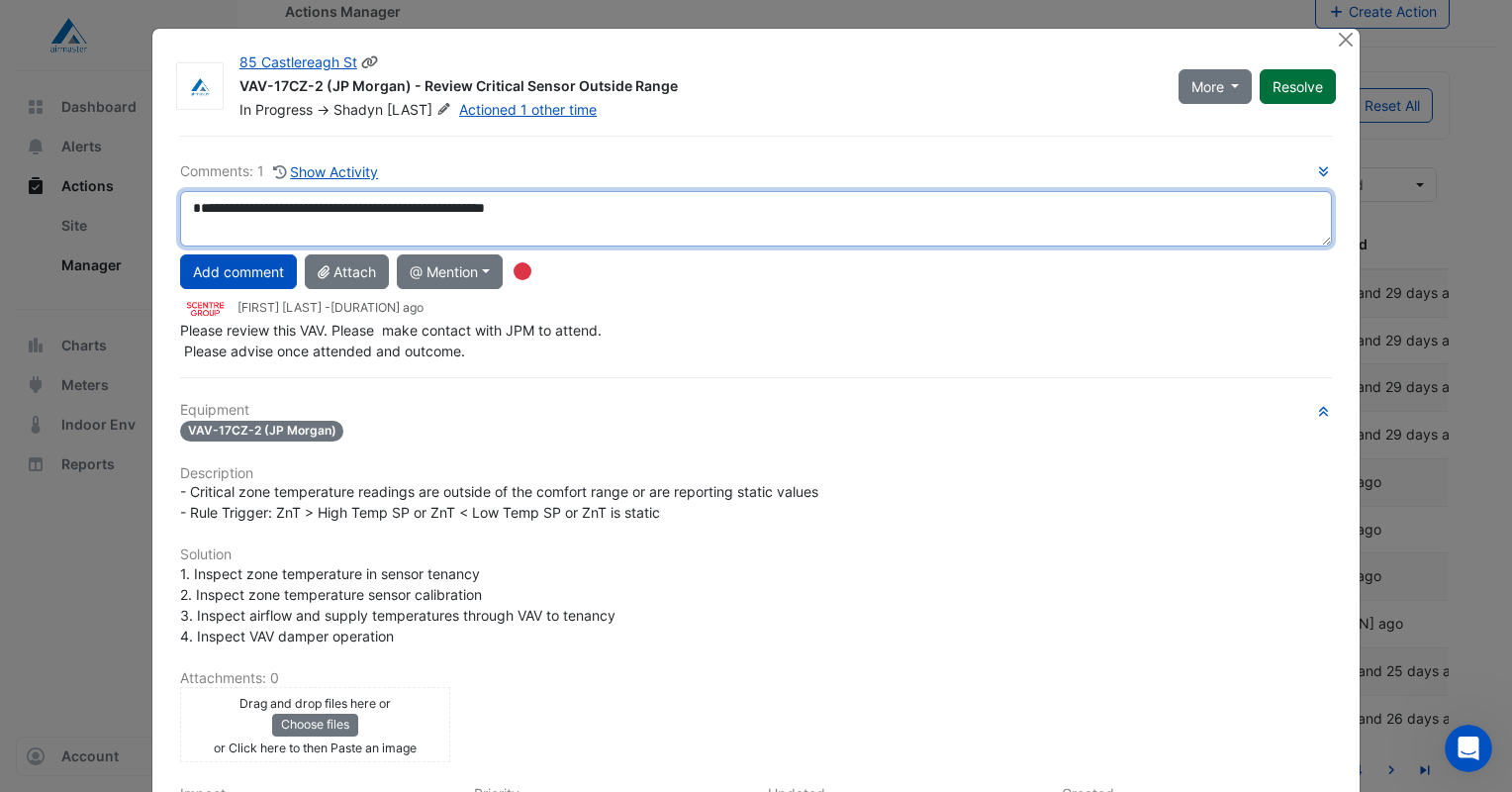 type on "**********" 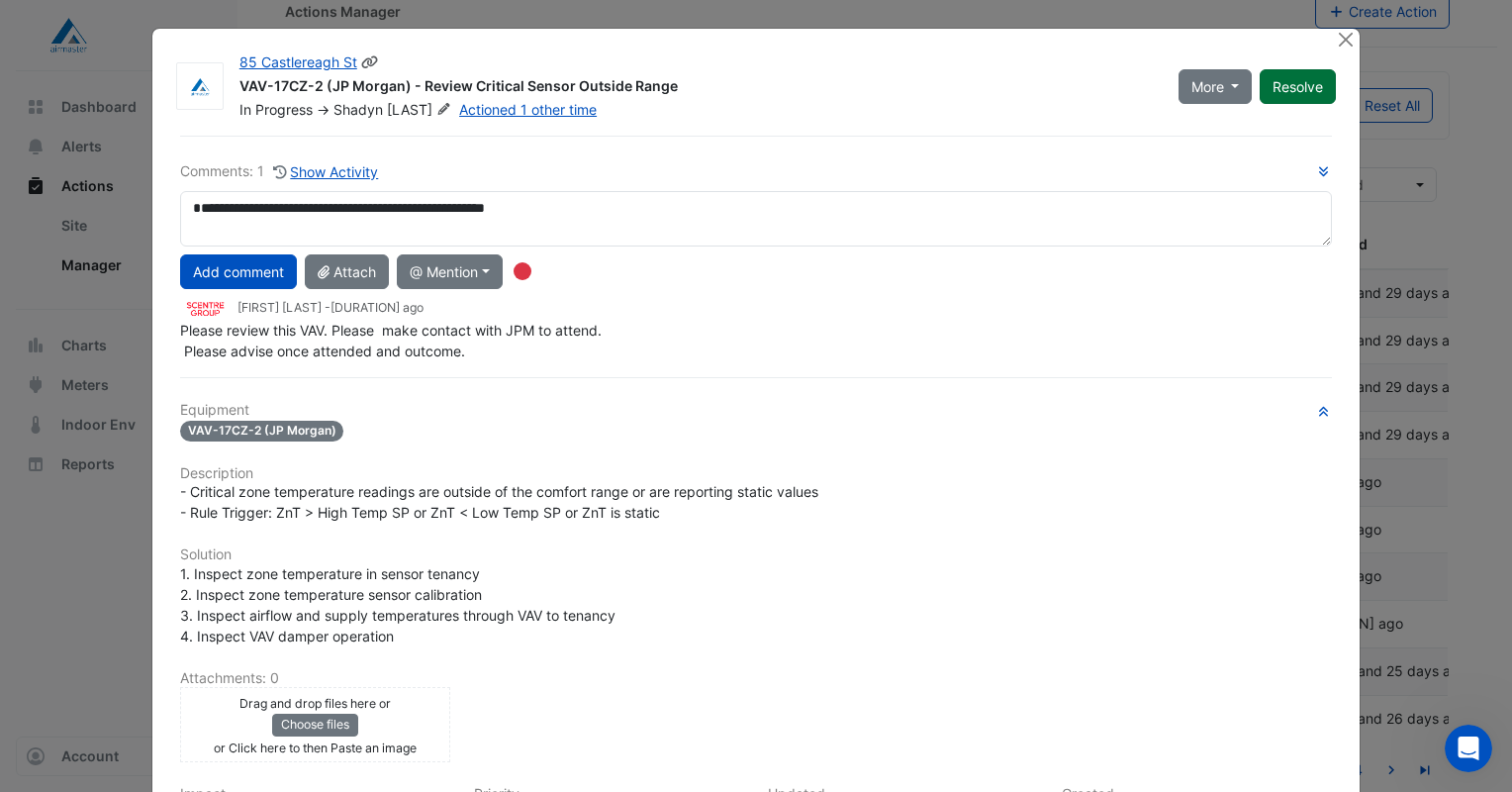 click on "Resolve" 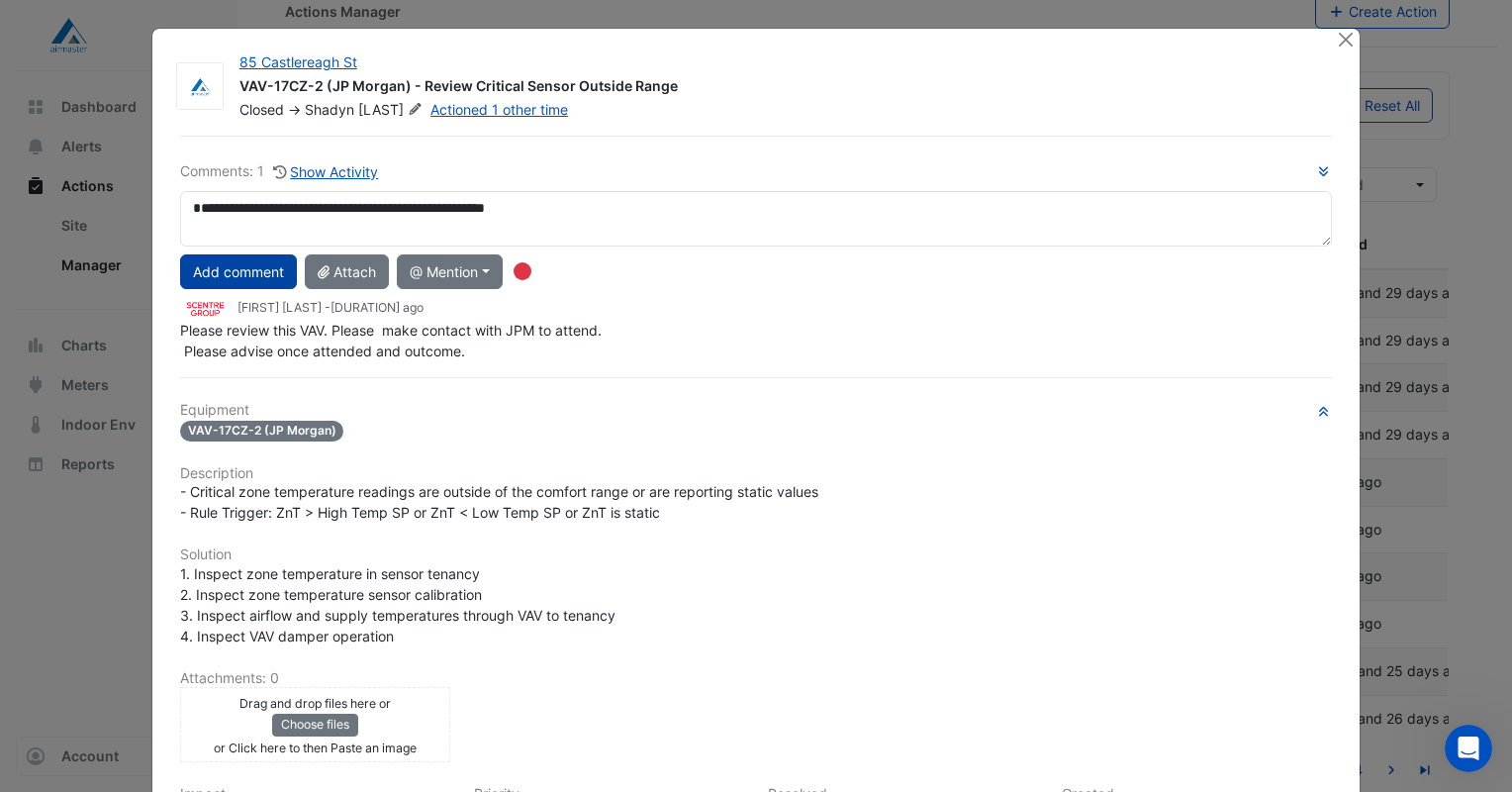 click on "Add comment" 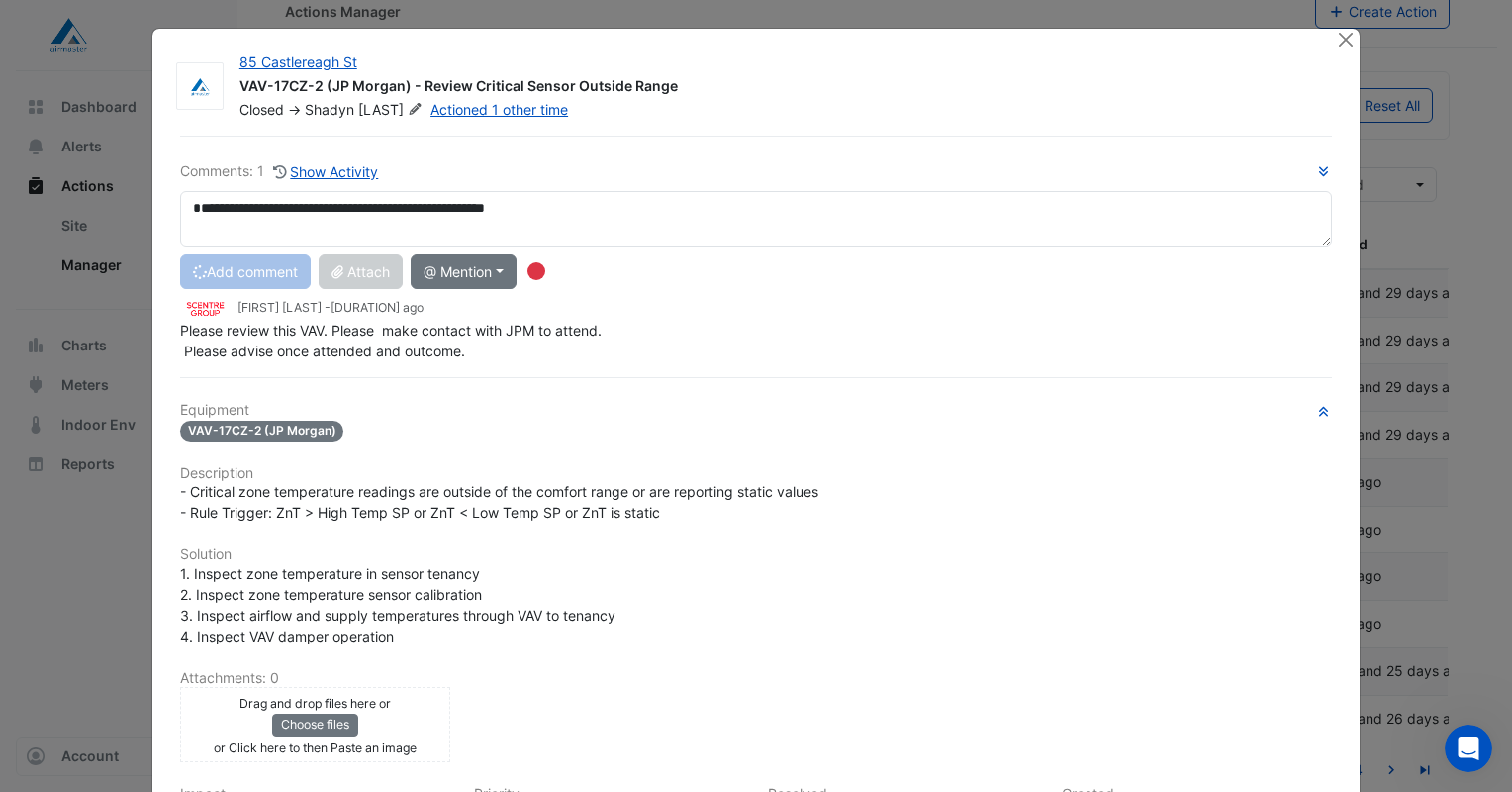 type 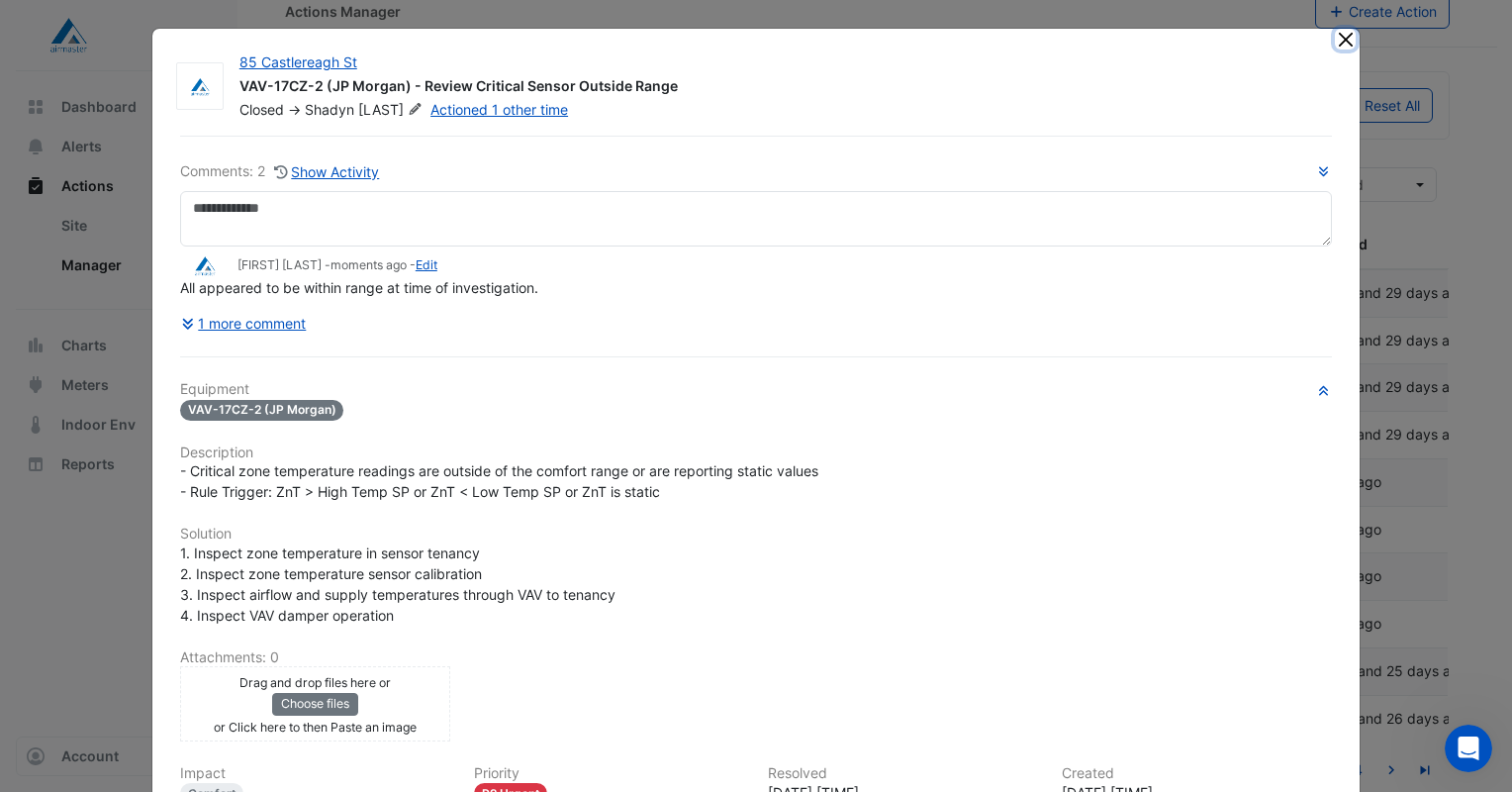 click 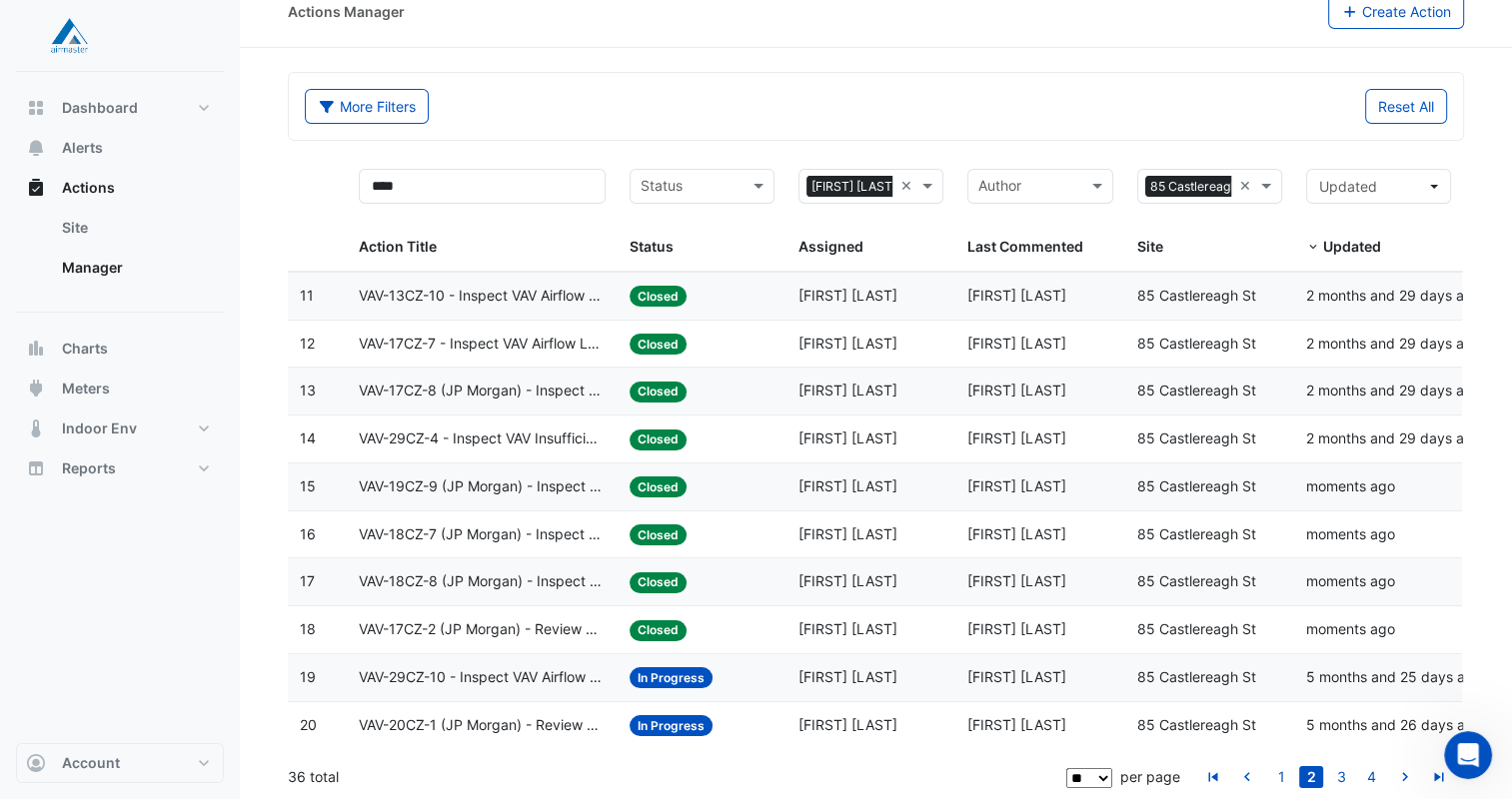 click on "VAV-20CZ-1 (JP Morgan) - Review Critical Sensor Outside Range" 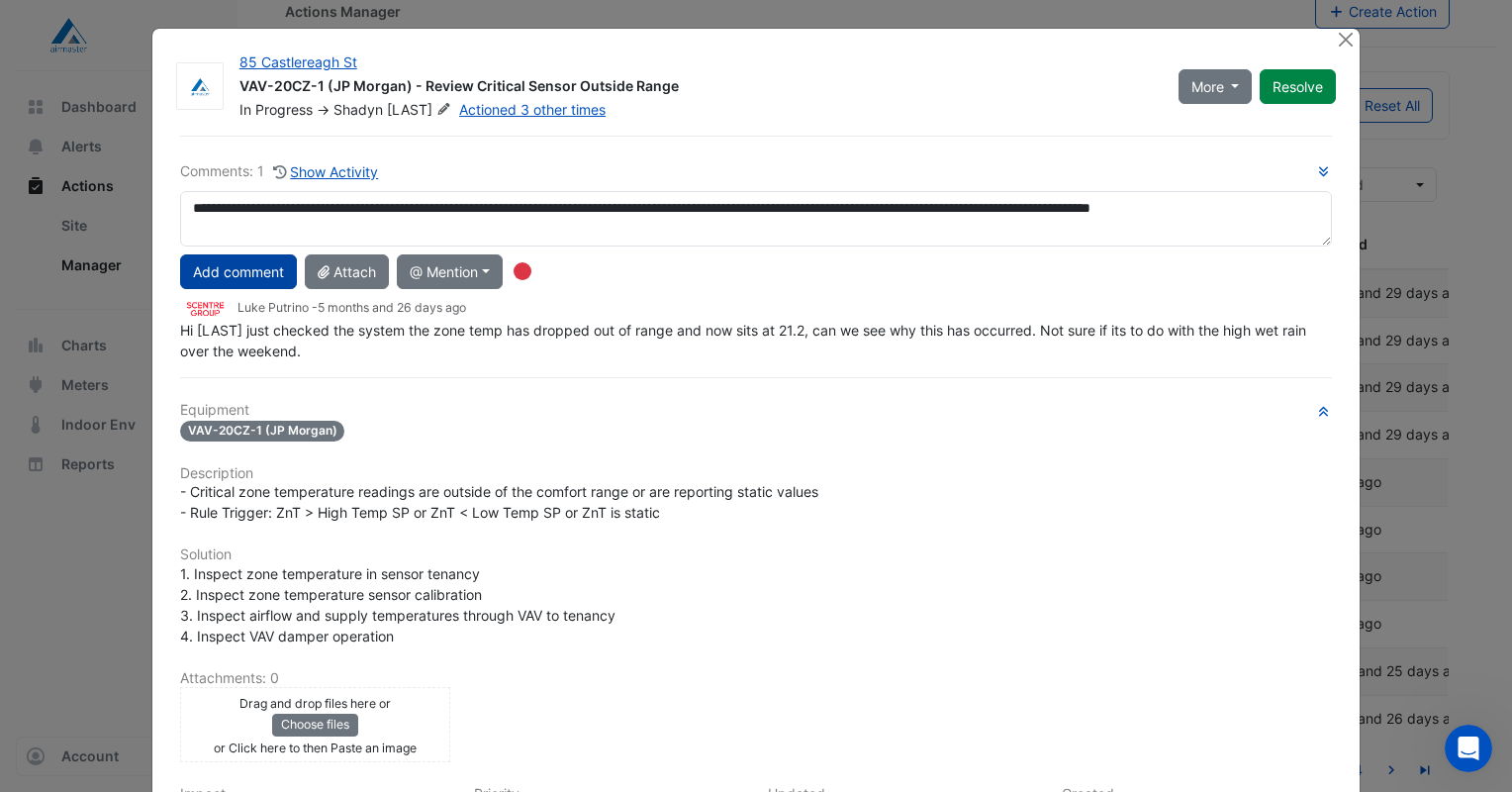 type on "**********" 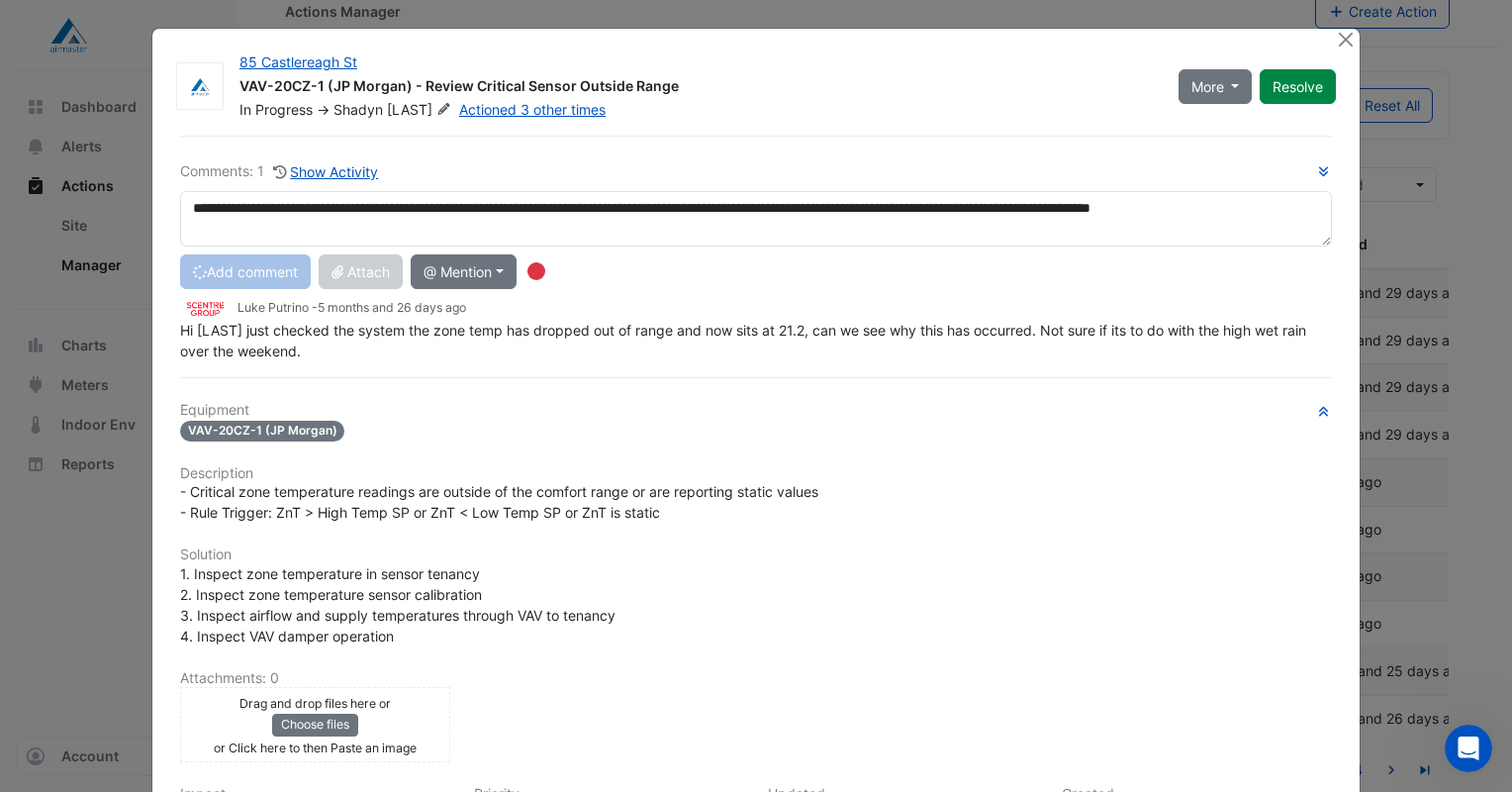 type 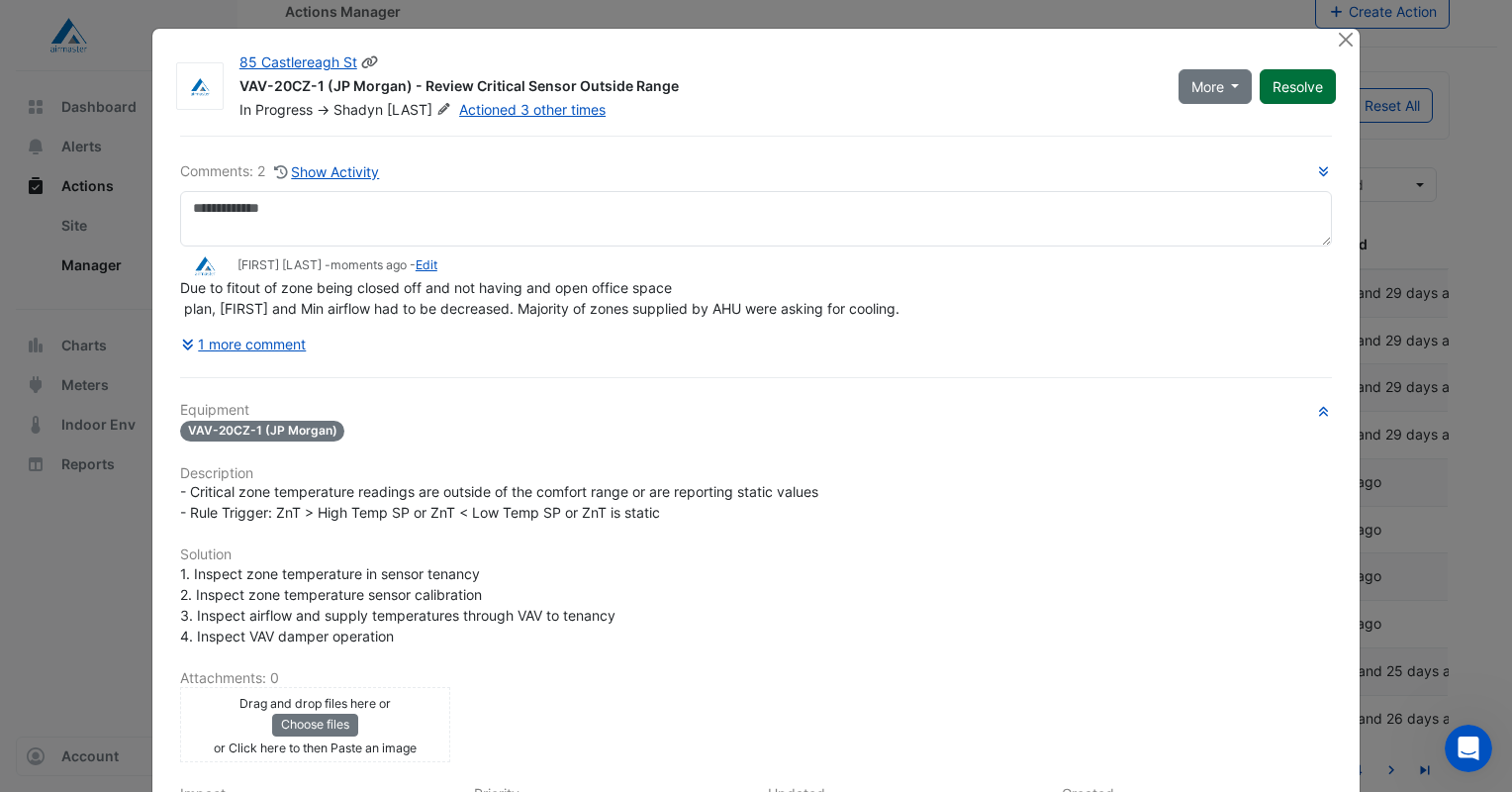 click on "Resolve" 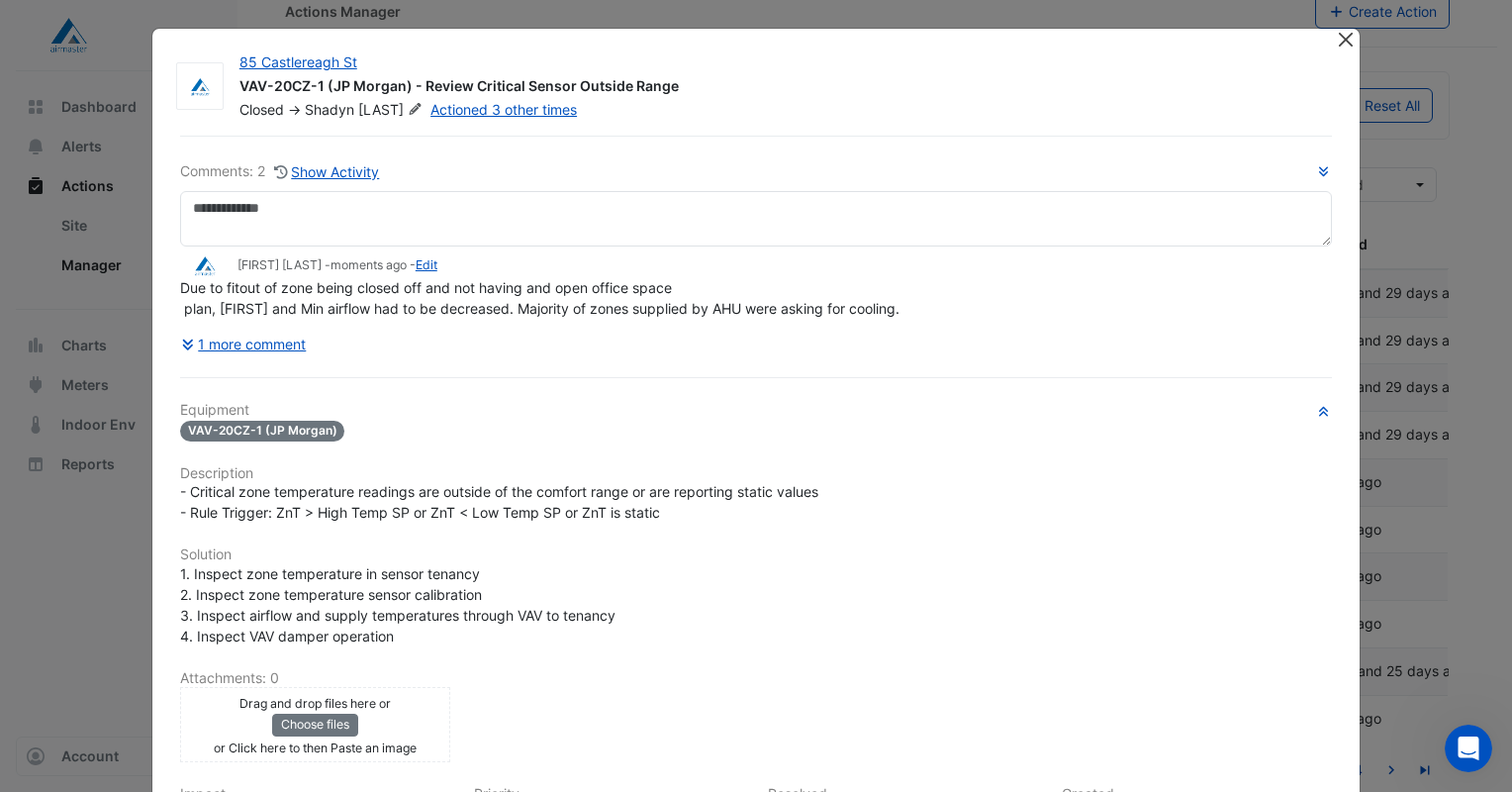 drag, startPoint x: 1279, startPoint y: 84, endPoint x: 1346, endPoint y: 37, distance: 81.84131 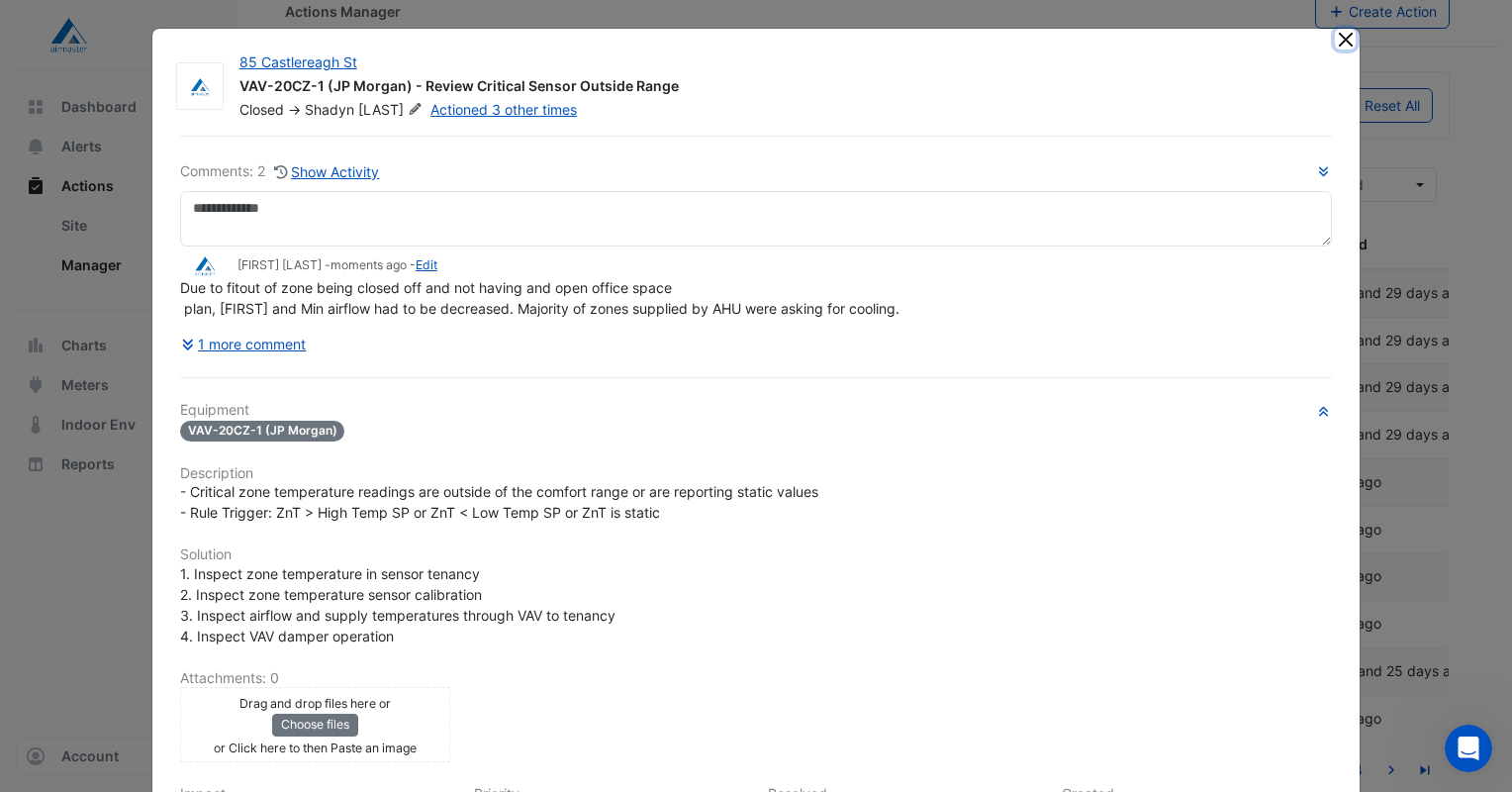click 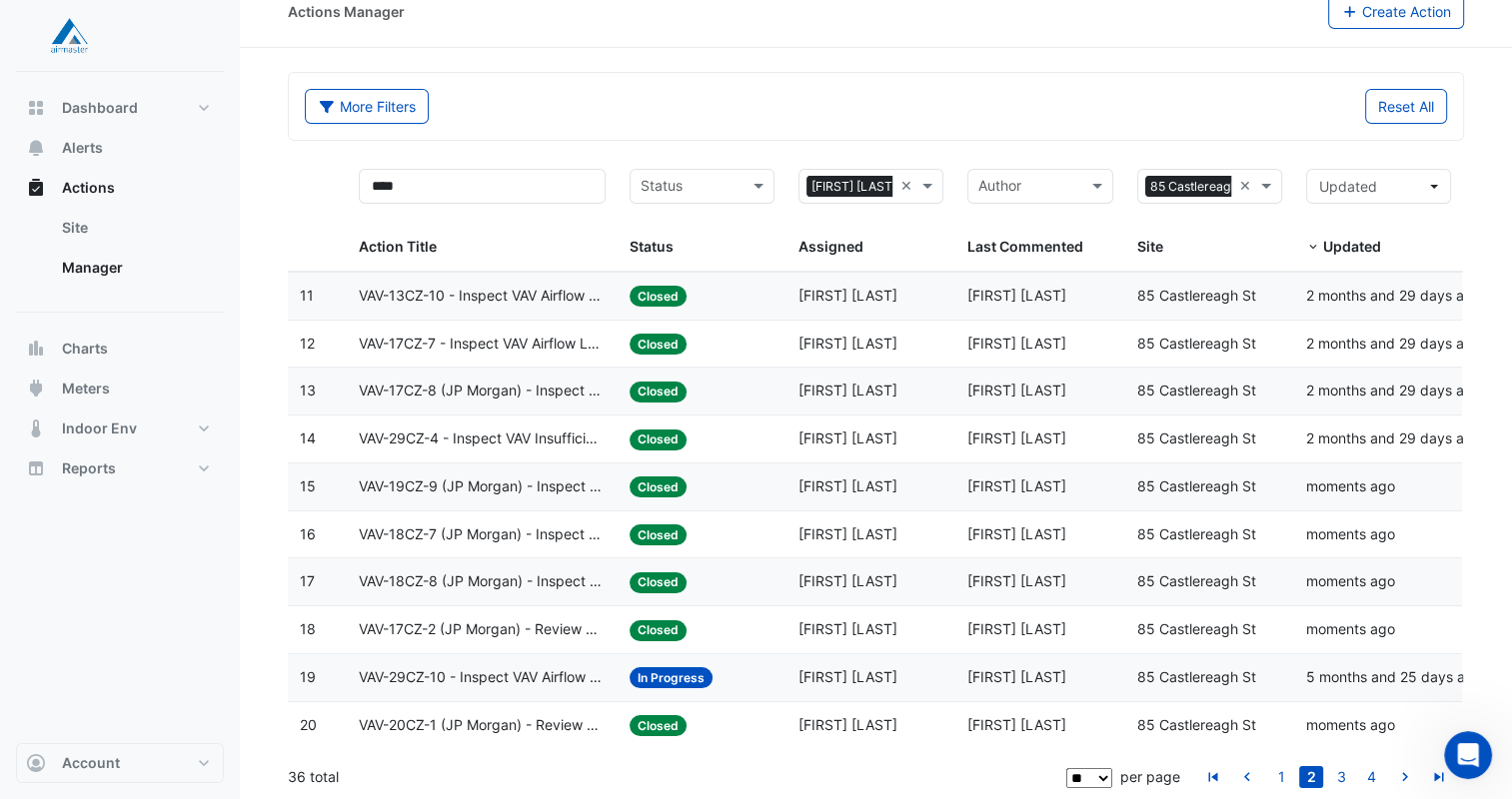 click on "Status:
Closed" 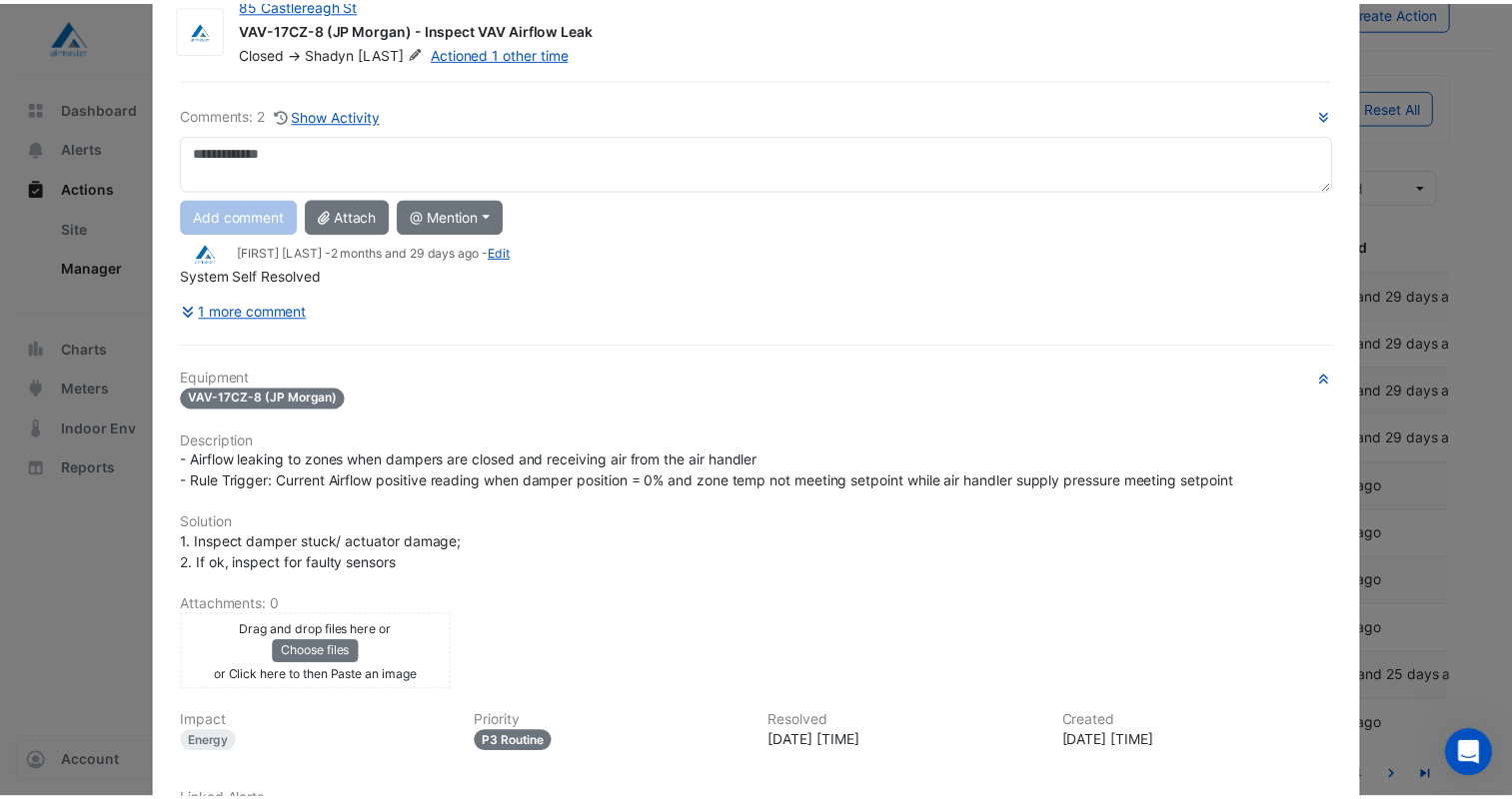 scroll, scrollTop: 0, scrollLeft: 0, axis: both 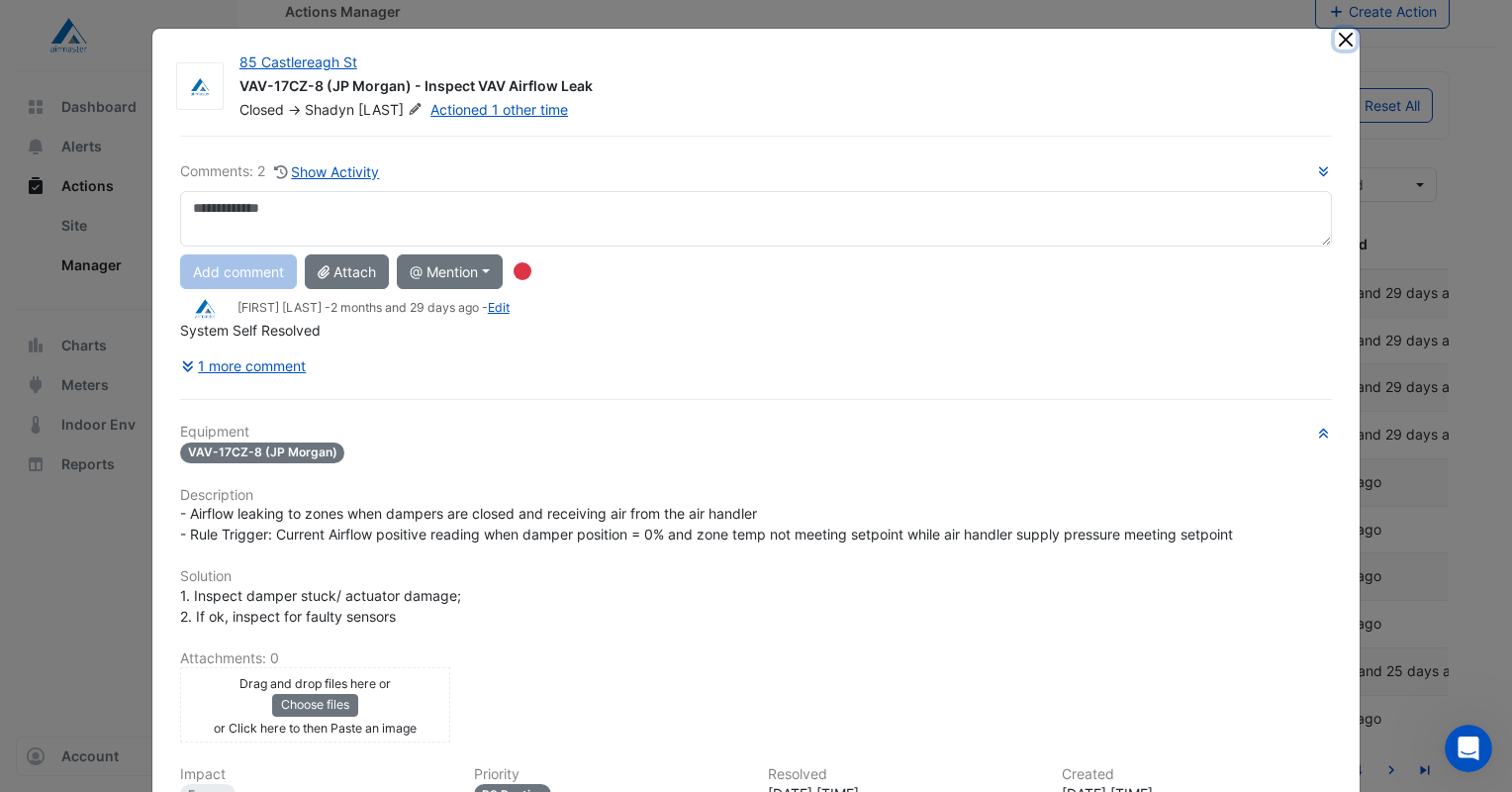 click 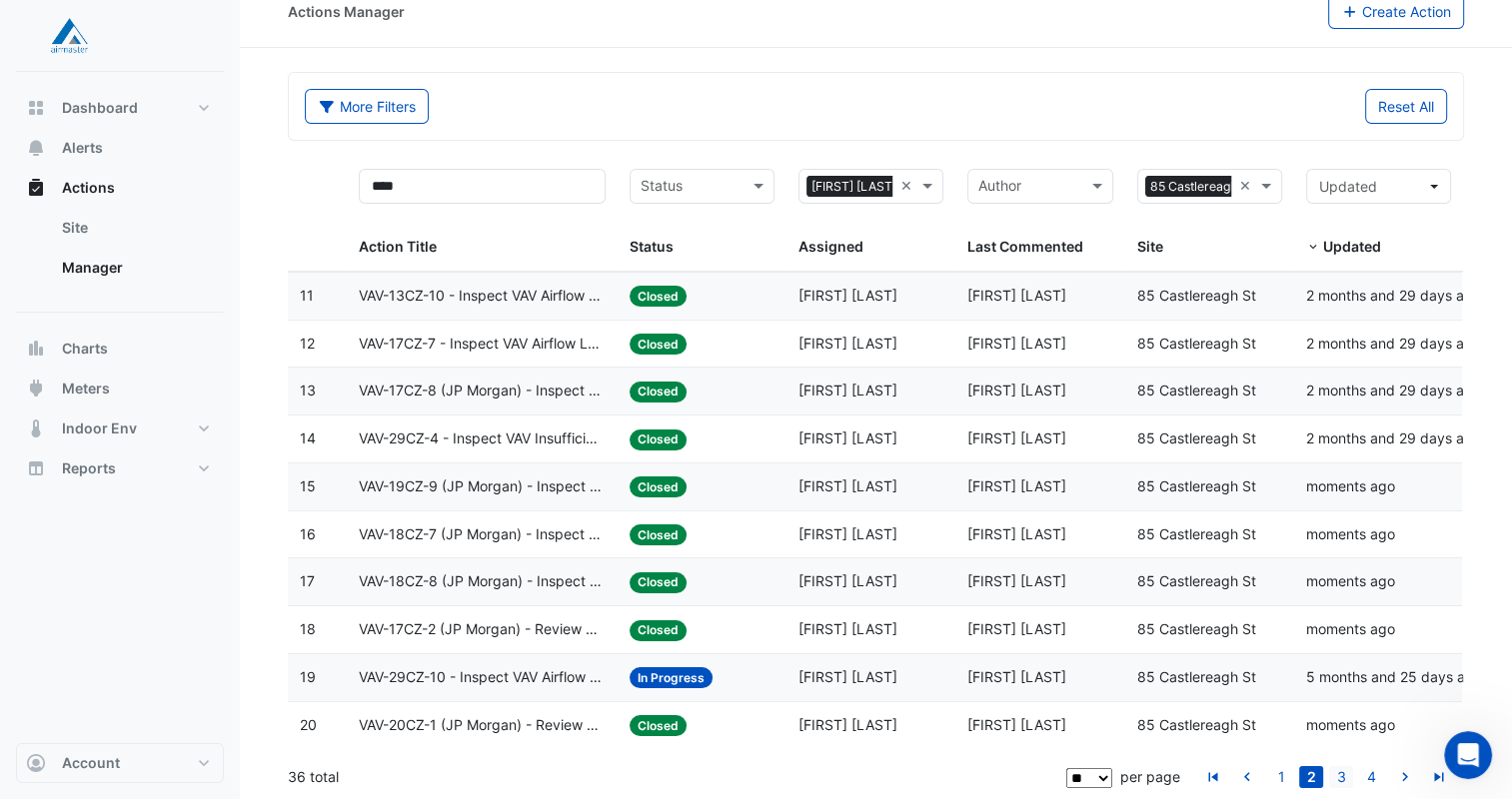 click on "3" 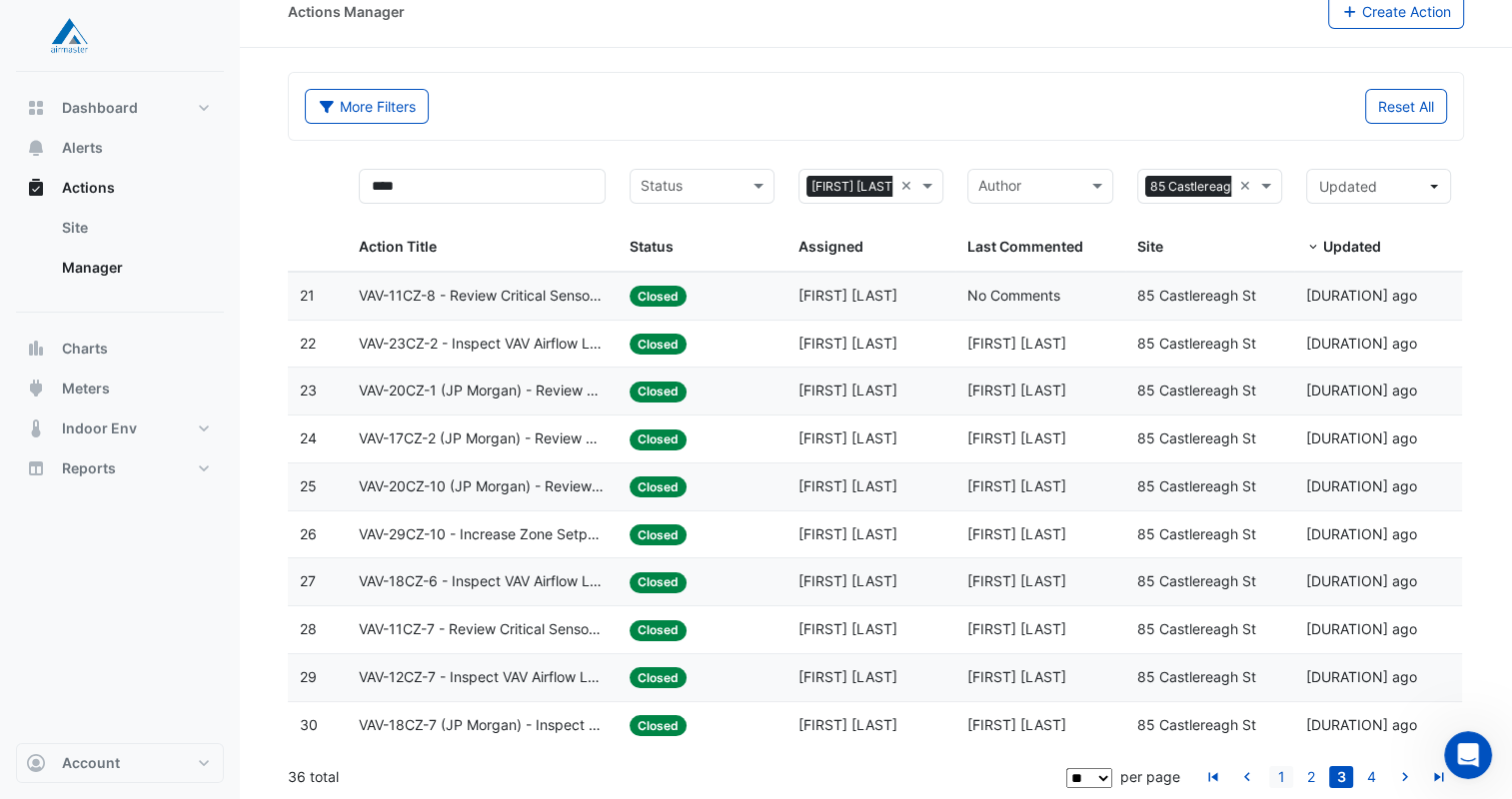 click on "1" 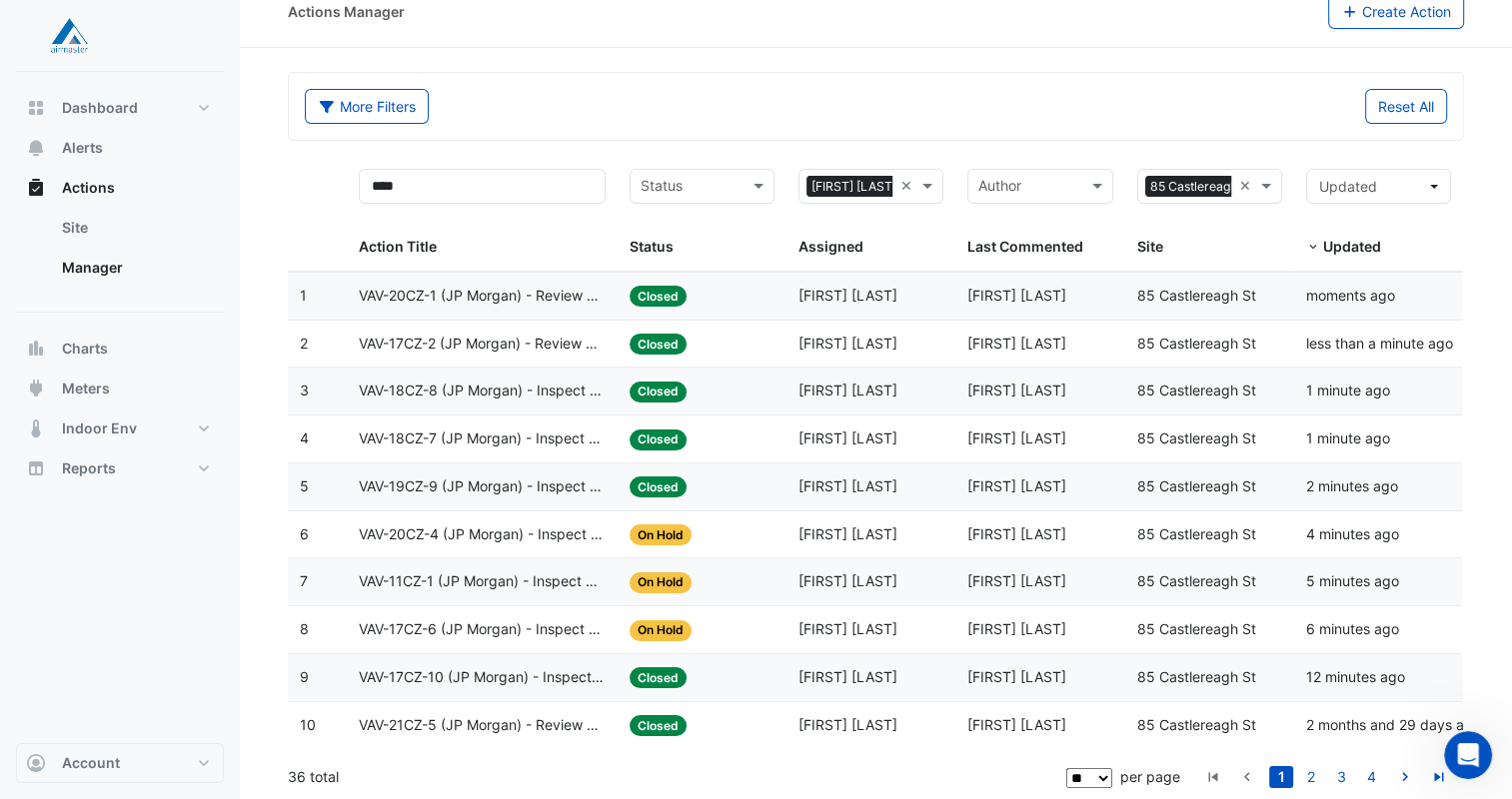 click on "VAV-20CZ-4 (JP Morgan) - Inspect VAV Airflow Leak" 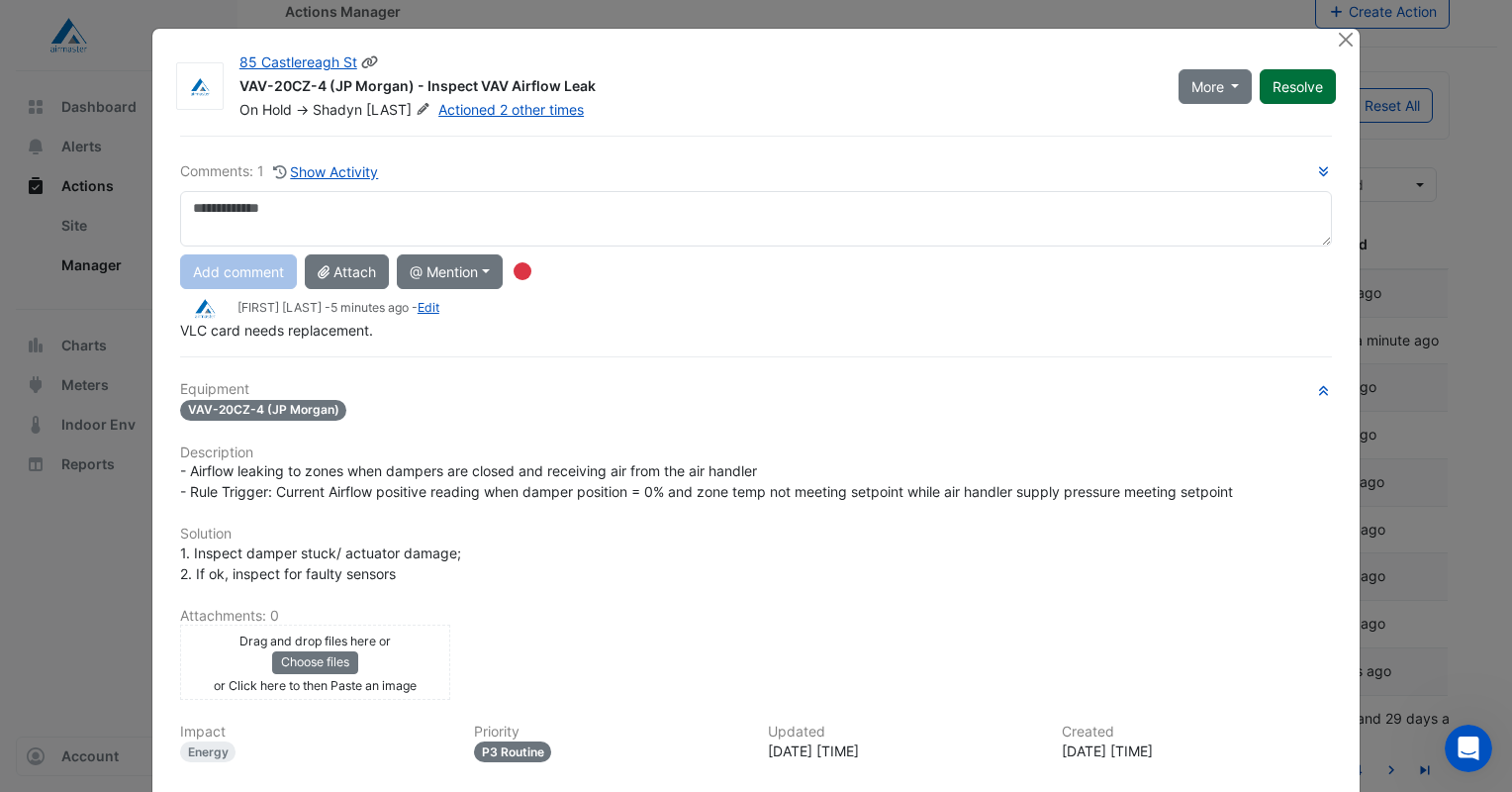 click on "Resolve" 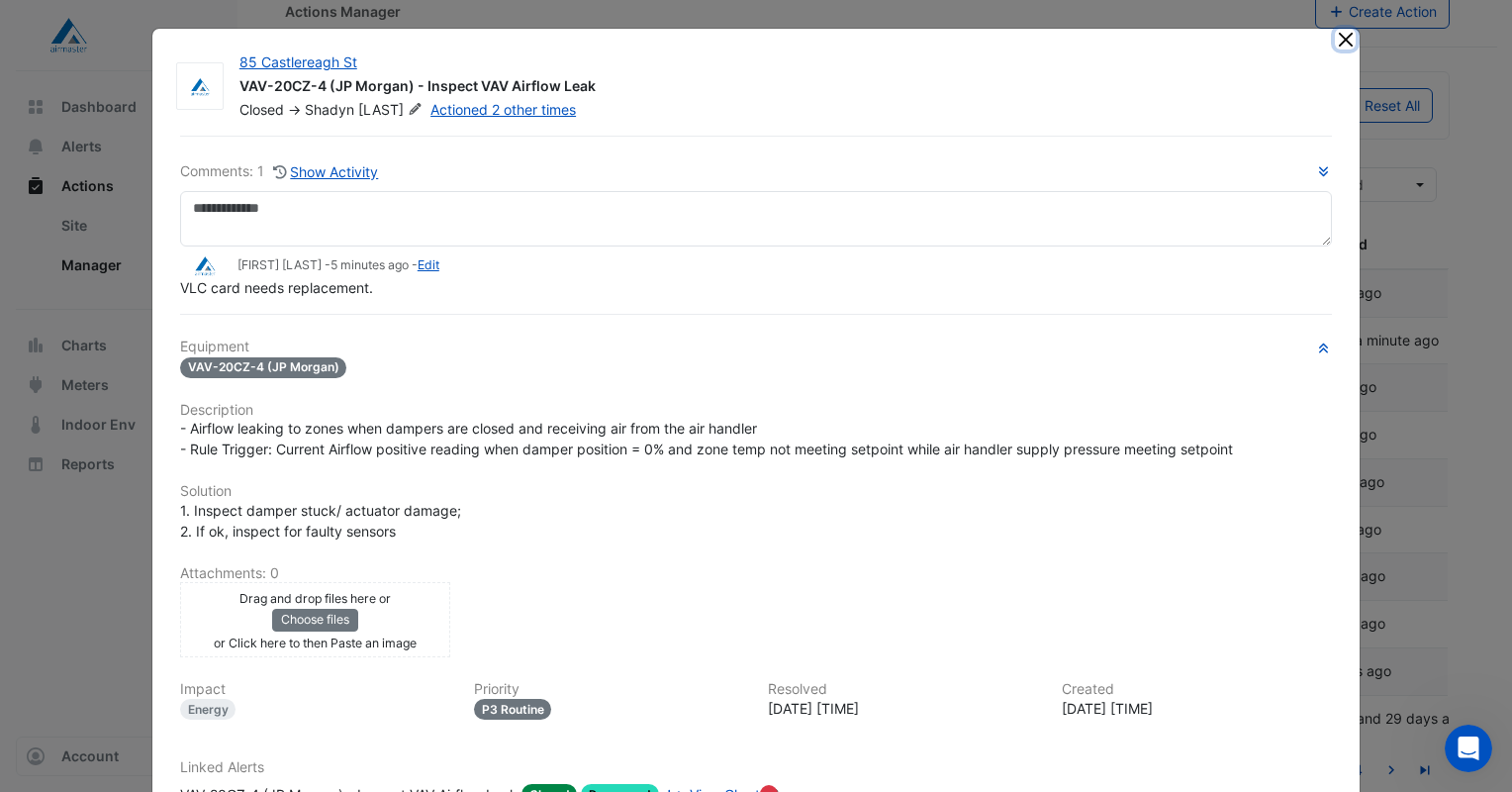 click 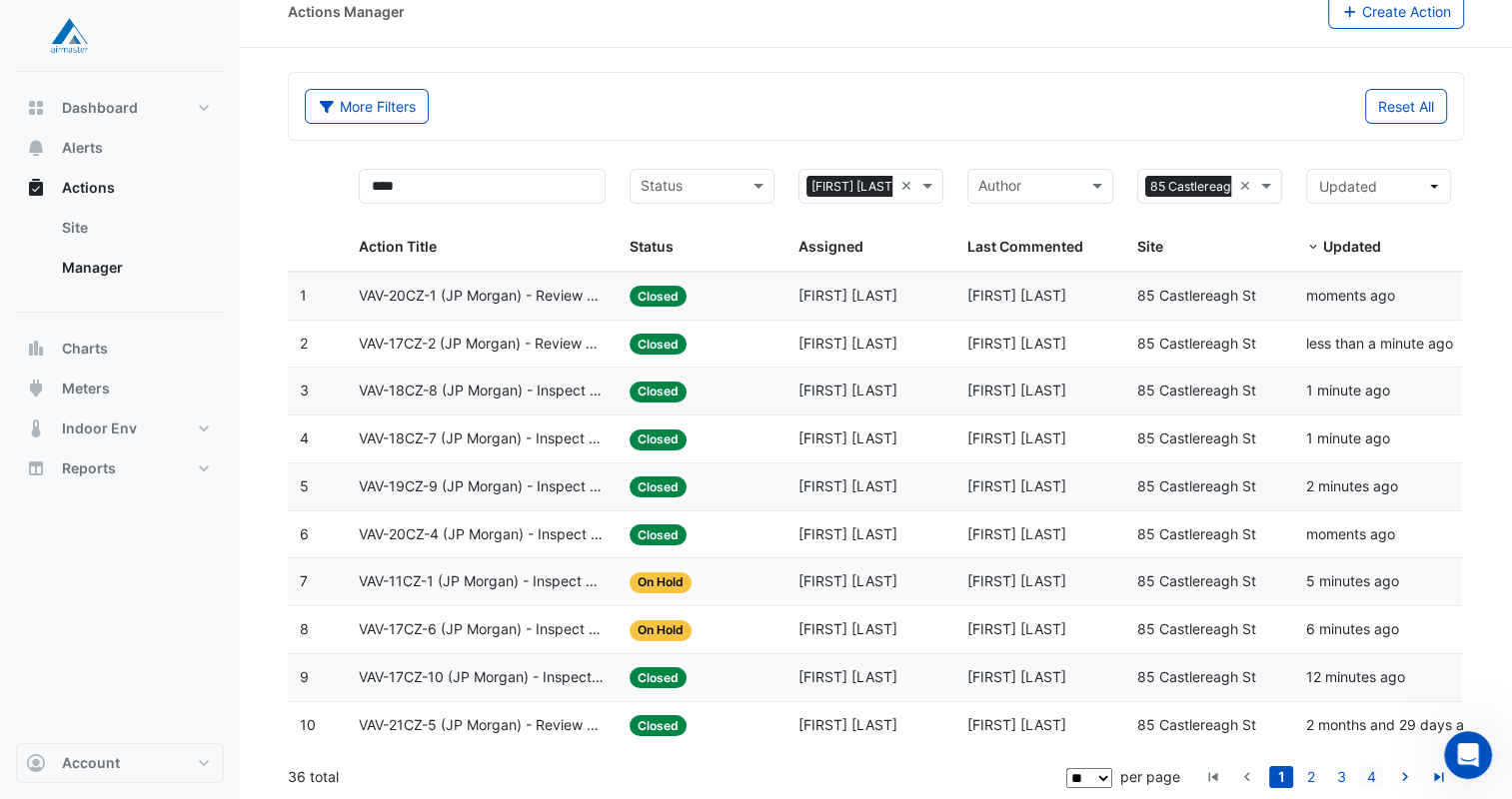 click on "4" 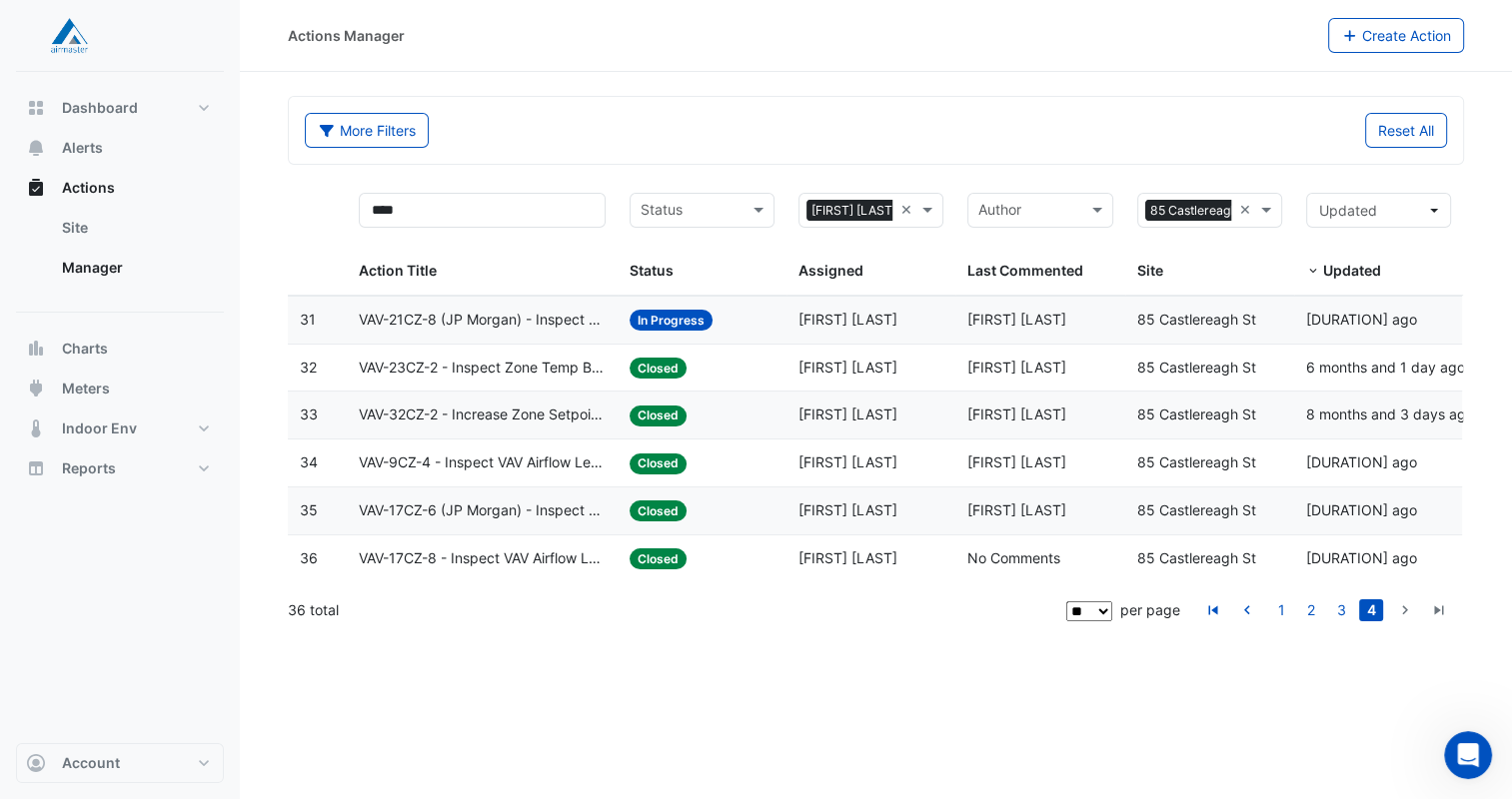 scroll, scrollTop: 0, scrollLeft: 0, axis: both 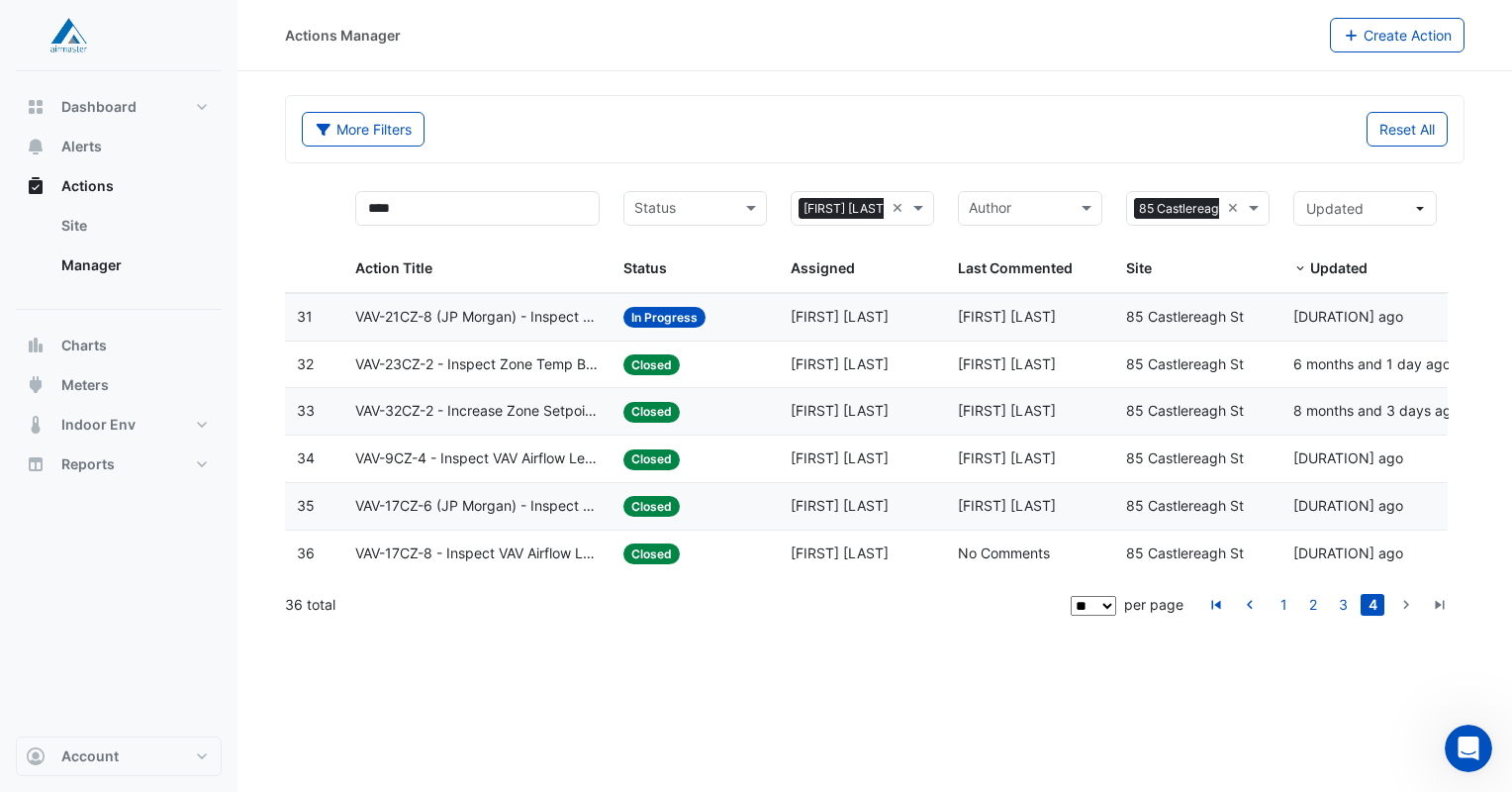 click on "VAV-21CZ-8 (JP Morgan) - Inspect VAV Insufficient Cooling" 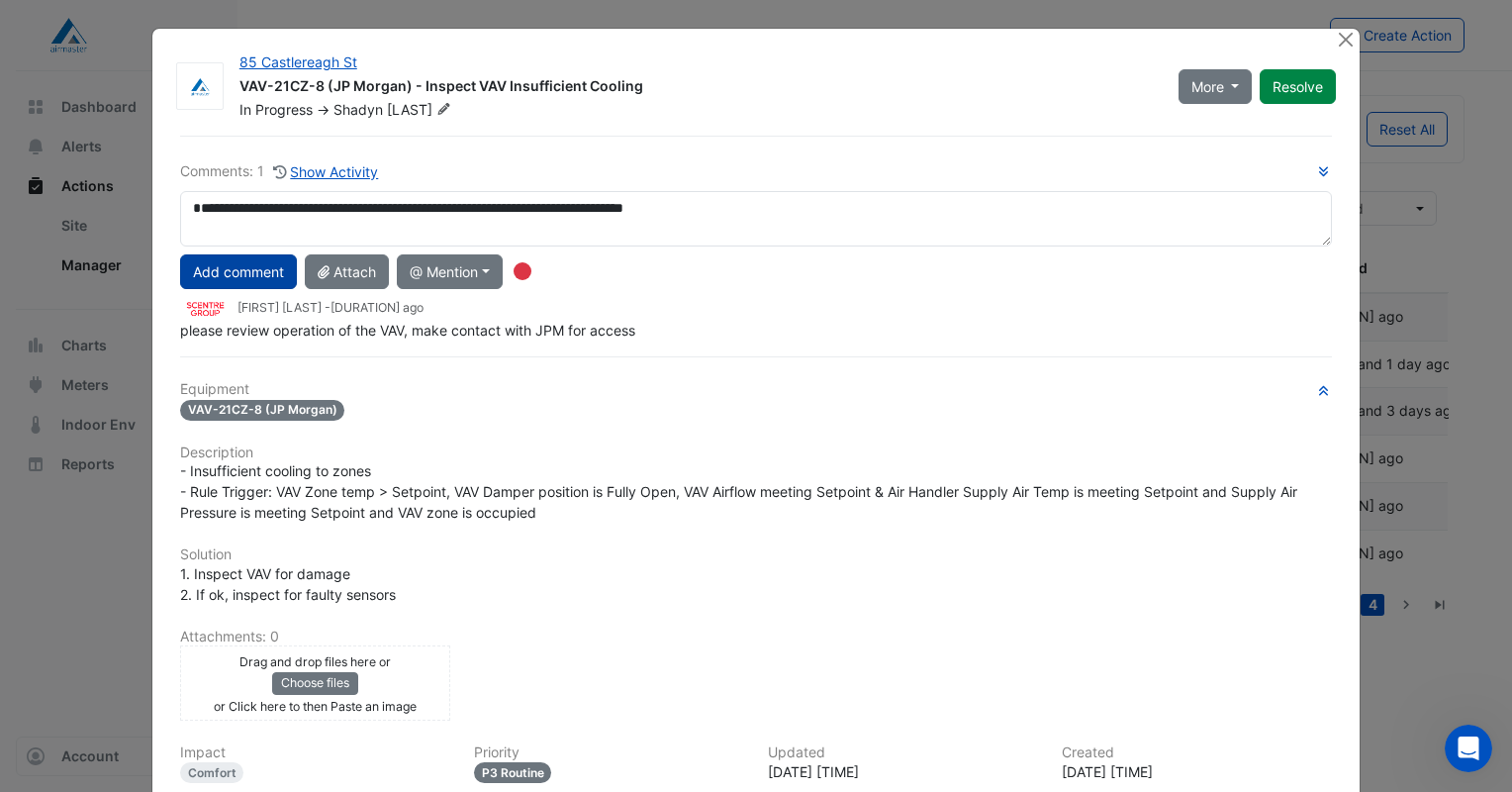 type on "**********" 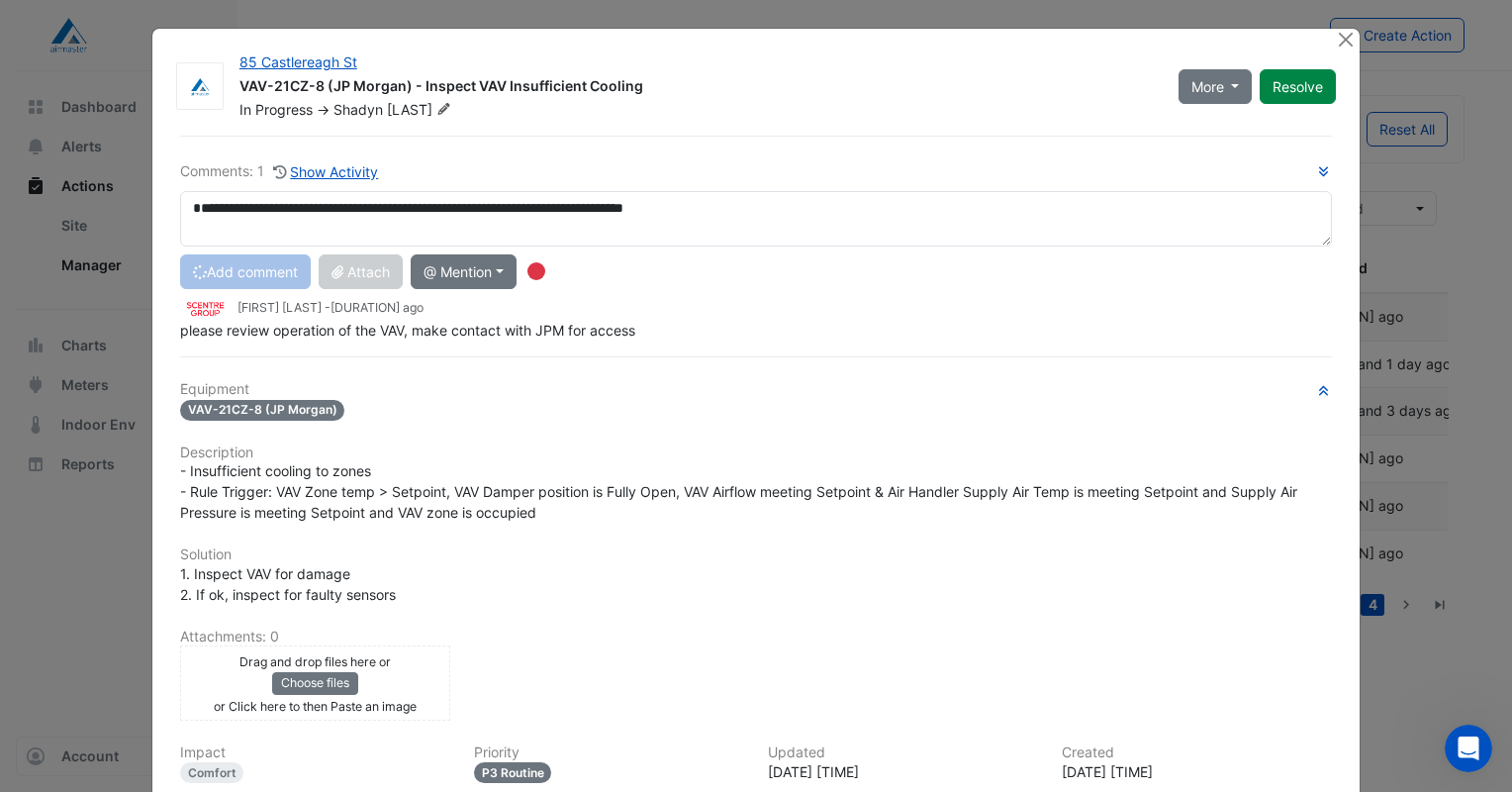 type 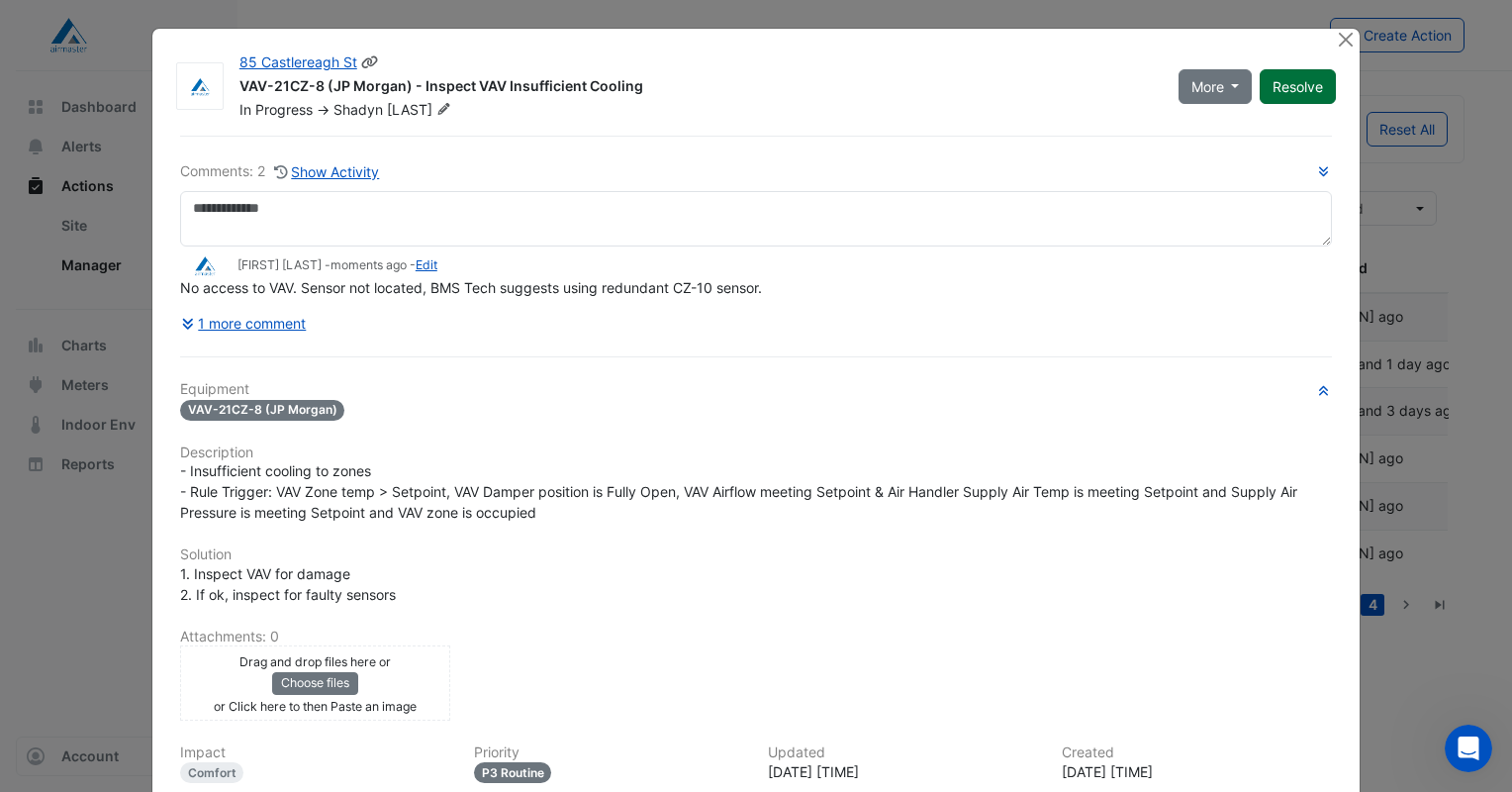 click on "Resolve" 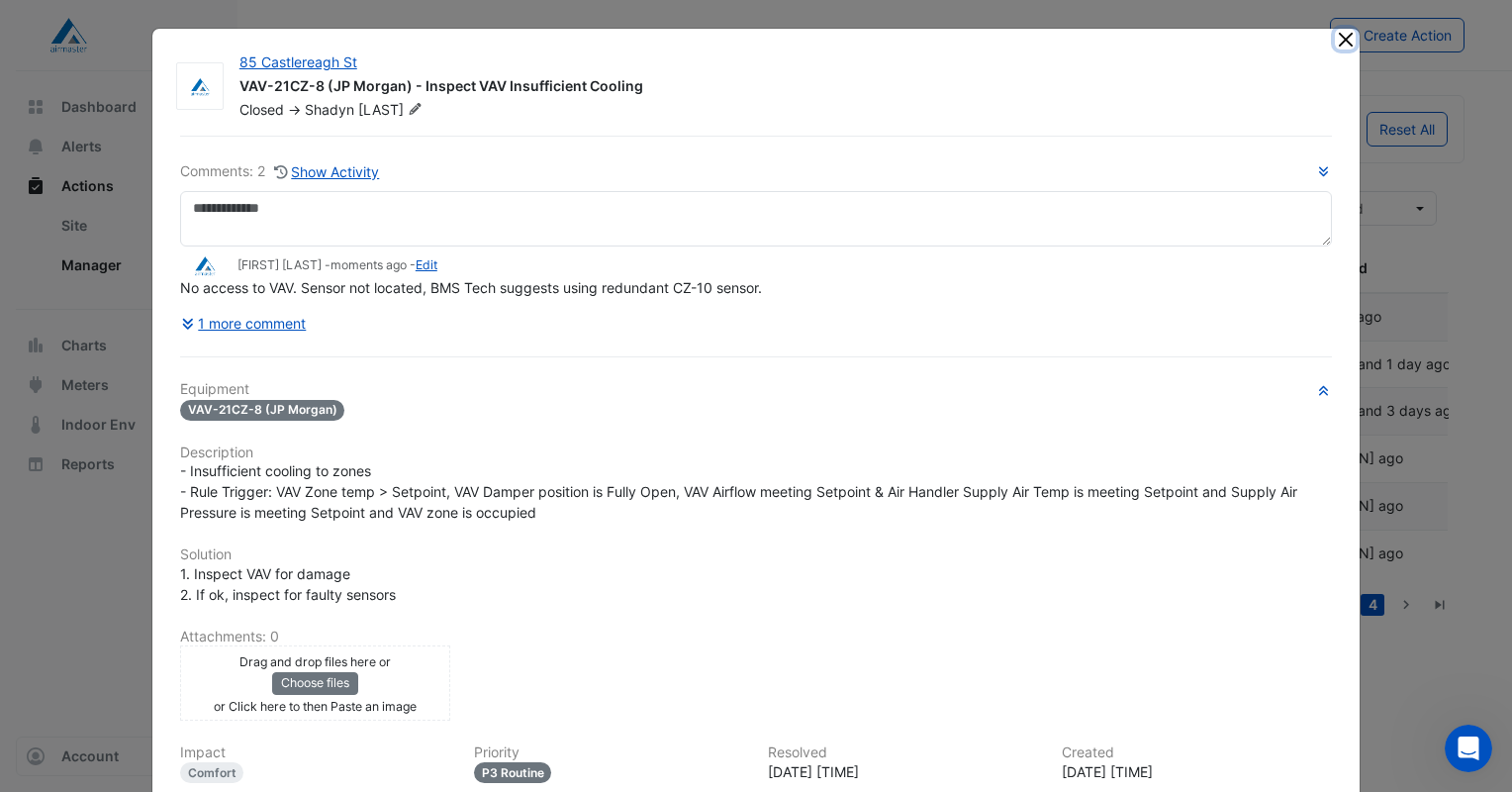 click 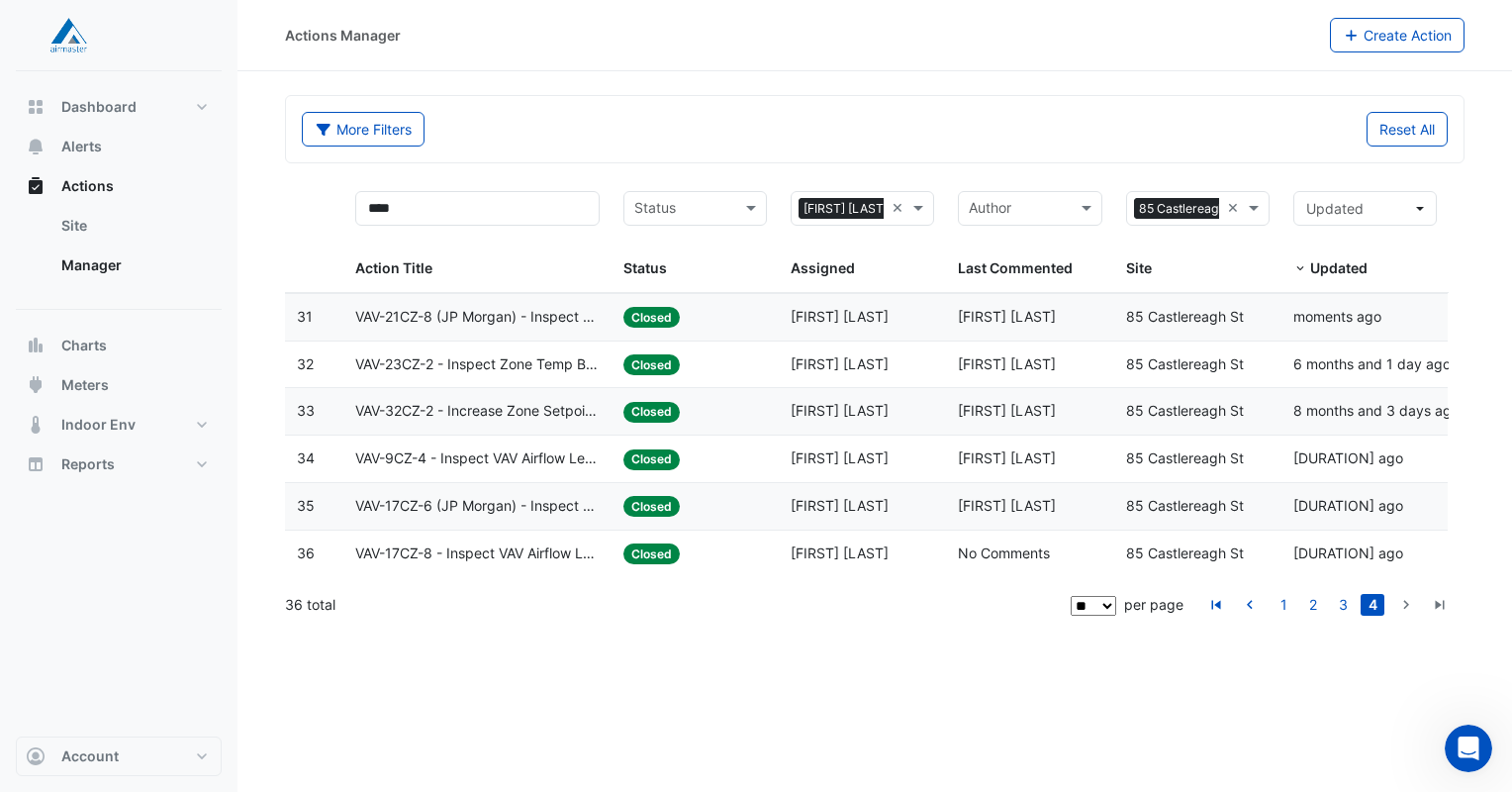 click on "** ** ** ***" 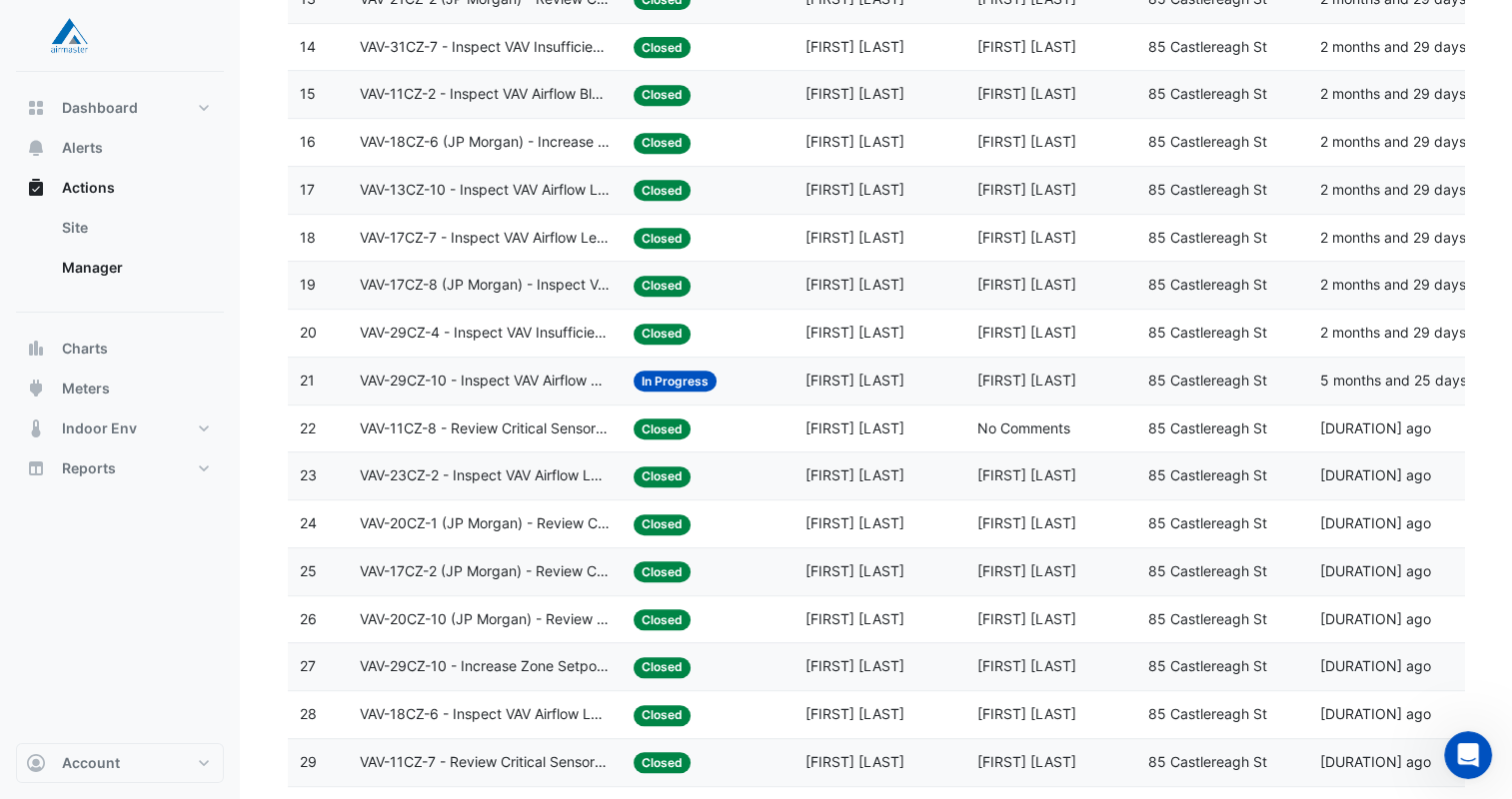 scroll, scrollTop: 887, scrollLeft: 0, axis: vertical 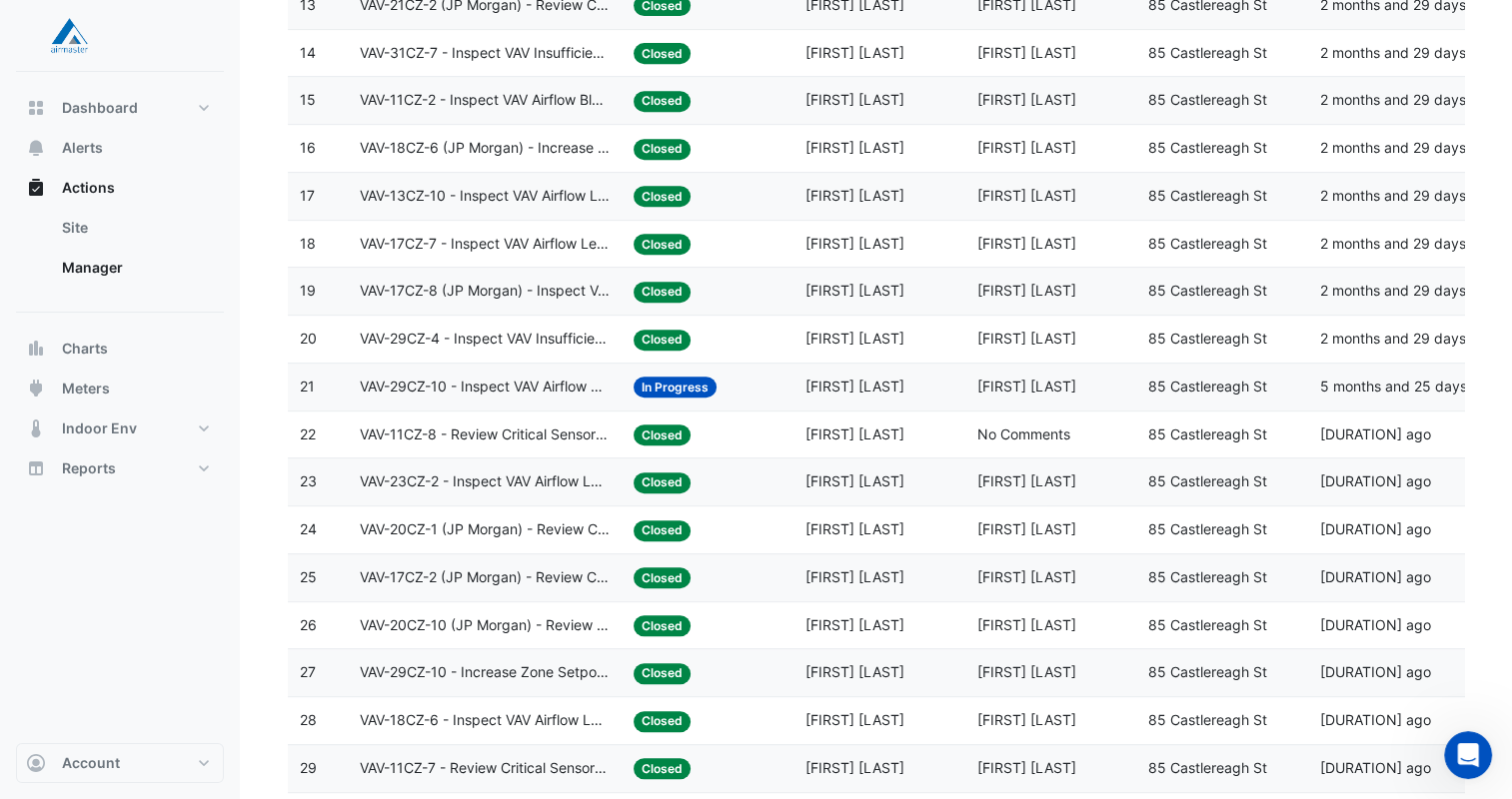 click on "VAV-29CZ-10 - Inspect VAV Airflow Leak" 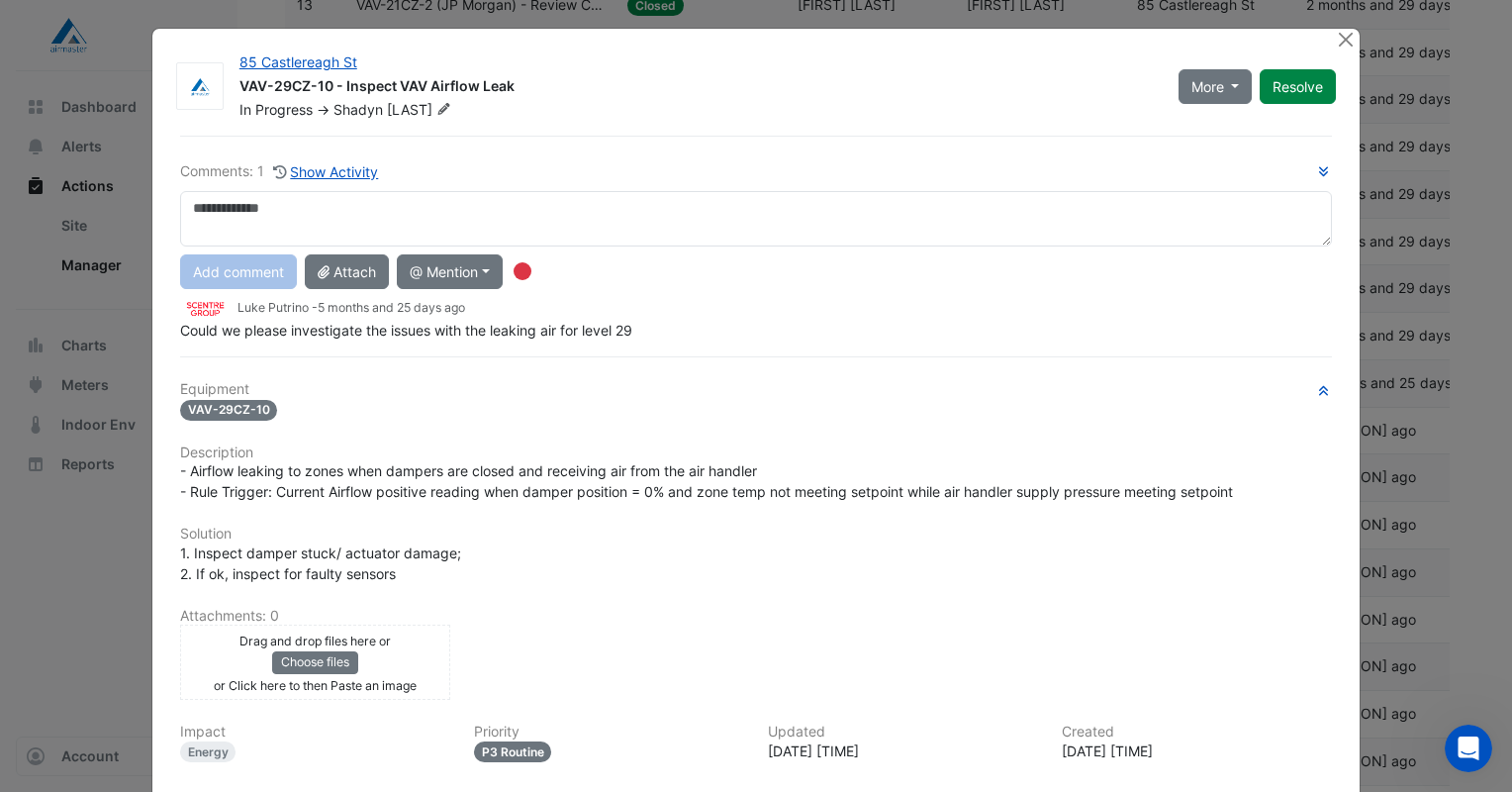 click at bounding box center (756, 219) 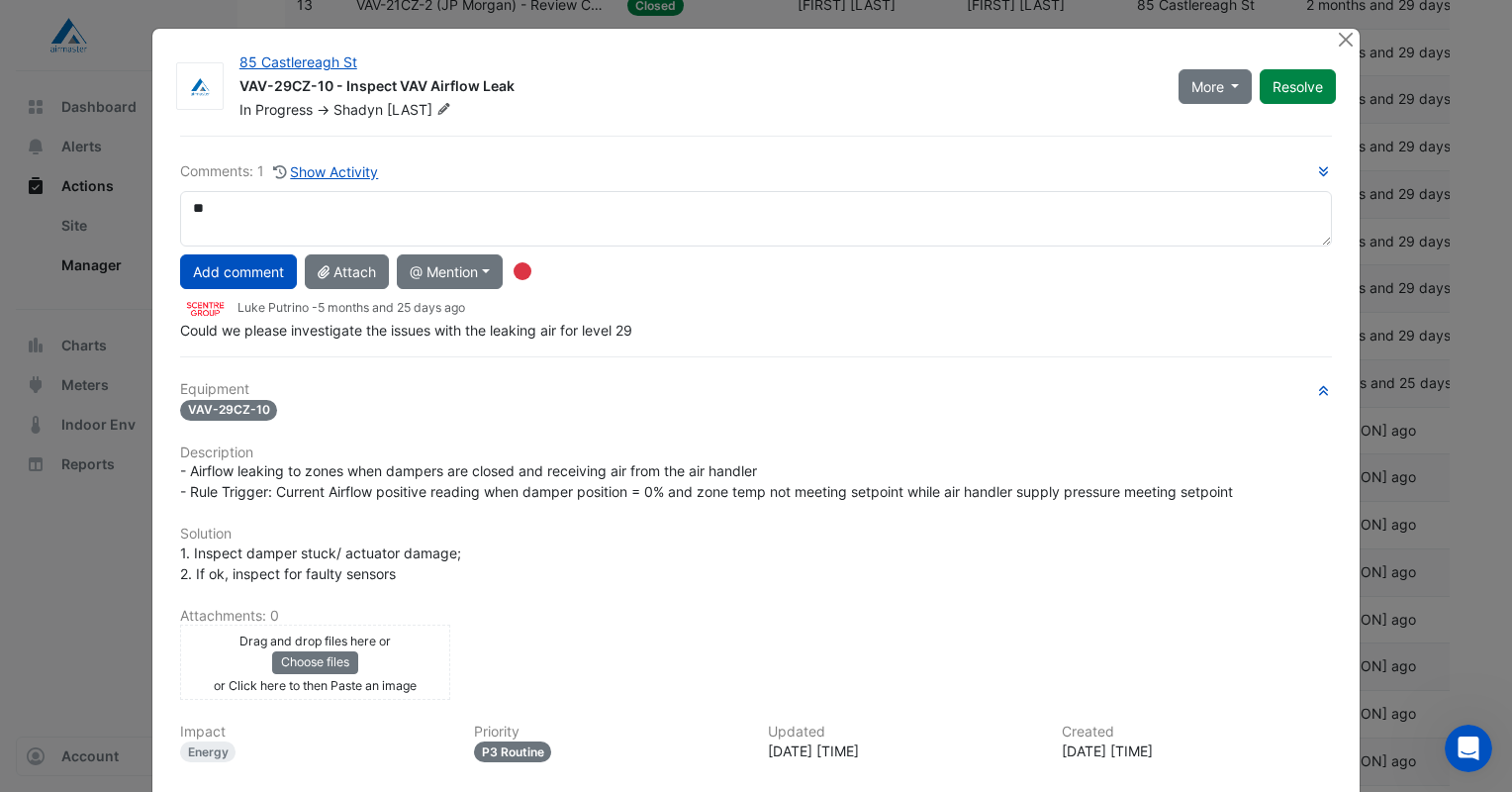 type on "*" 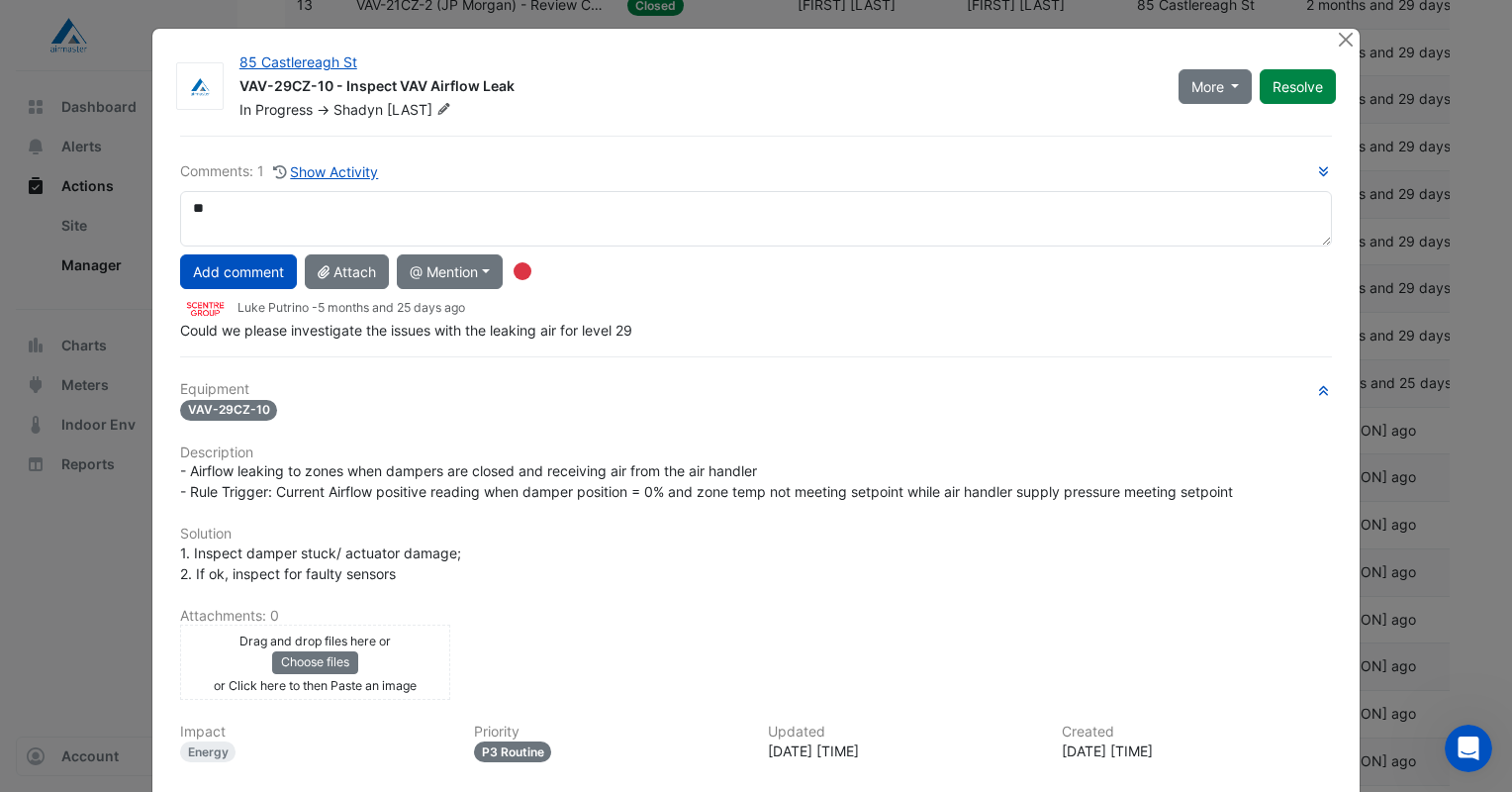 type on "*" 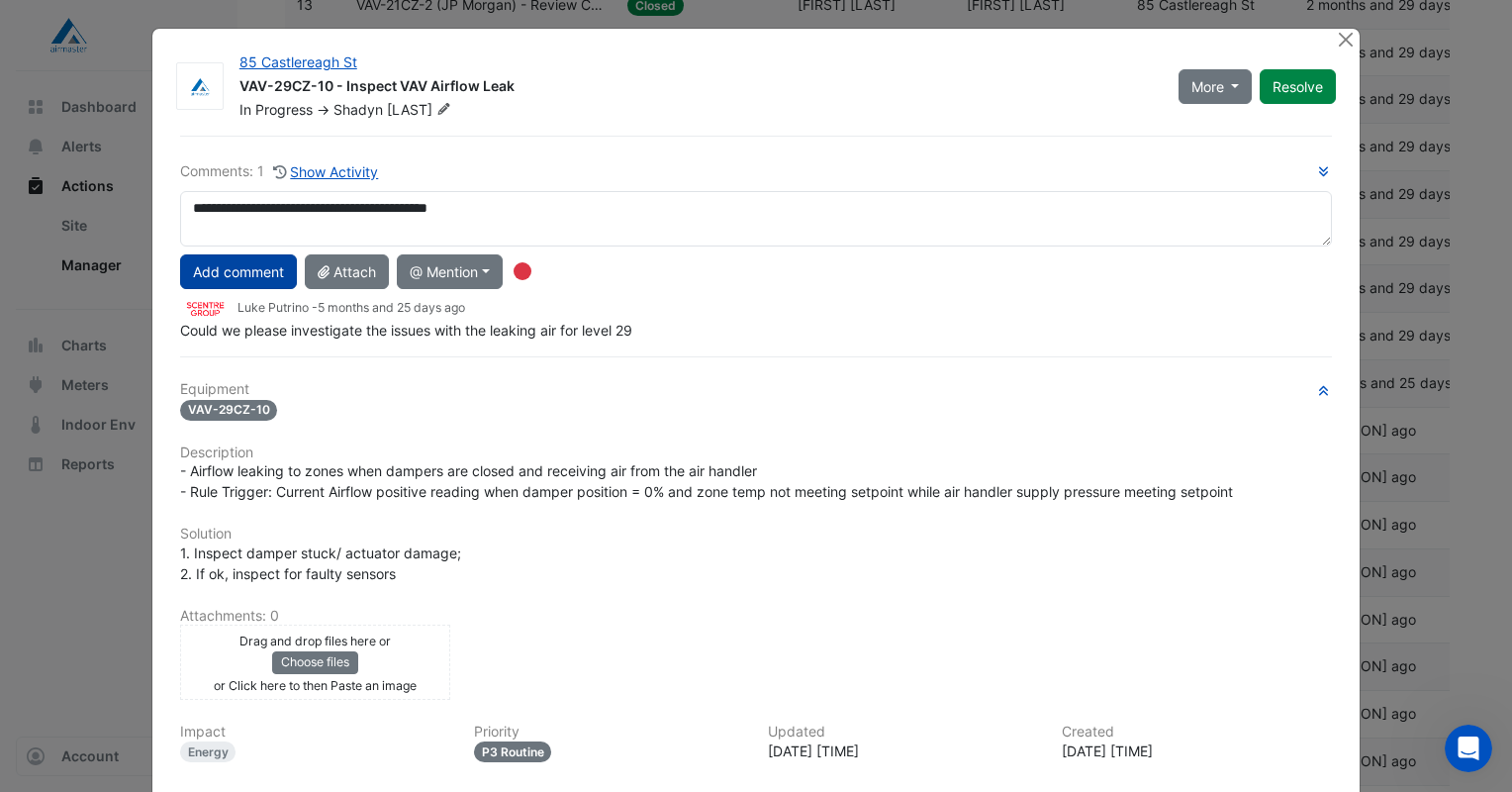 type on "**********" 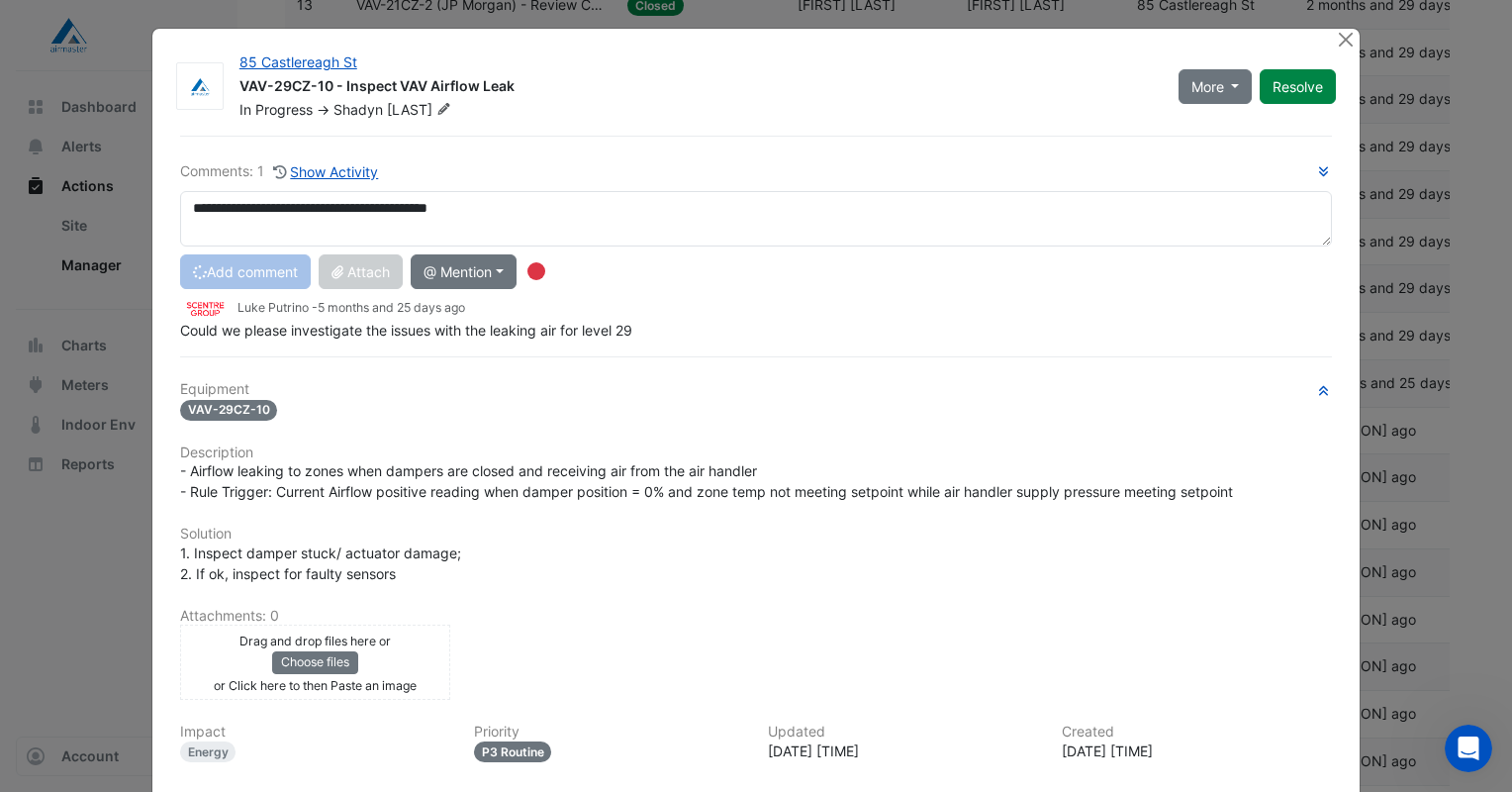 type 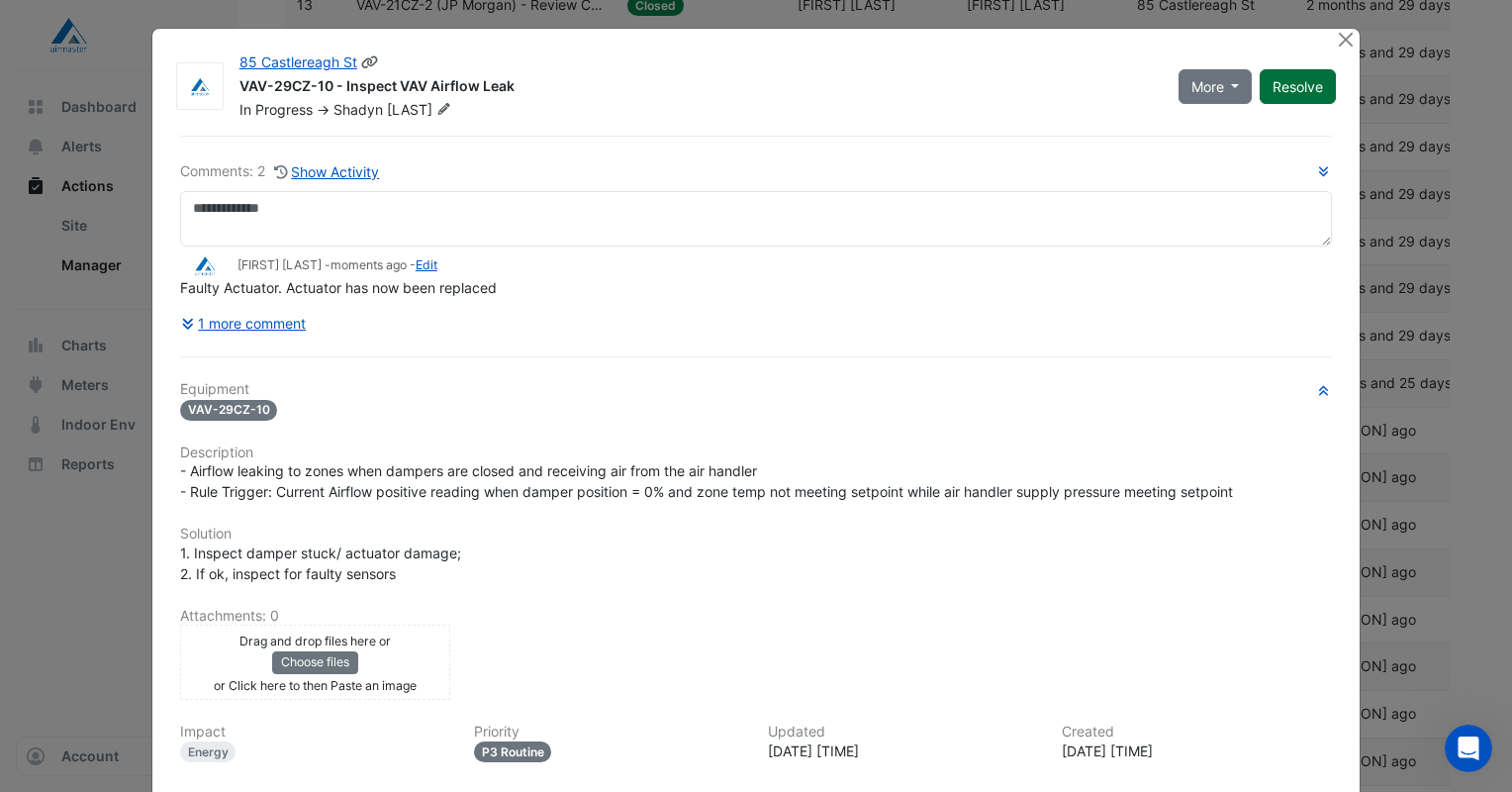 click on "Resolve" 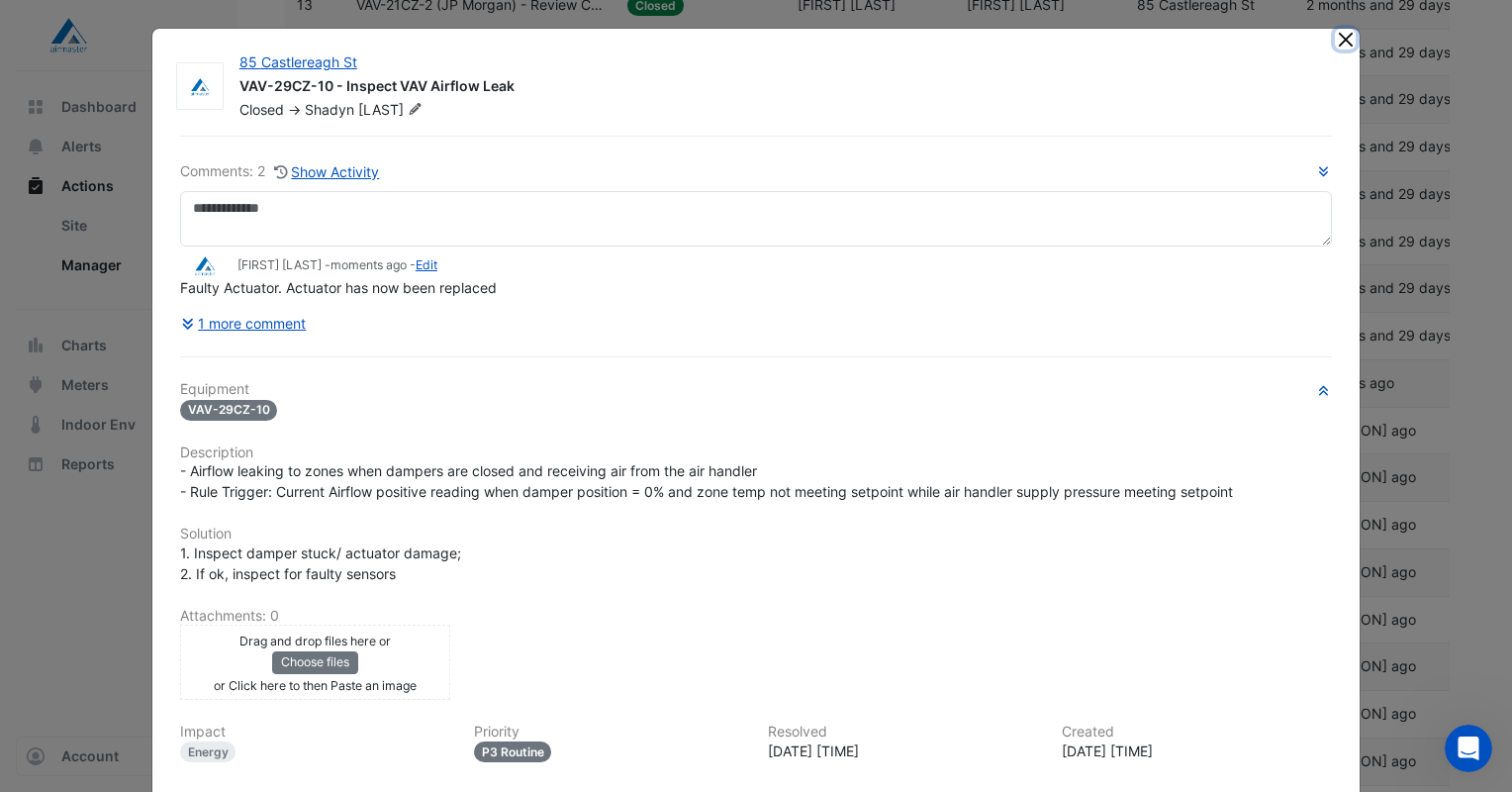 click 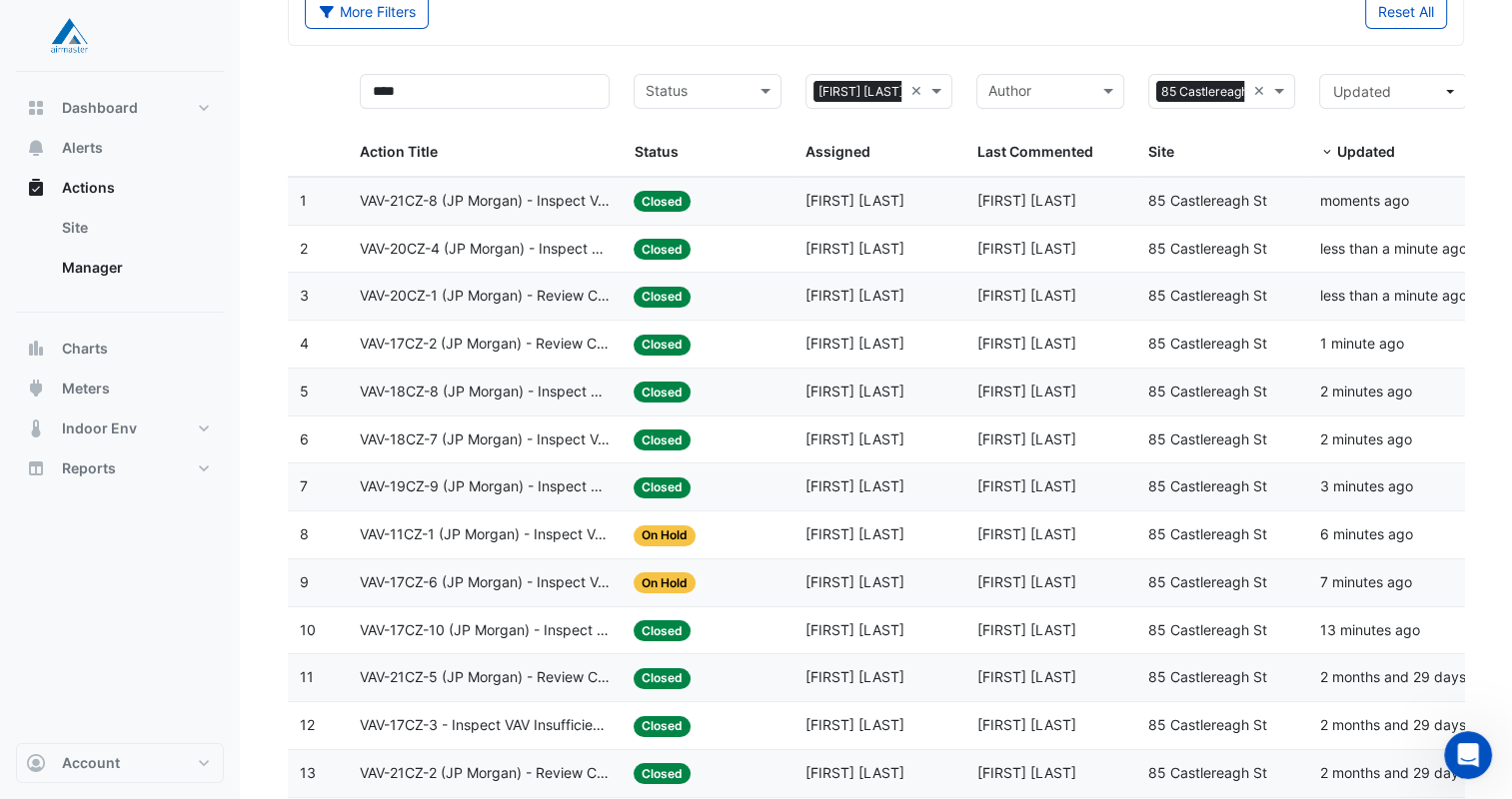 scroll, scrollTop: 0, scrollLeft: 0, axis: both 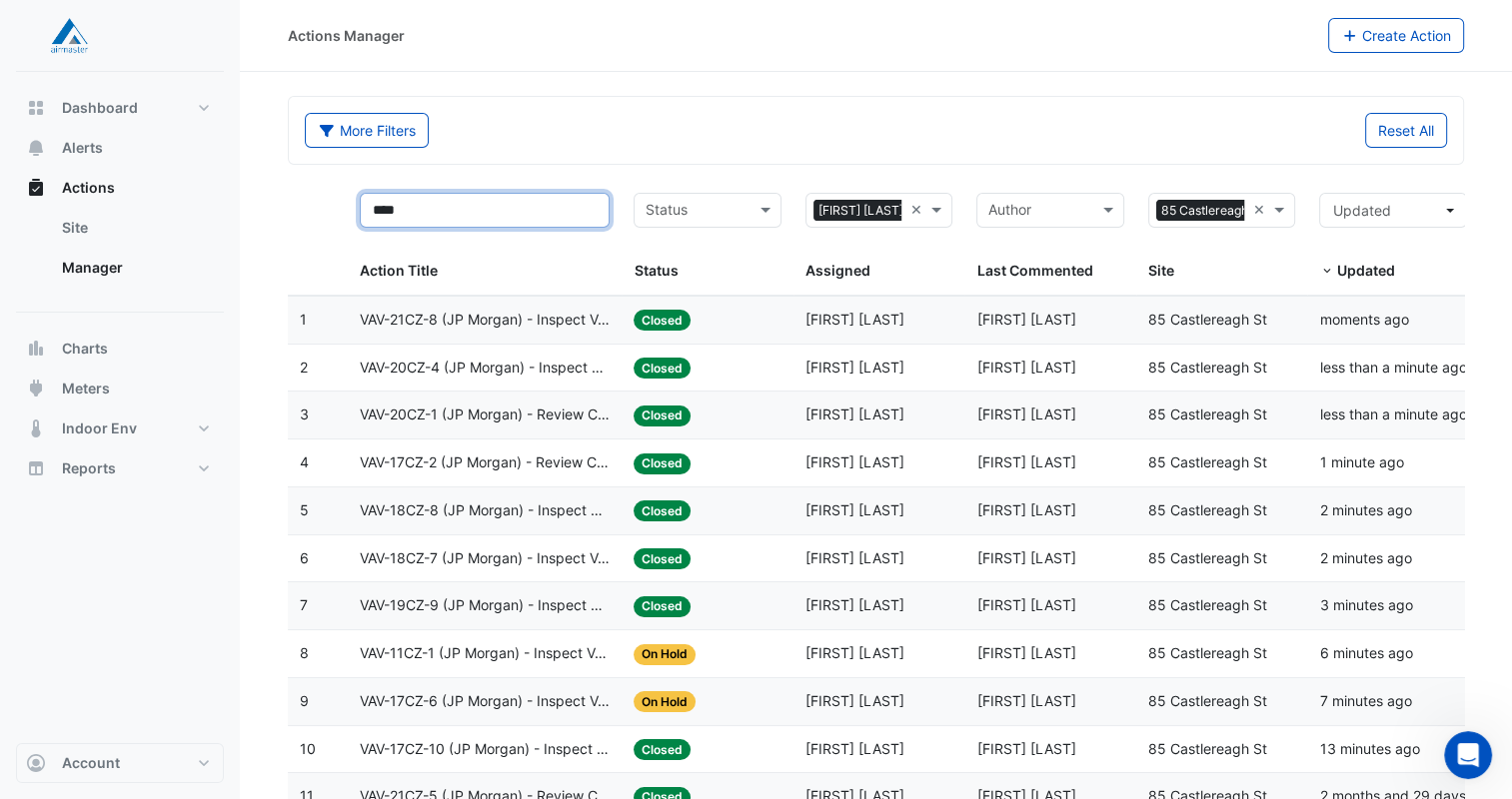 drag, startPoint x: 412, startPoint y: 214, endPoint x: 362, endPoint y: 216, distance: 50.039984 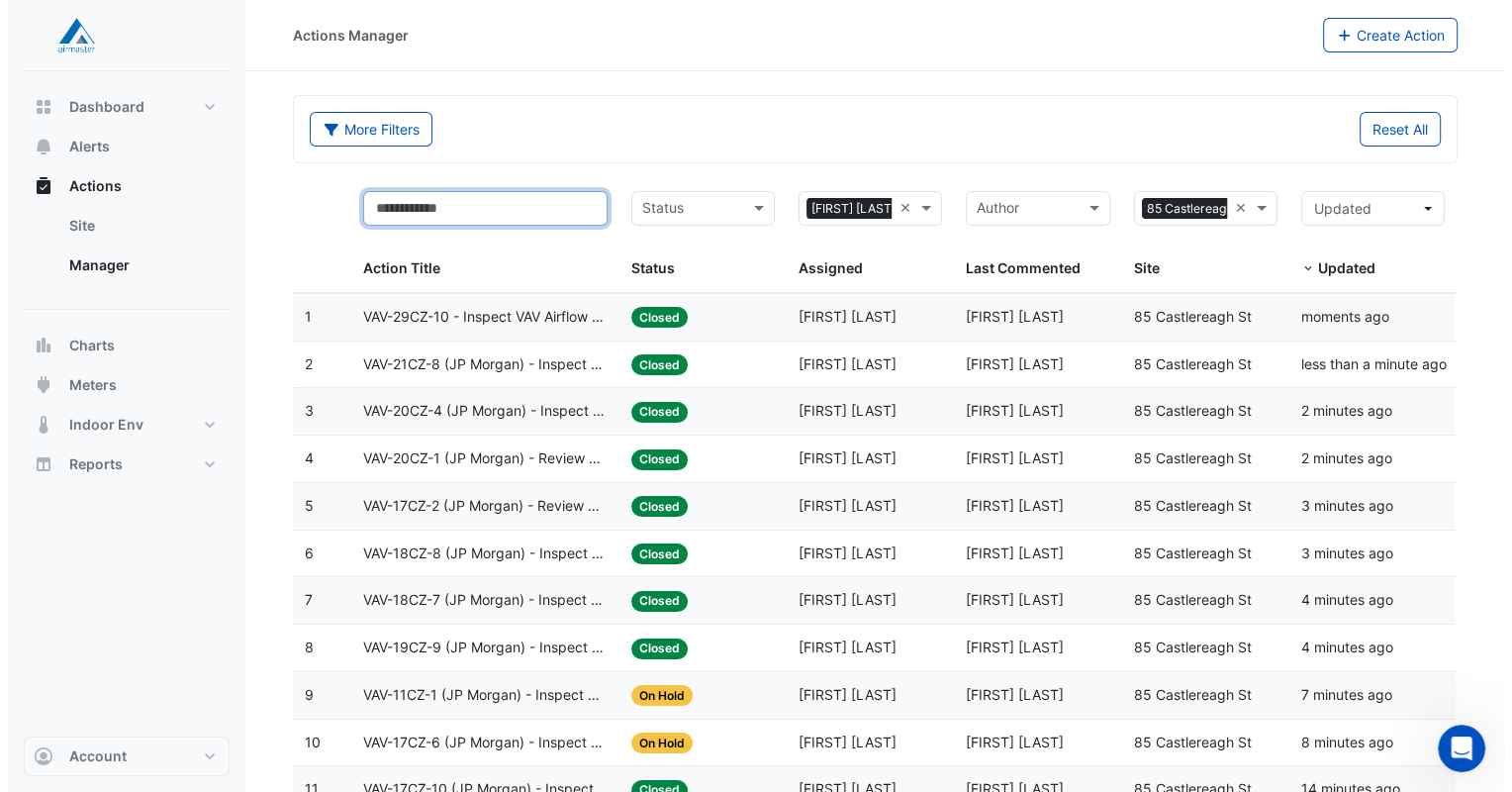 scroll, scrollTop: 397, scrollLeft: 0, axis: vertical 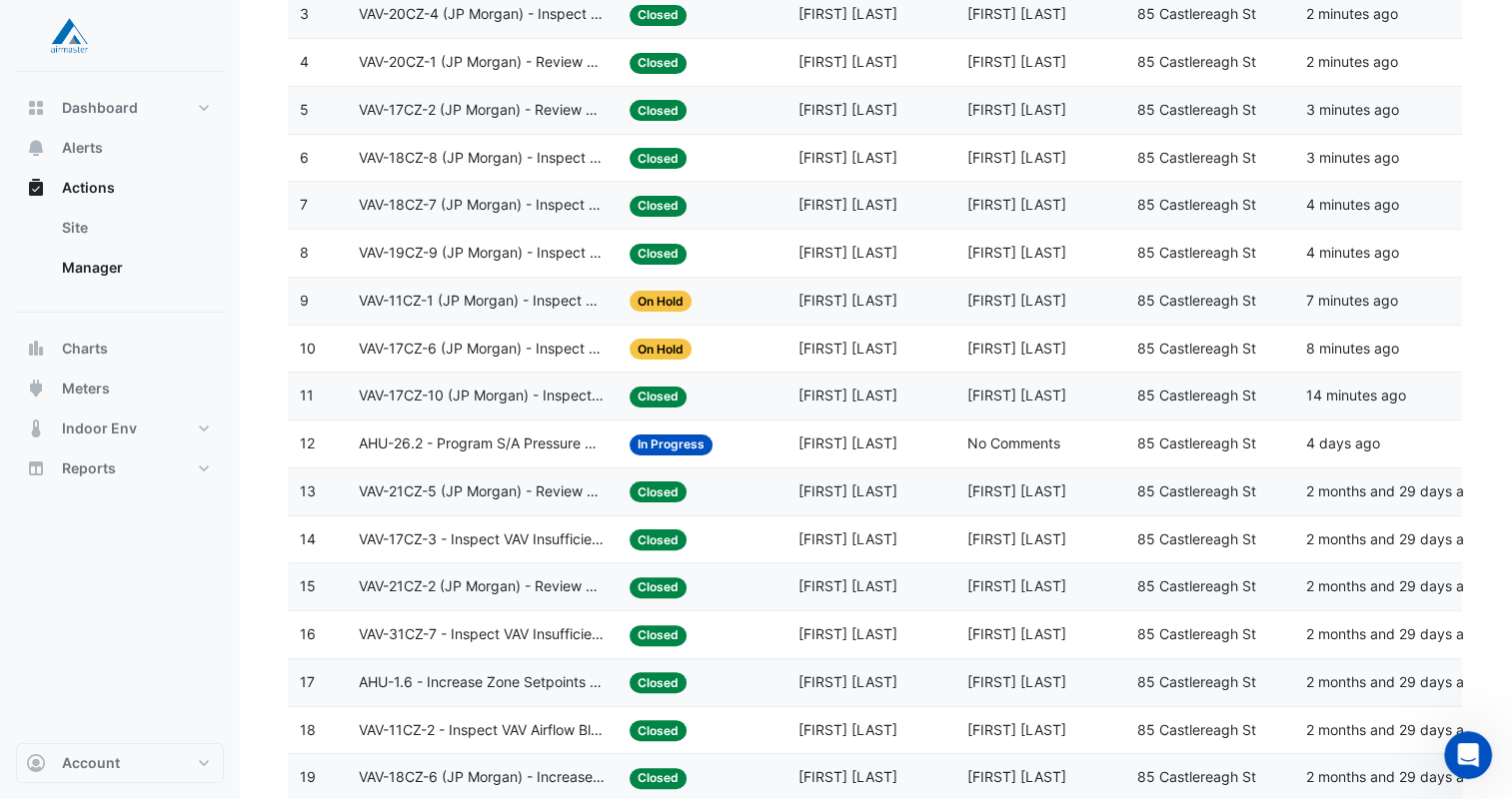type 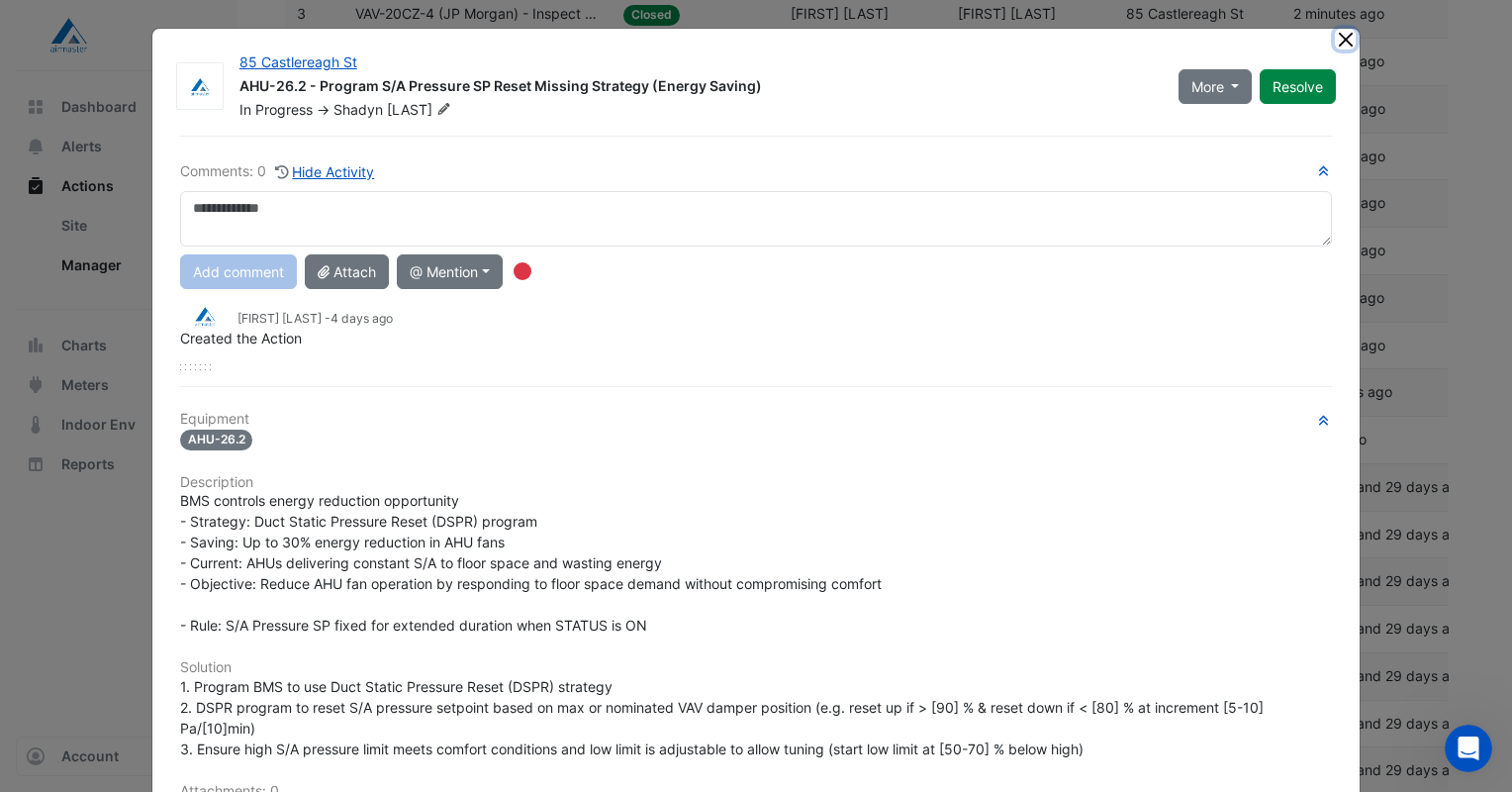 click 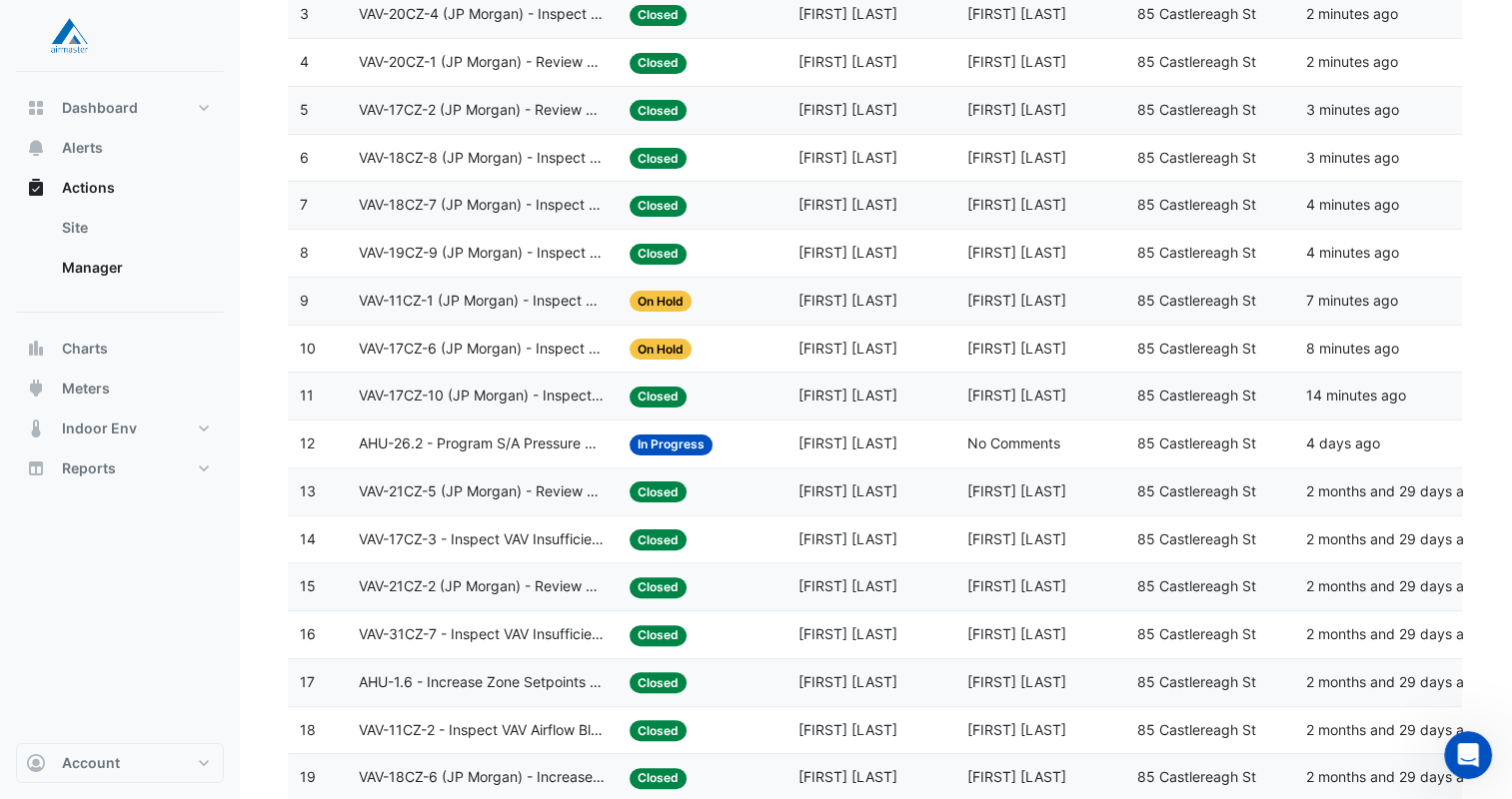 click on "AHU-26.2 - Program S/A Pressure SP Reset Missing Strategy (Energy Saving)" 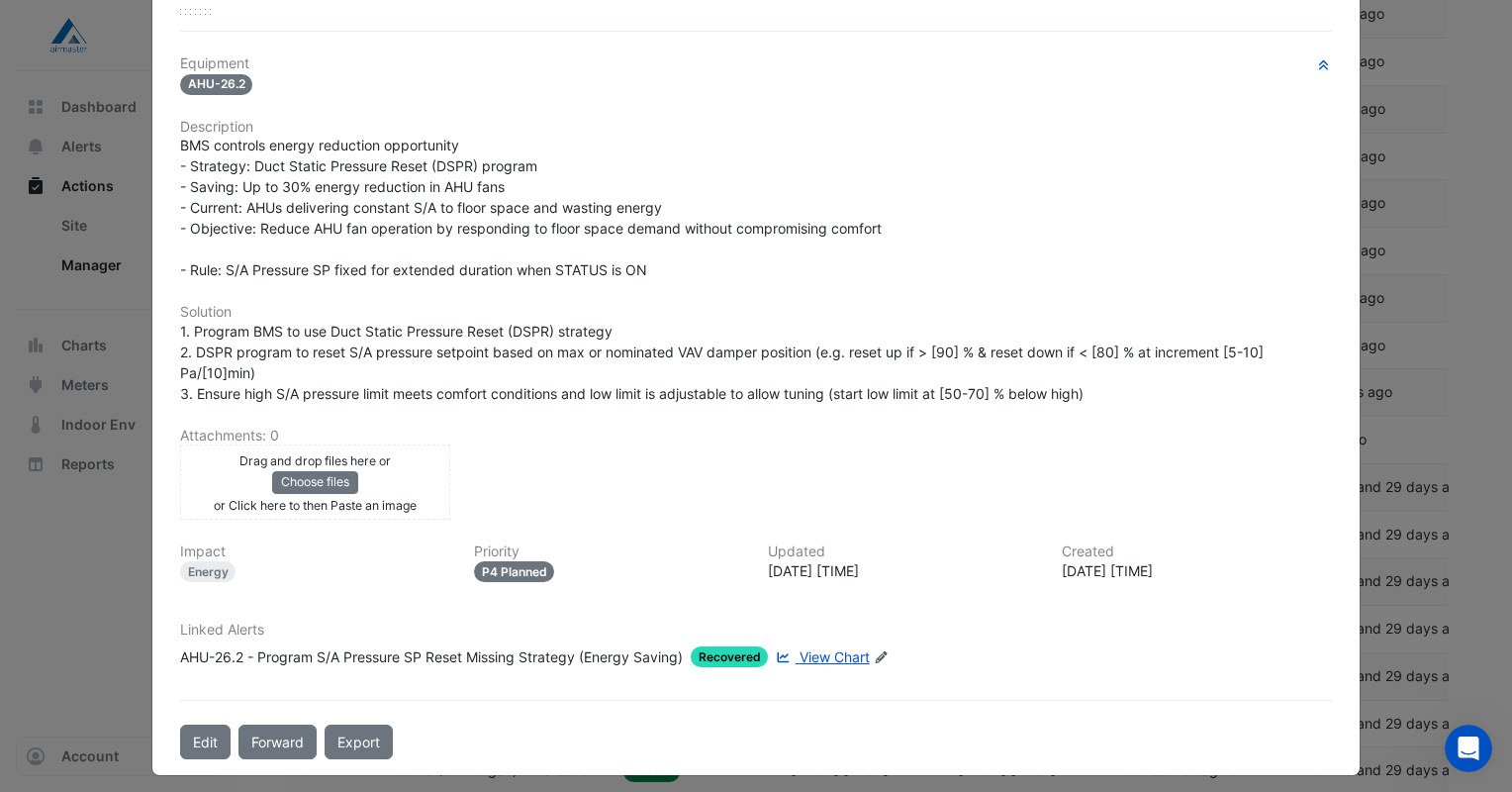 scroll, scrollTop: 355, scrollLeft: 0, axis: vertical 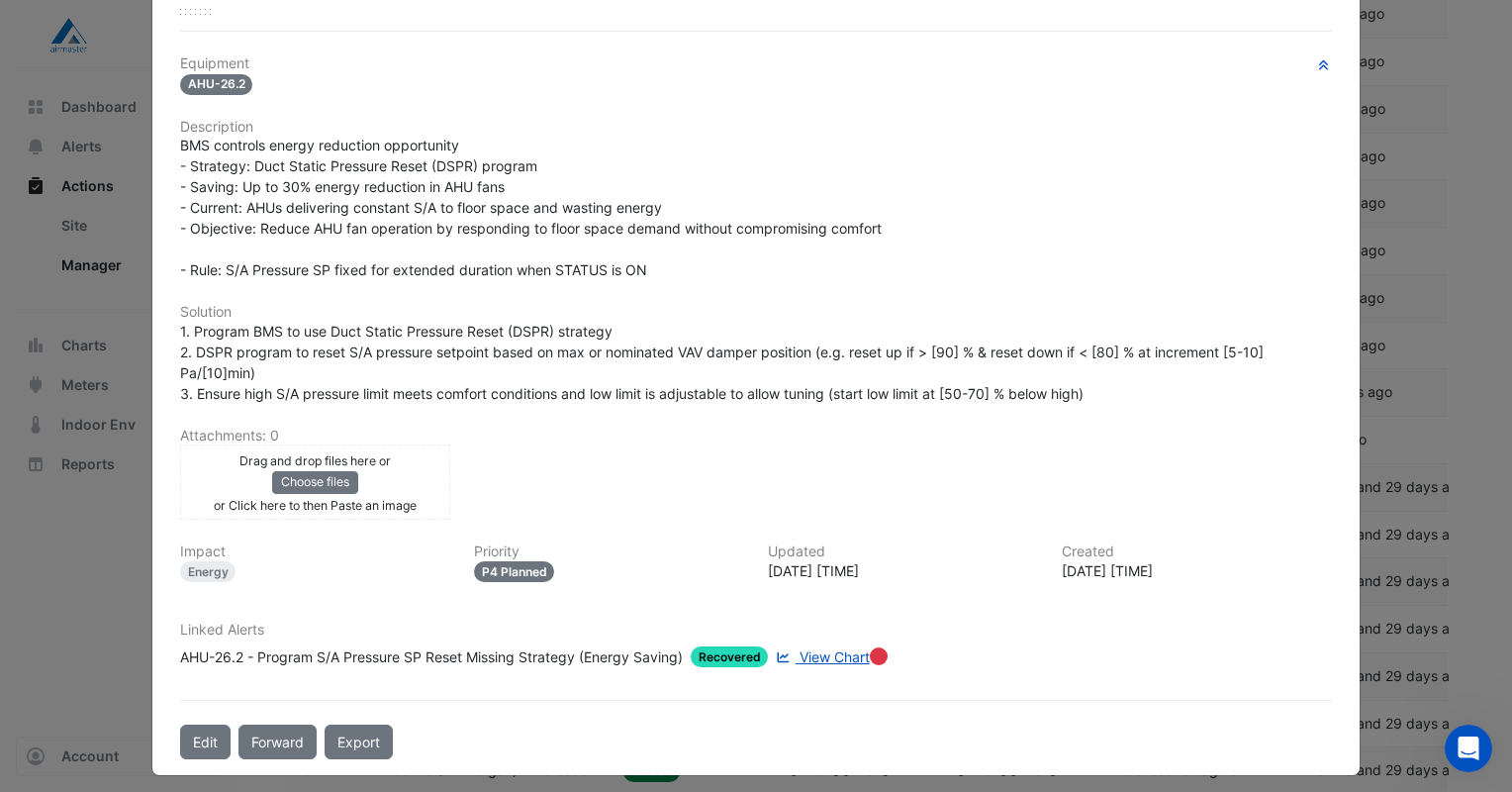 click on "View Chart" 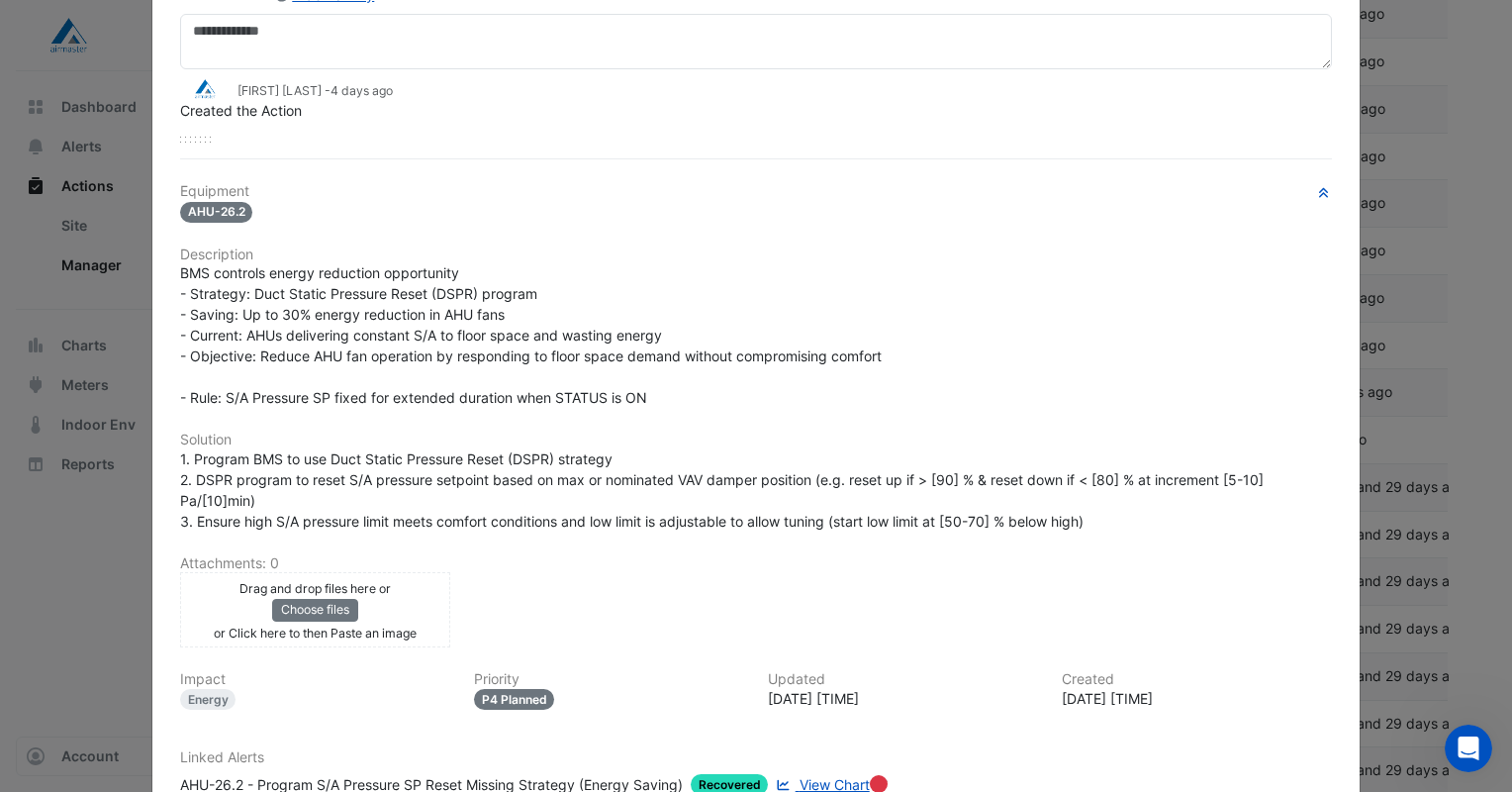 scroll, scrollTop: 0, scrollLeft: 0, axis: both 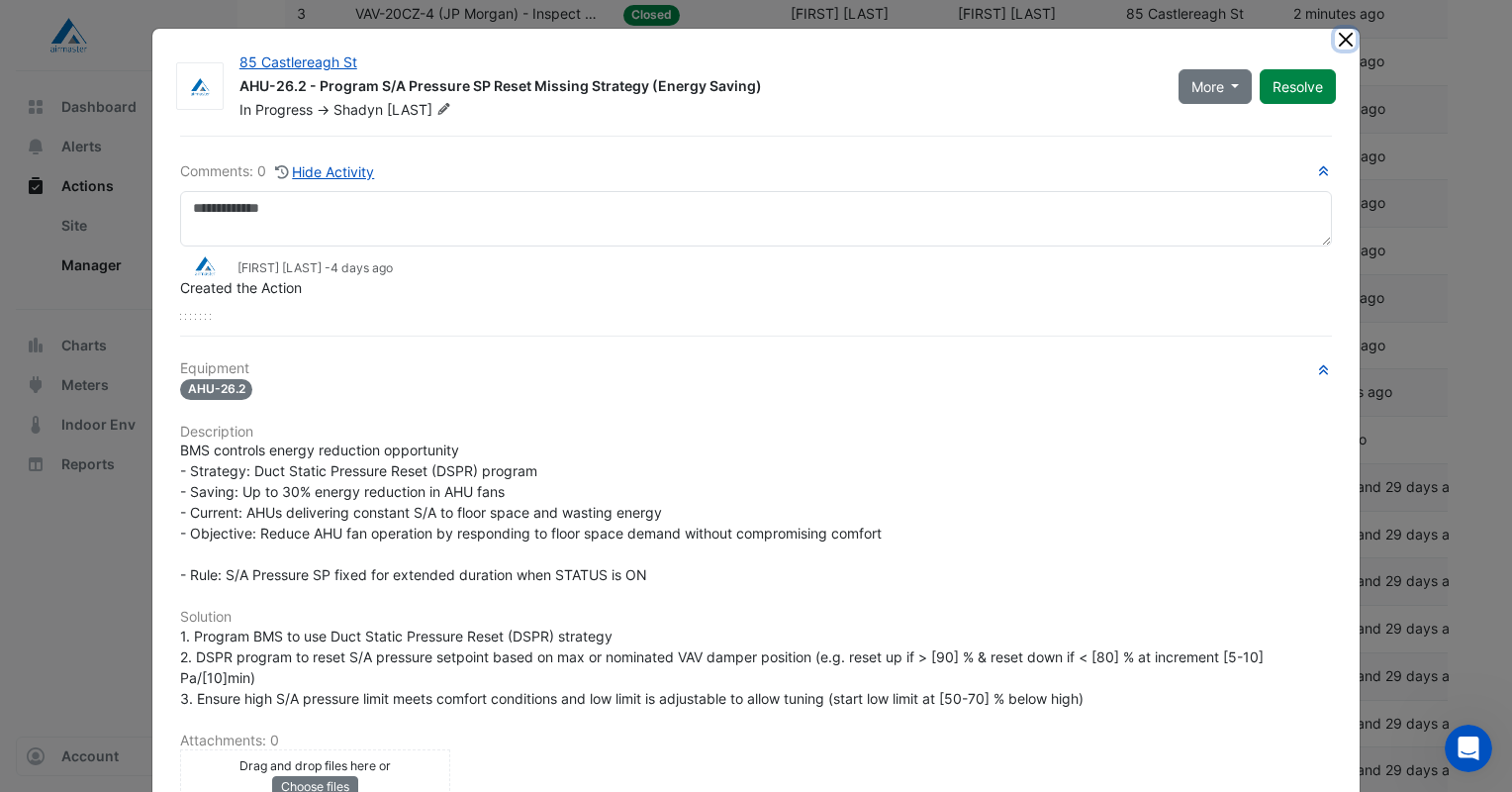 click 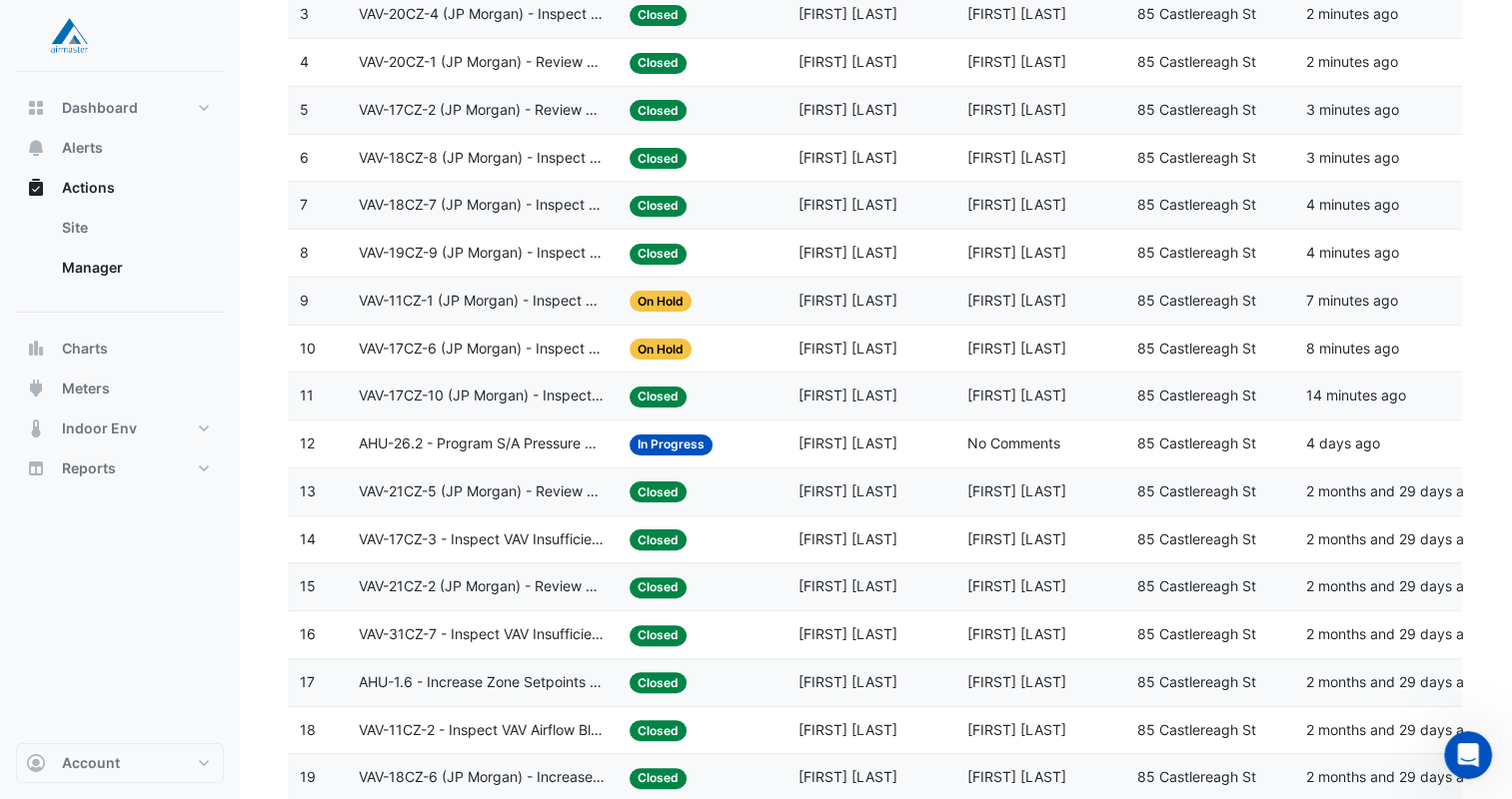 click on "AHU-26.2 - Program S/A Pressure SP Reset Missing Strategy (Energy Saving)" 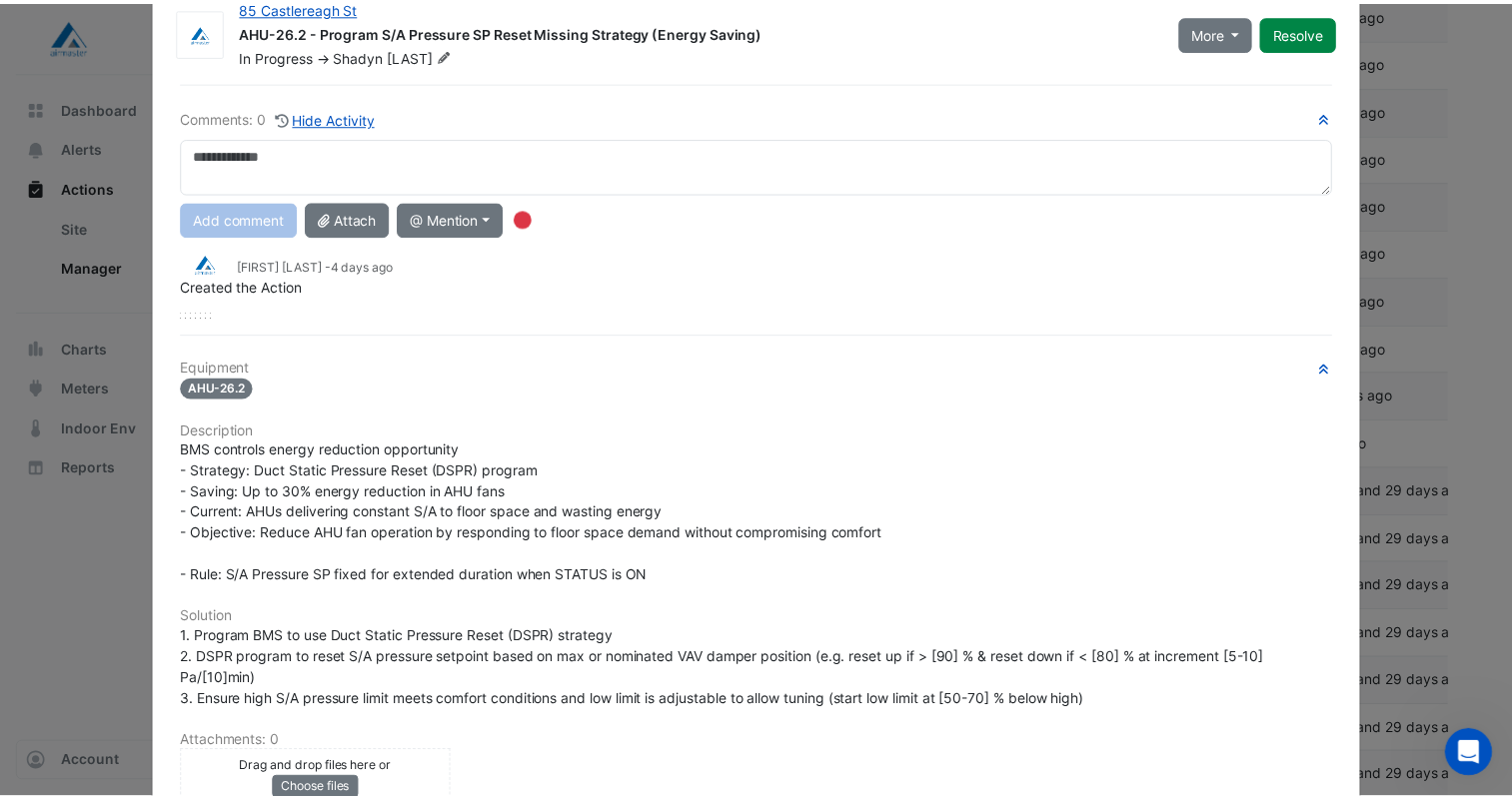 scroll, scrollTop: 0, scrollLeft: 0, axis: both 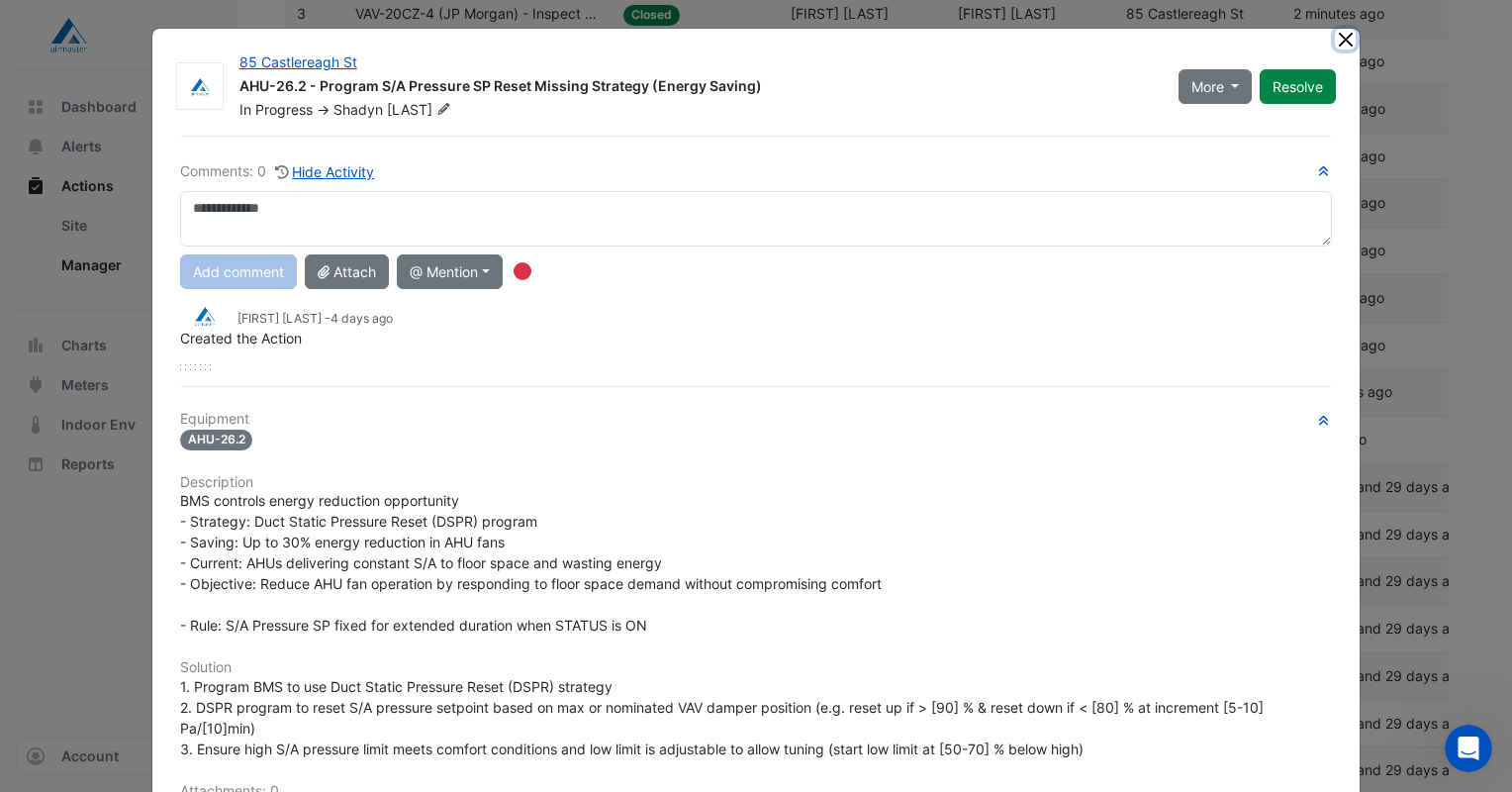click 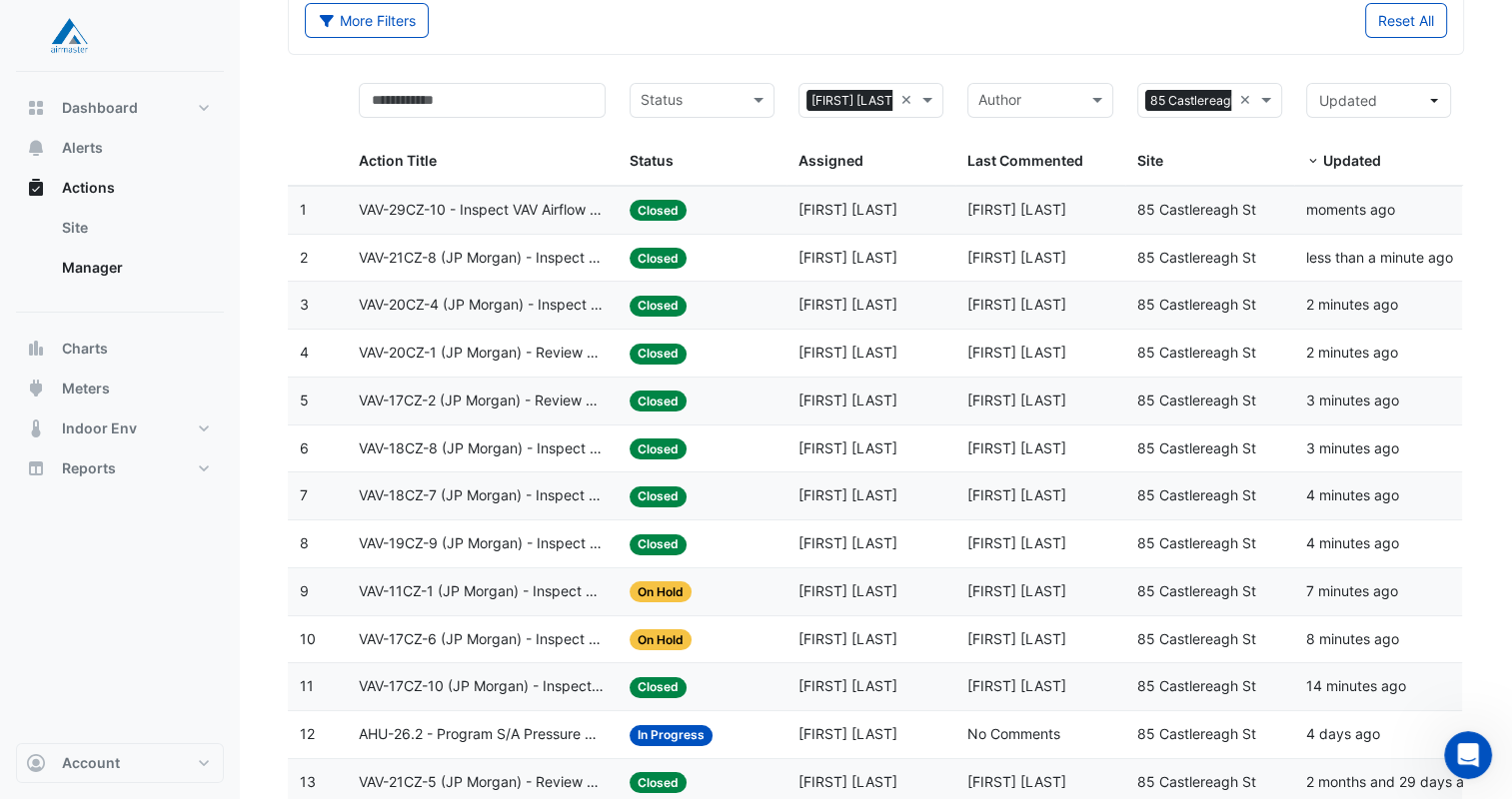 scroll, scrollTop: 0, scrollLeft: 0, axis: both 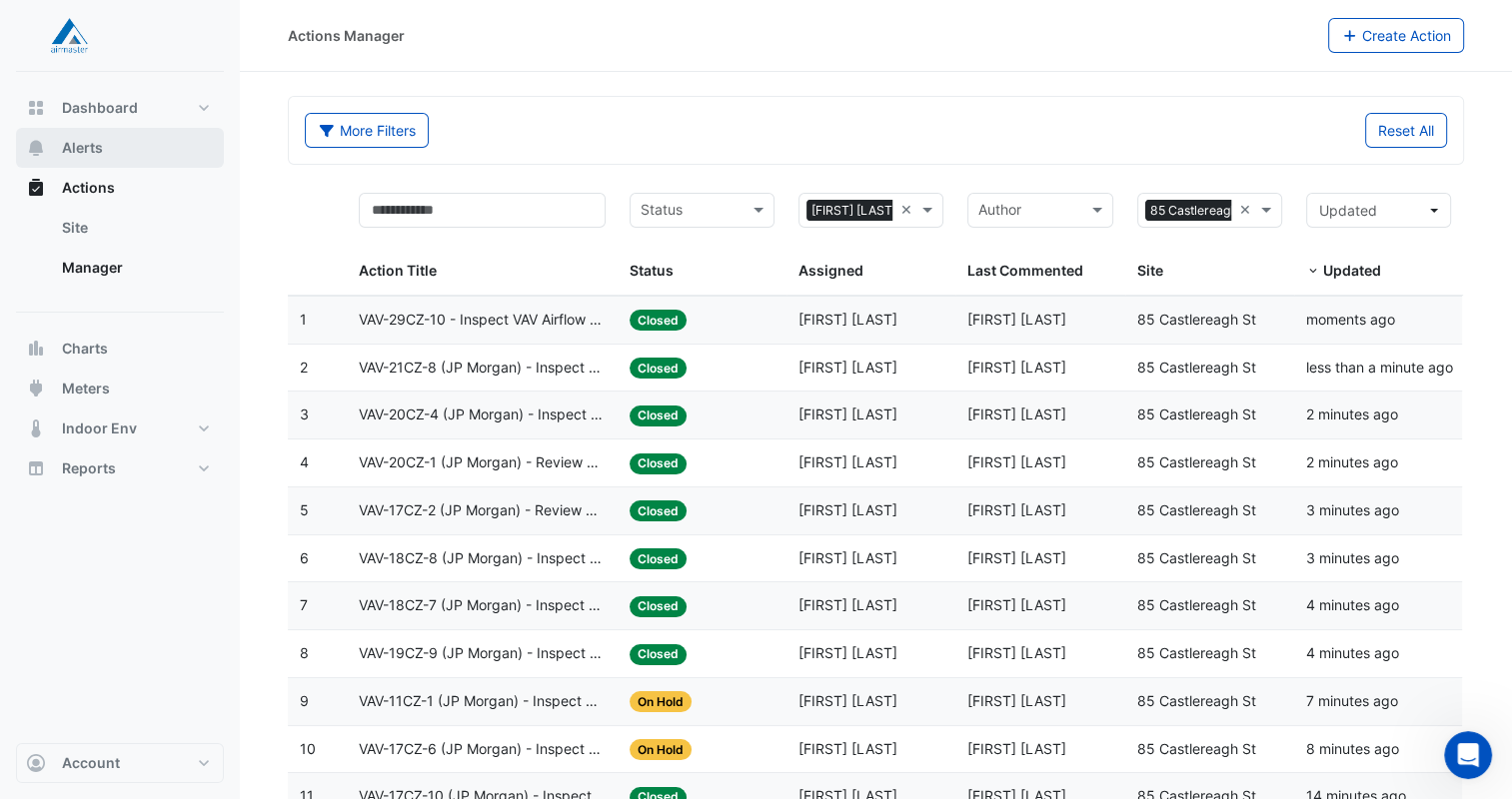 click on "Alerts" at bounding box center (120, 148) 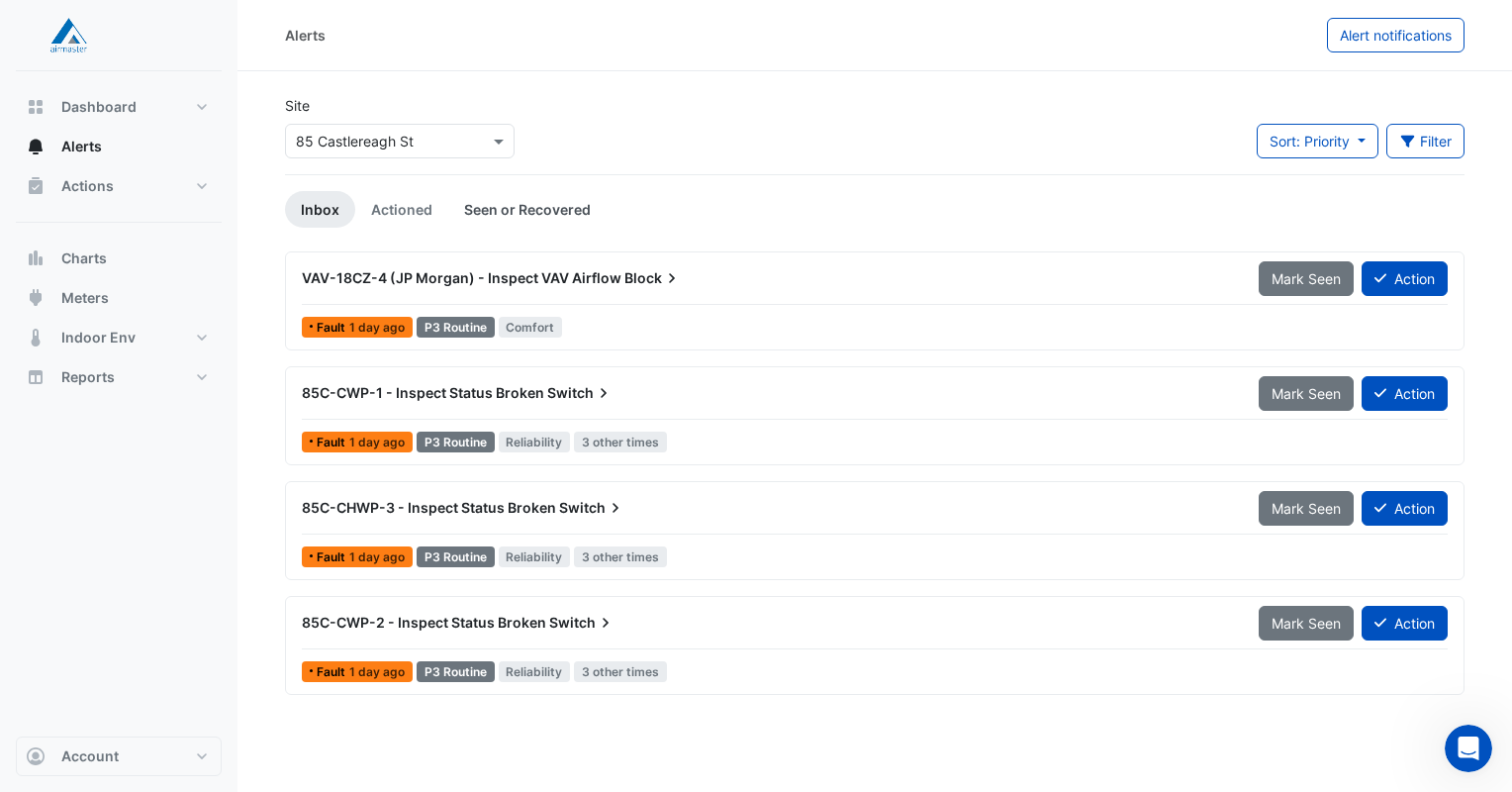 click on "Seen or Recovered" at bounding box center [527, 209] 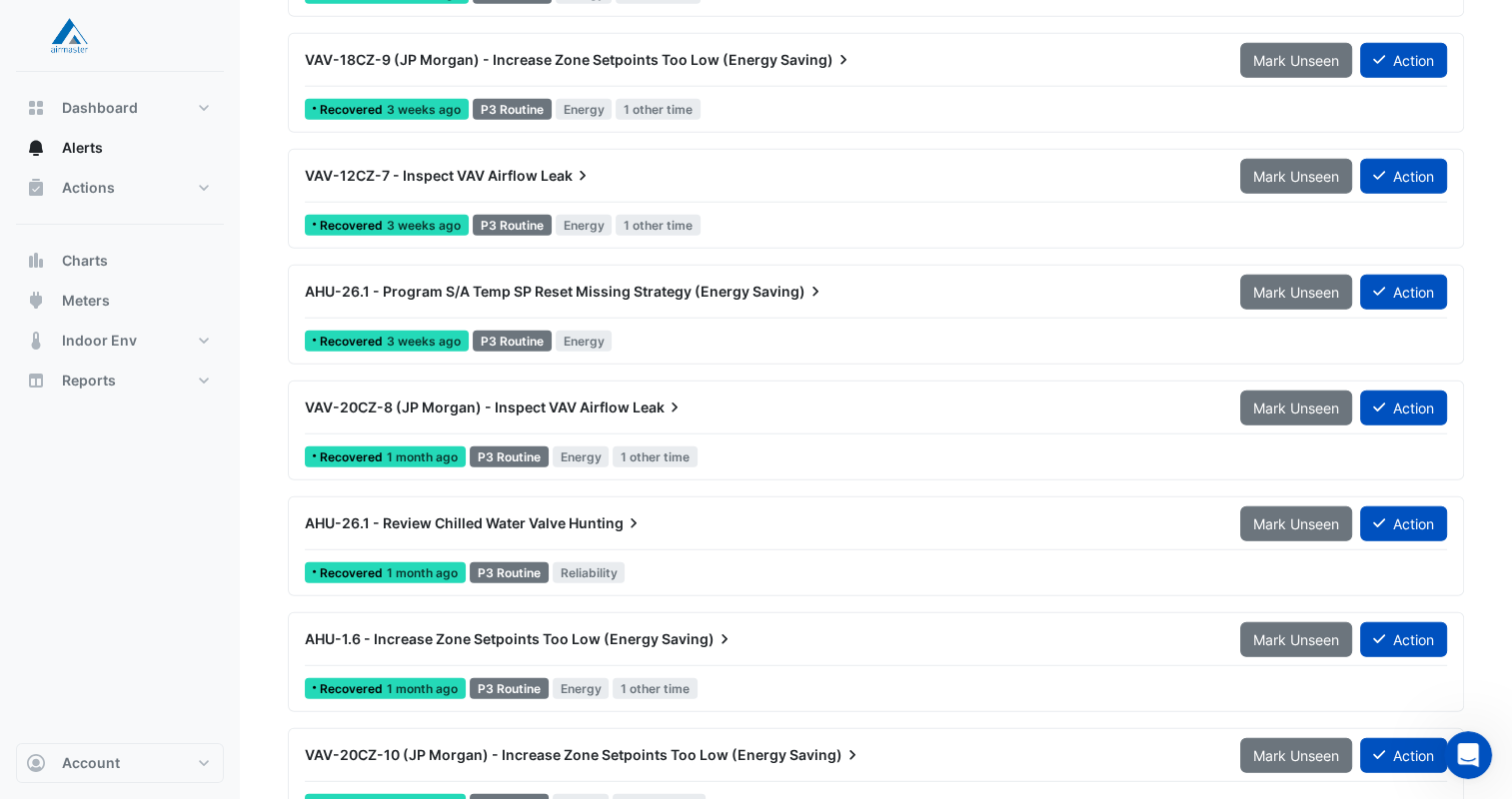 scroll, scrollTop: 12744, scrollLeft: 0, axis: vertical 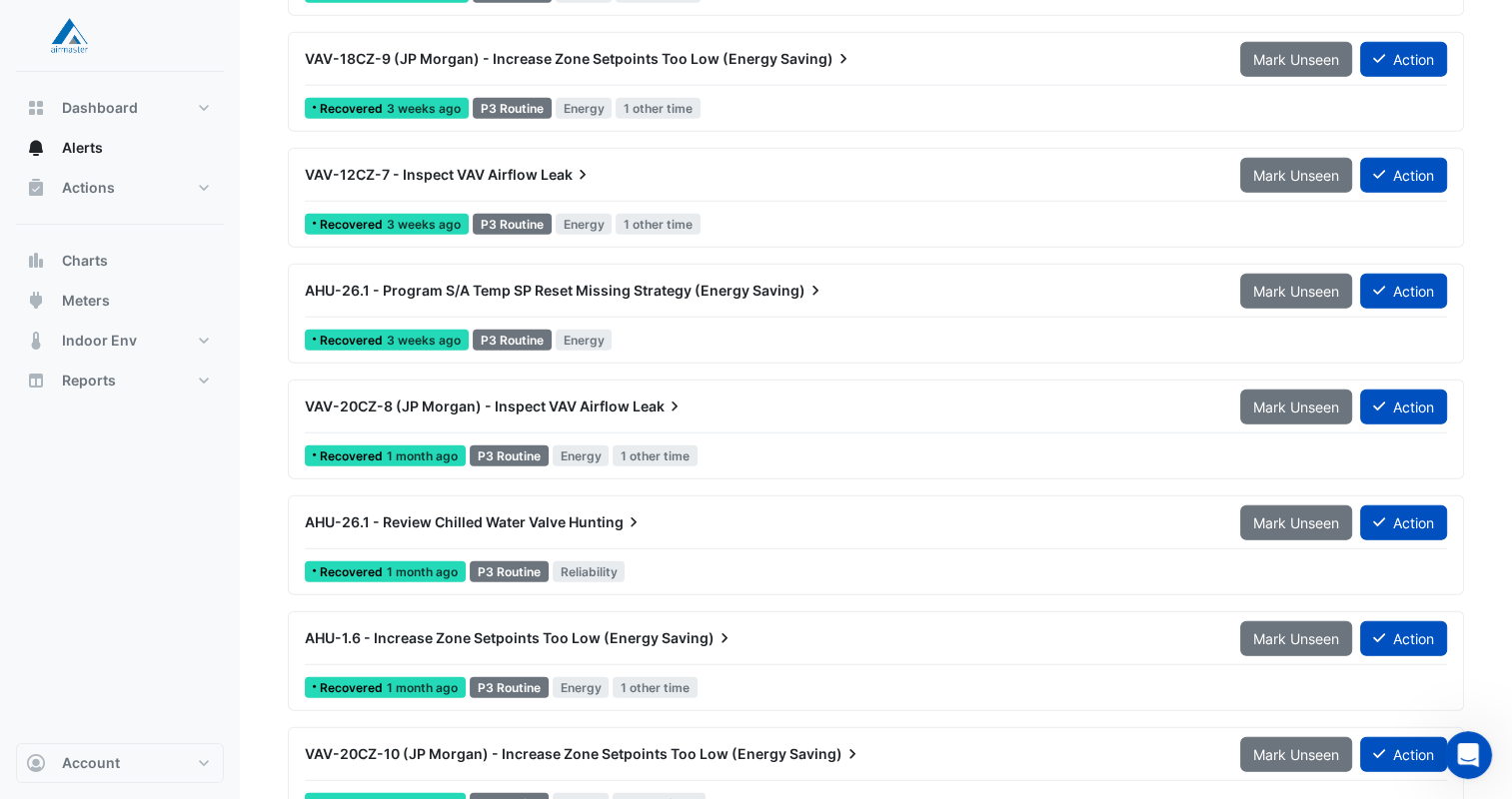 click on "Hunting" at bounding box center [606, 522] 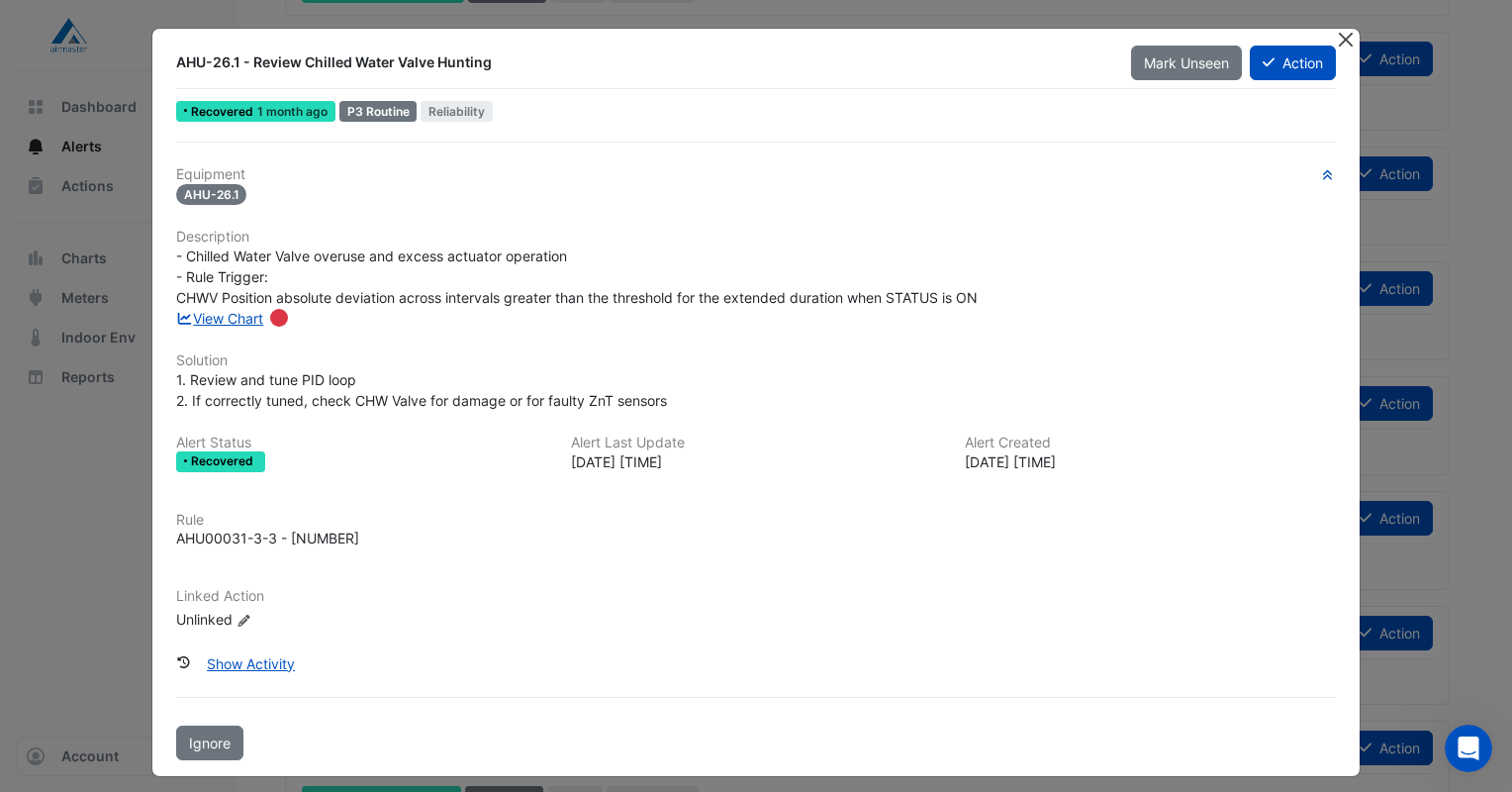 click 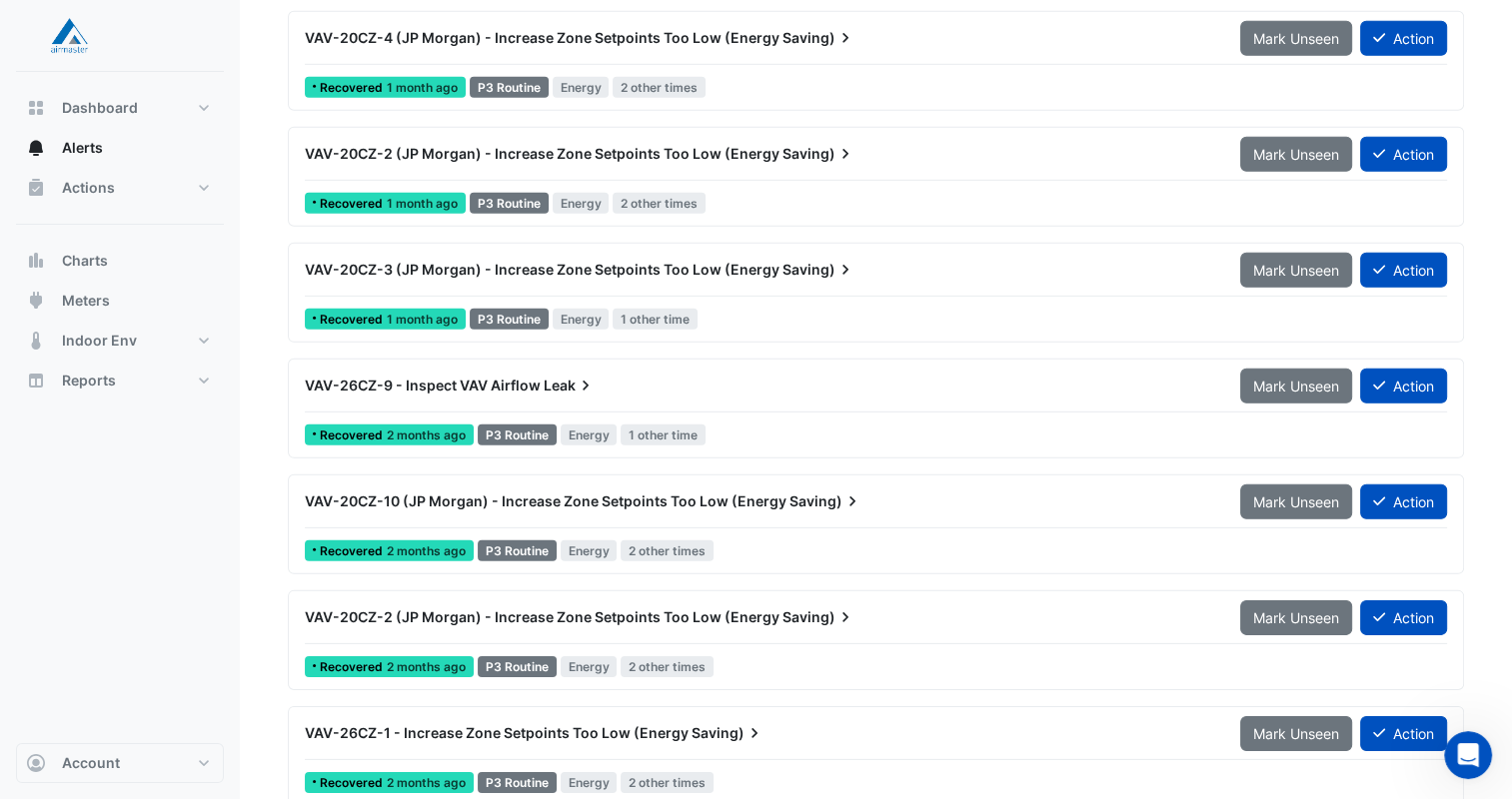 scroll, scrollTop: 13683, scrollLeft: 0, axis: vertical 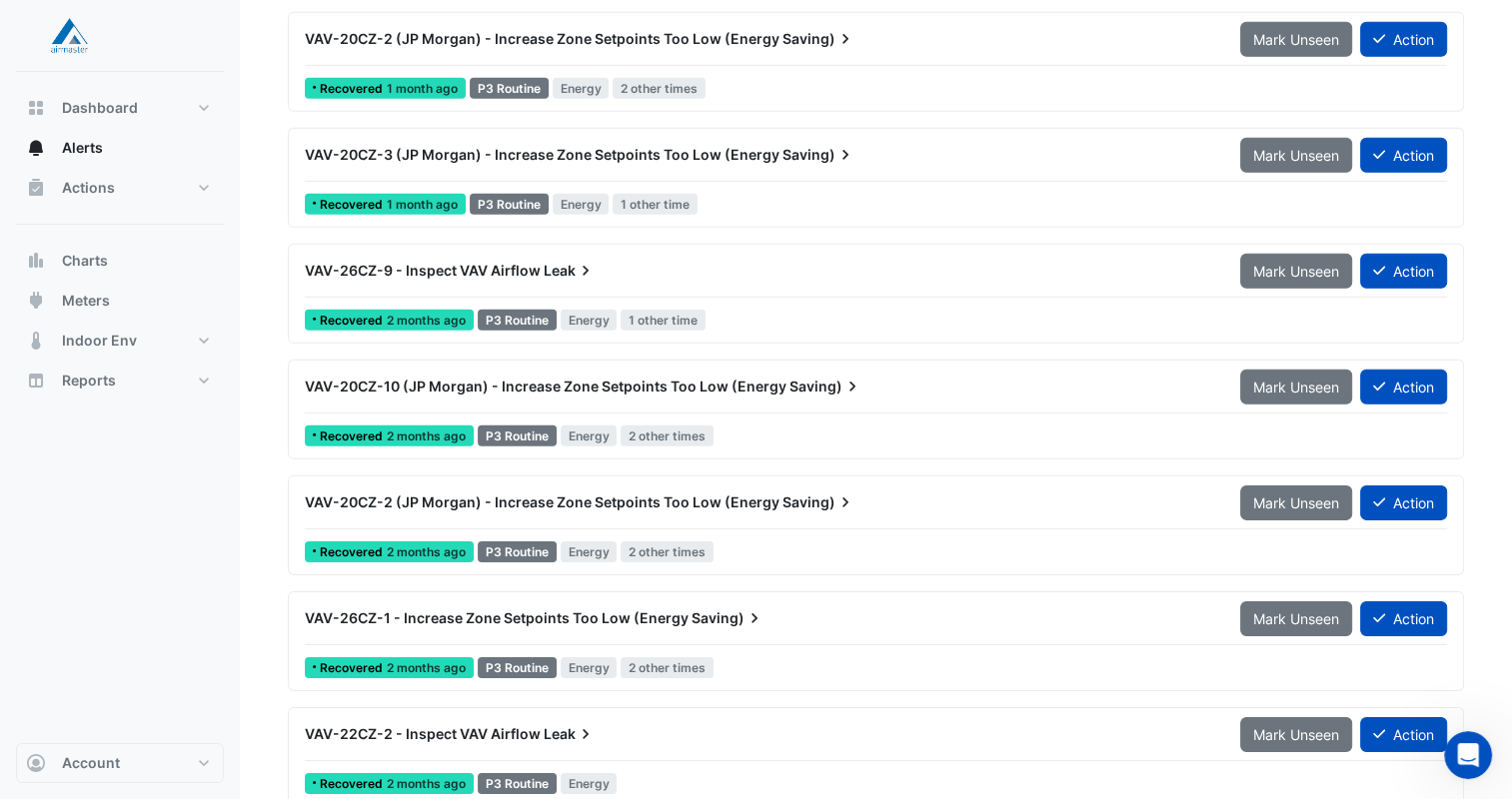 click on "VAV-26CZ-1 - Increase Zone Setpoints Too Low (Energy
Saving)" at bounding box center [760, 618] 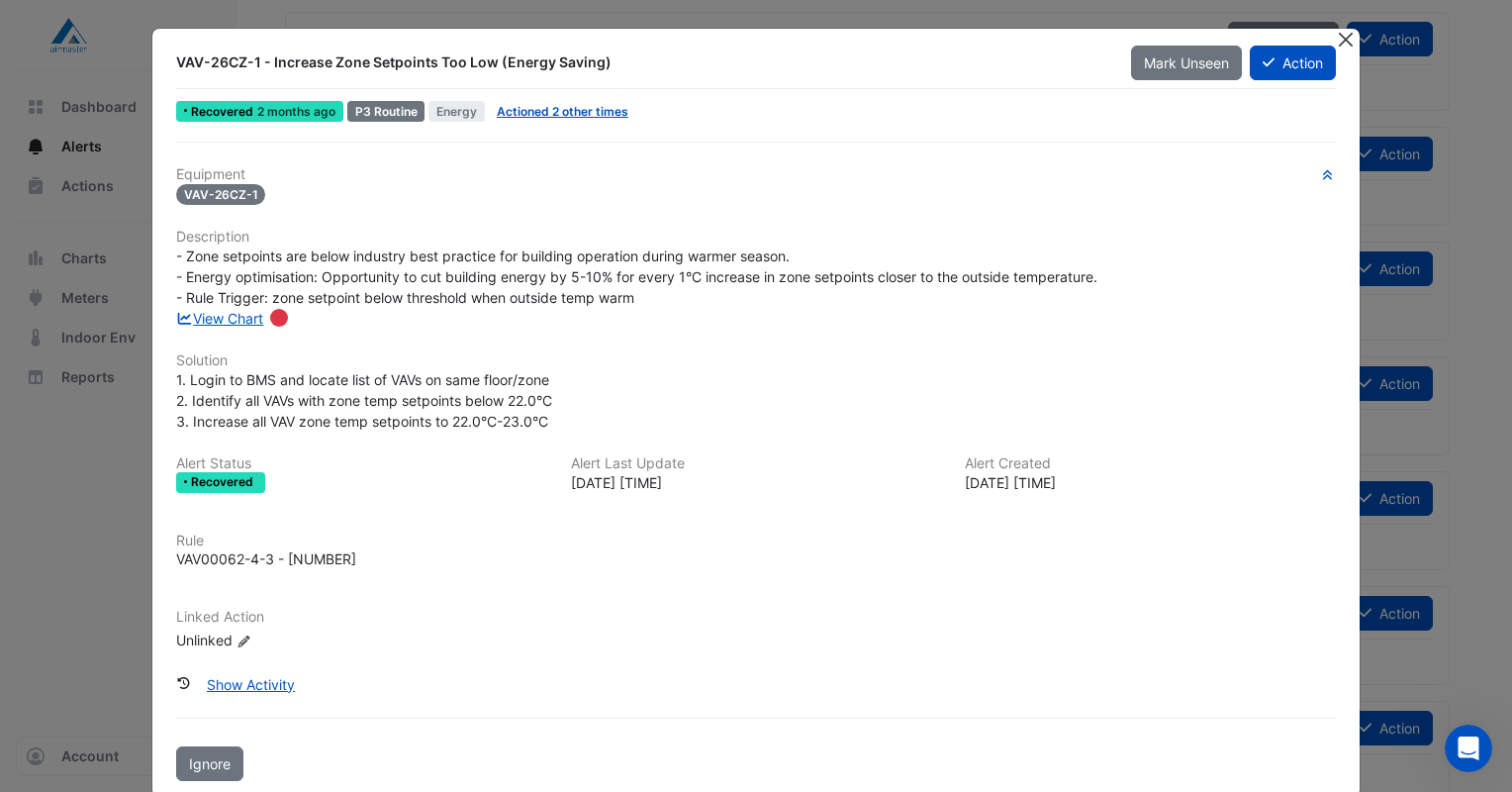 click 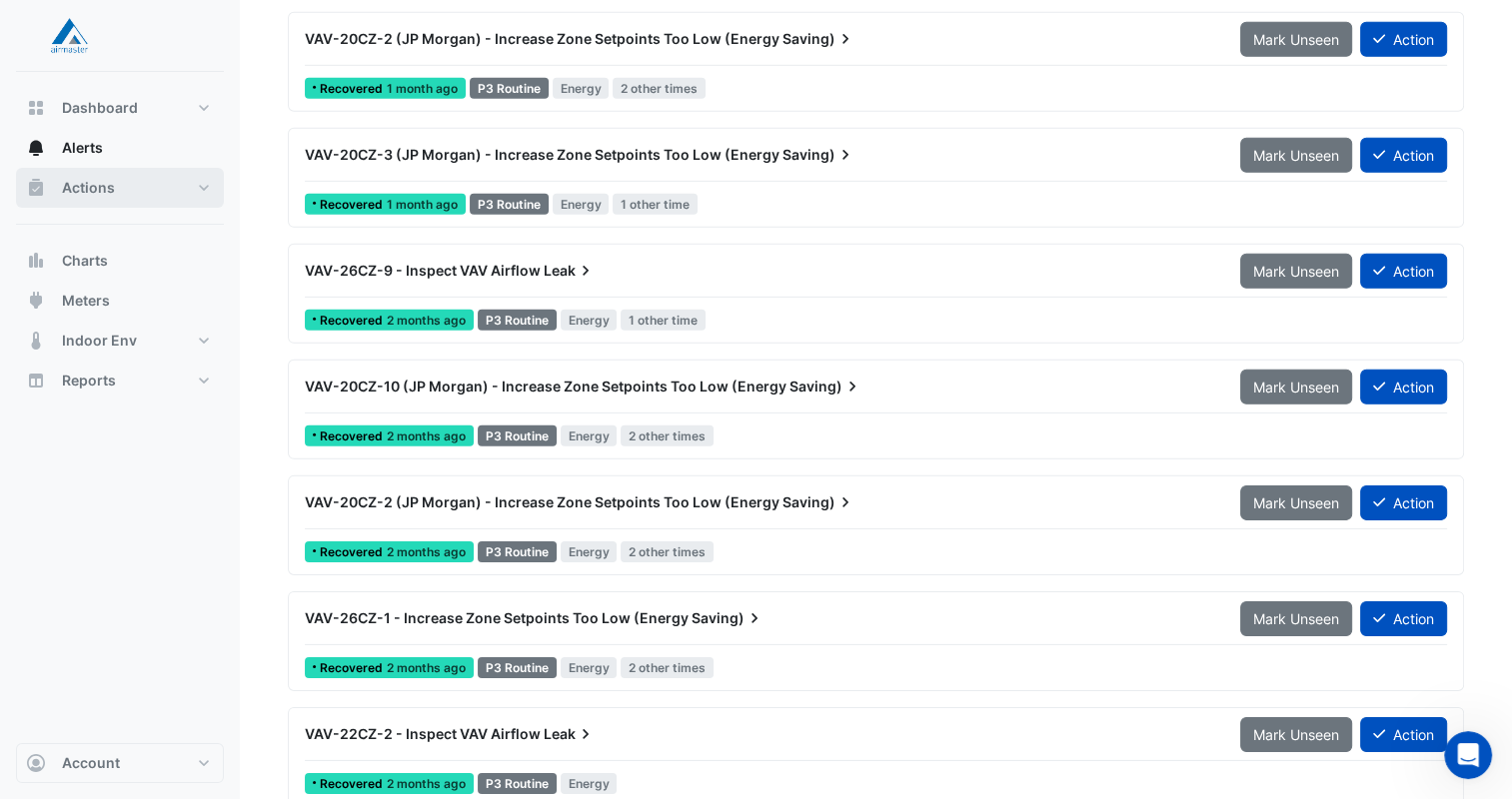 click on "Actions" at bounding box center (120, 188) 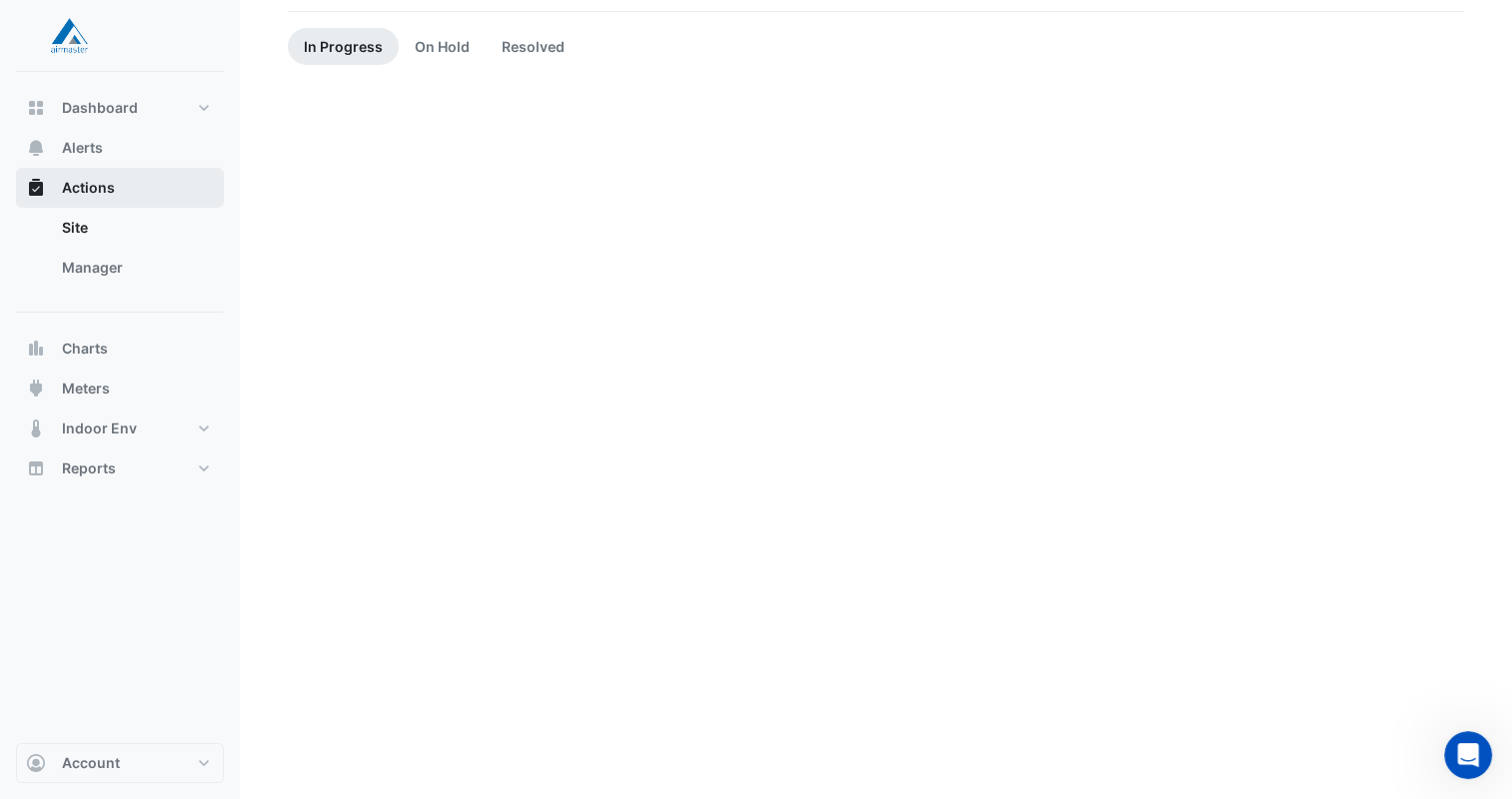 scroll, scrollTop: 0, scrollLeft: 0, axis: both 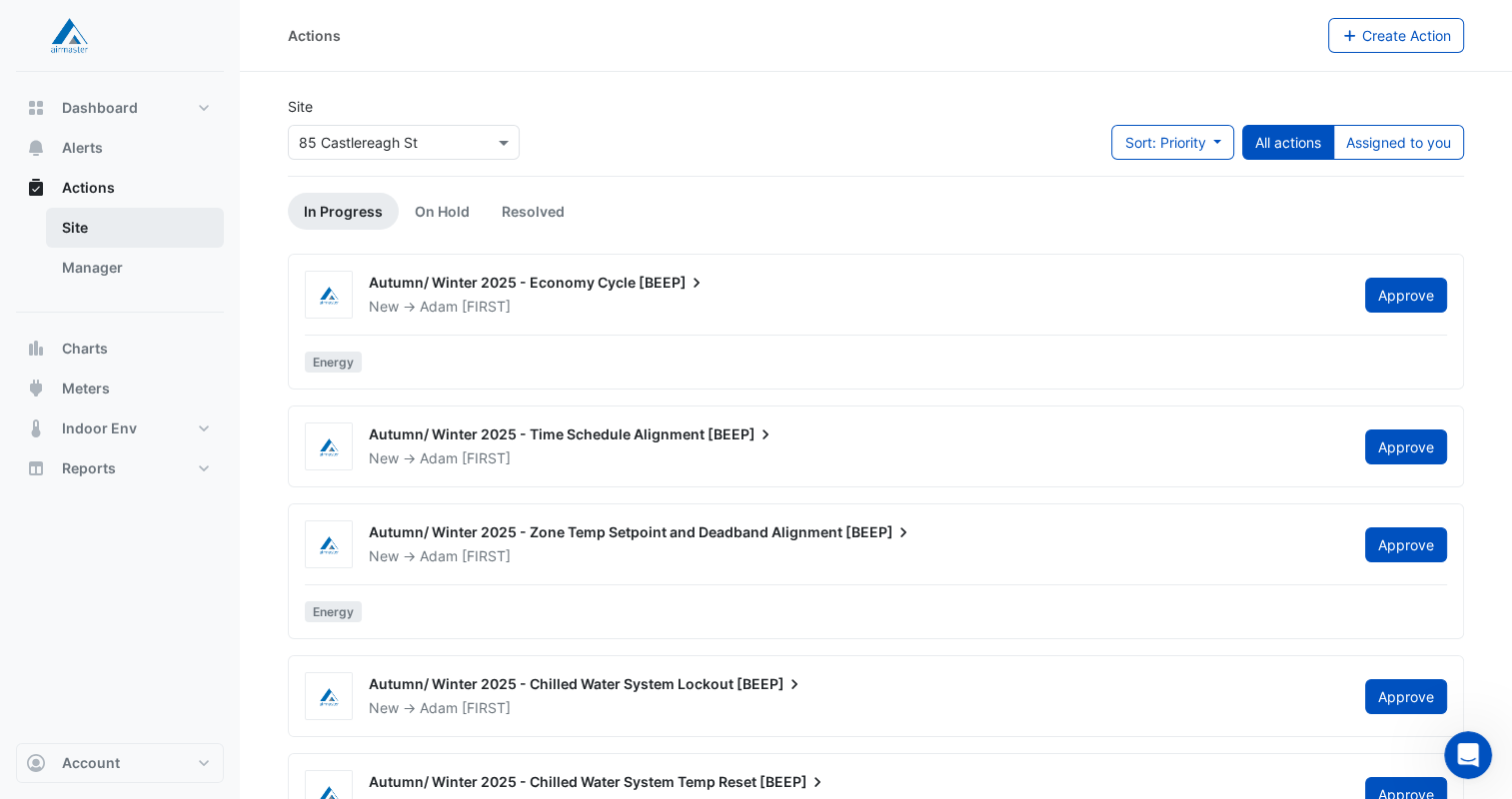click on "Site" at bounding box center [135, 228] 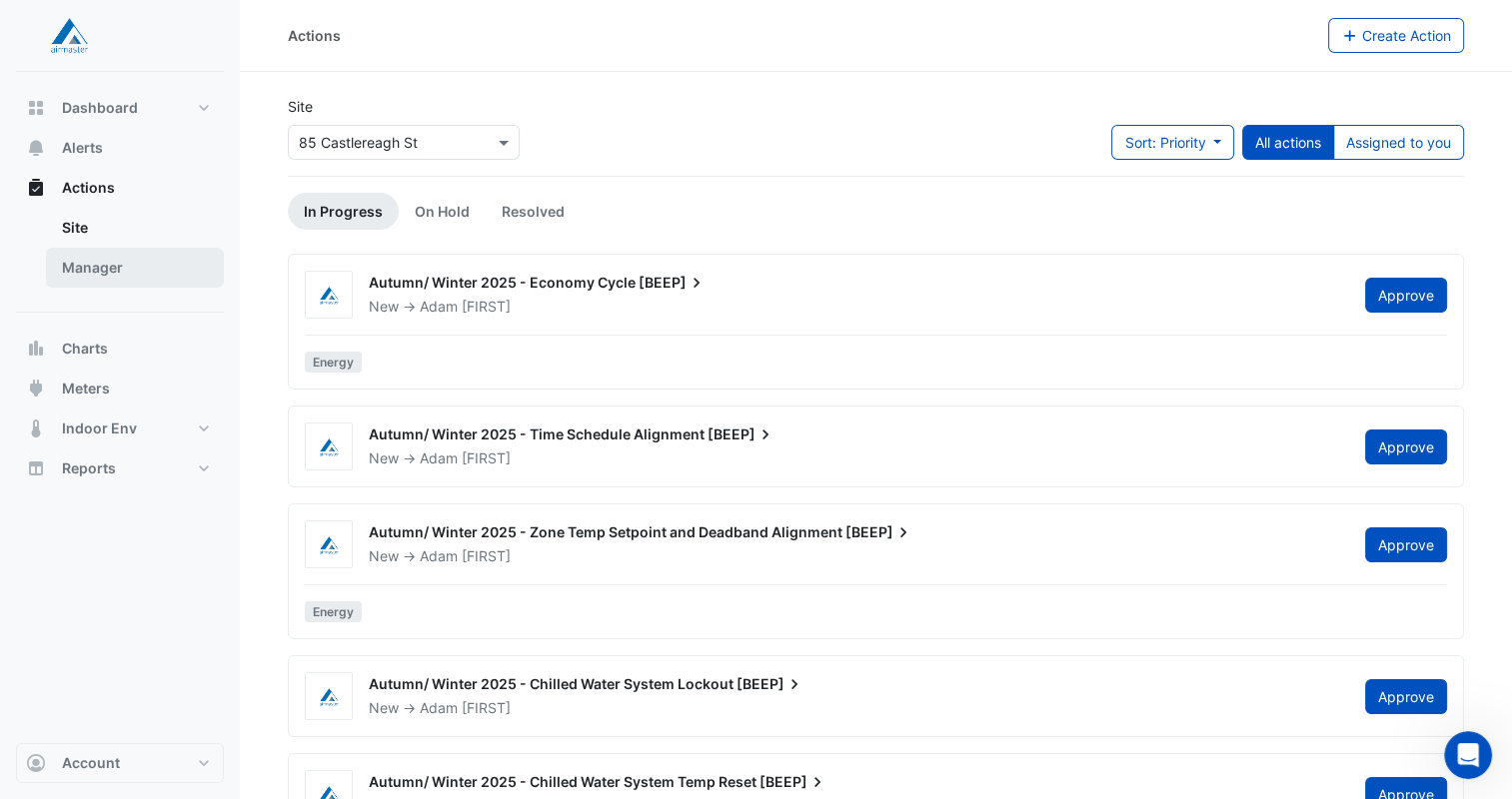 click on "Manager" at bounding box center [135, 268] 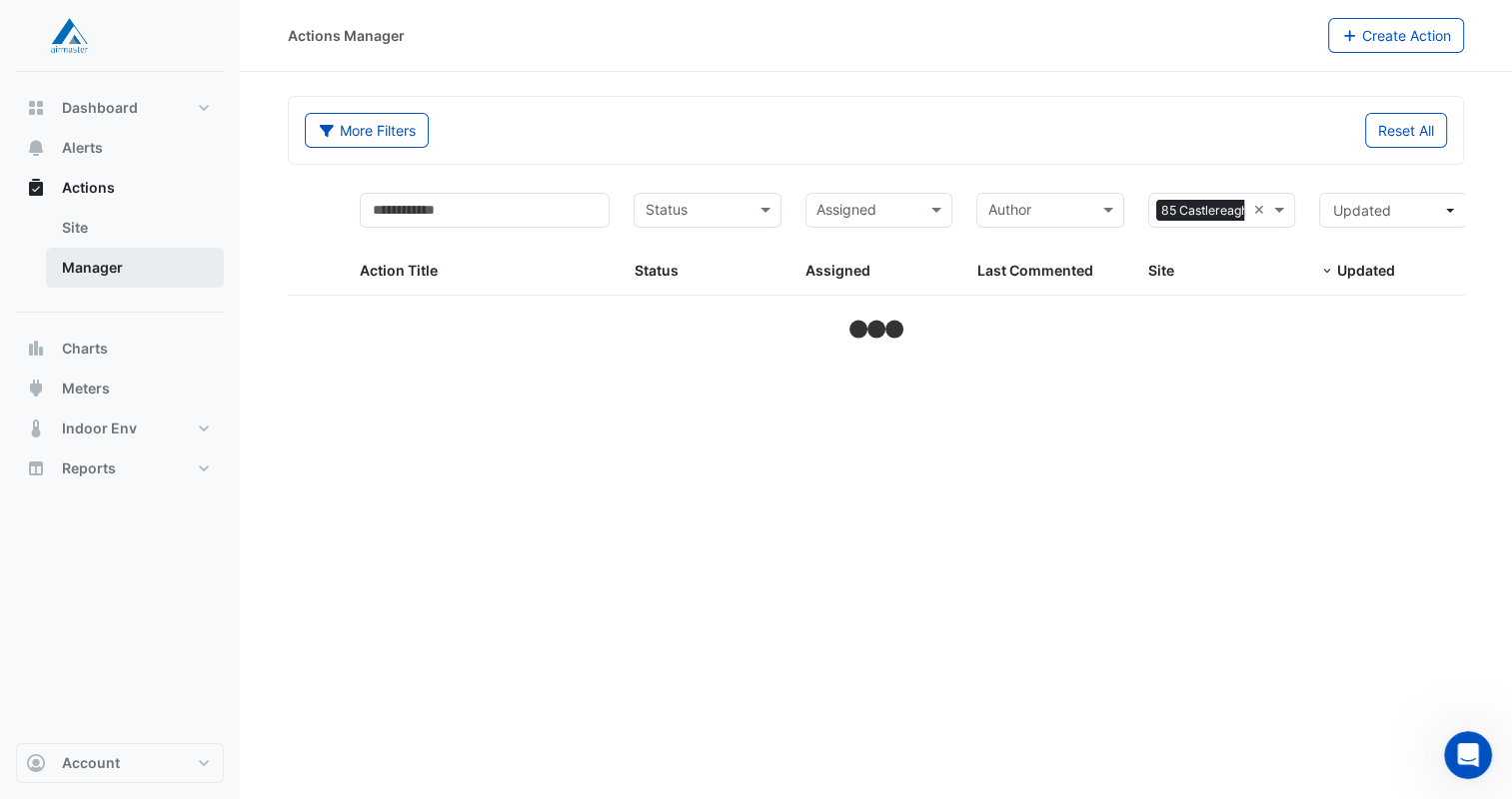 select on "**" 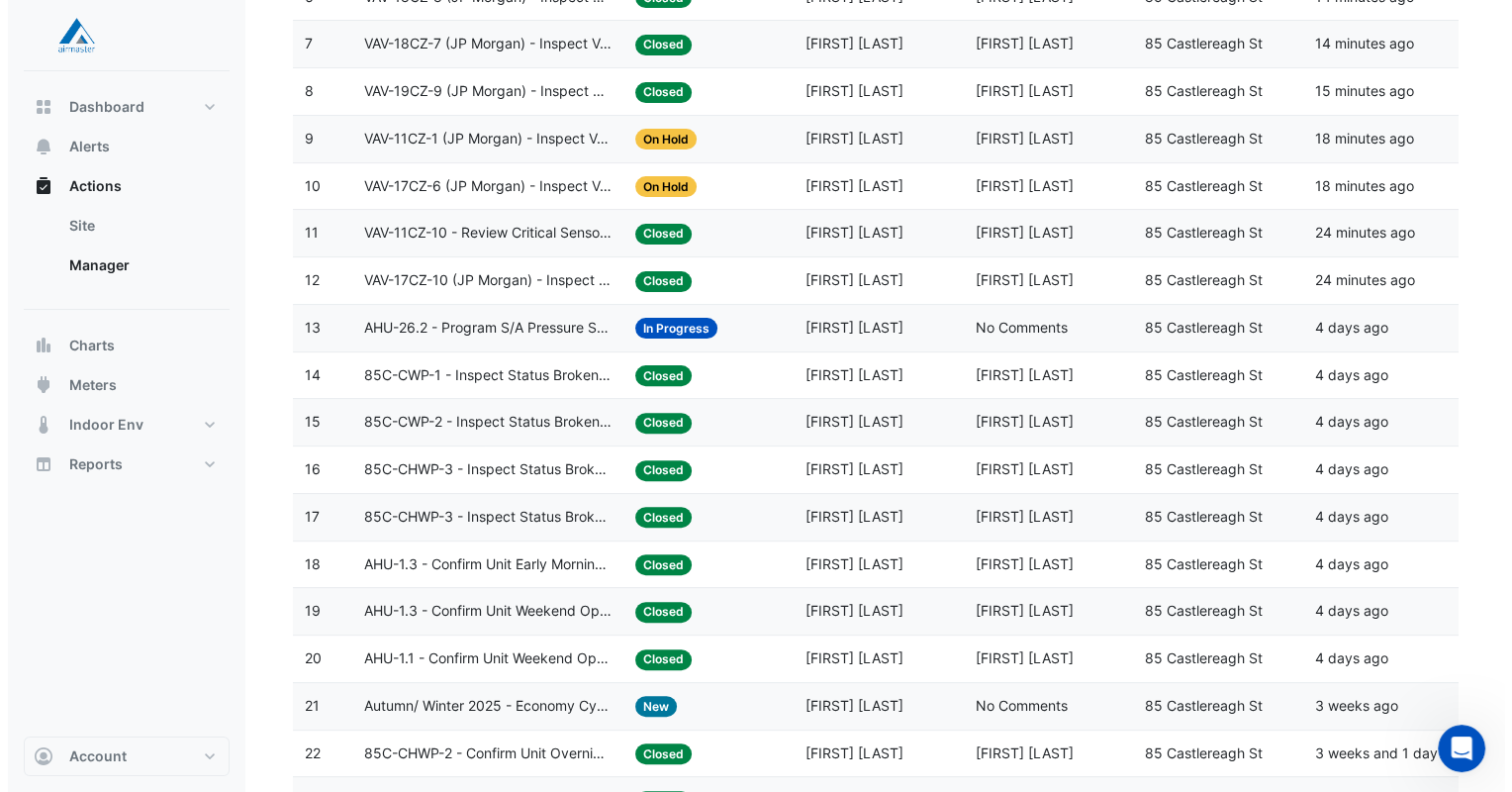 scroll, scrollTop: 550, scrollLeft: 0, axis: vertical 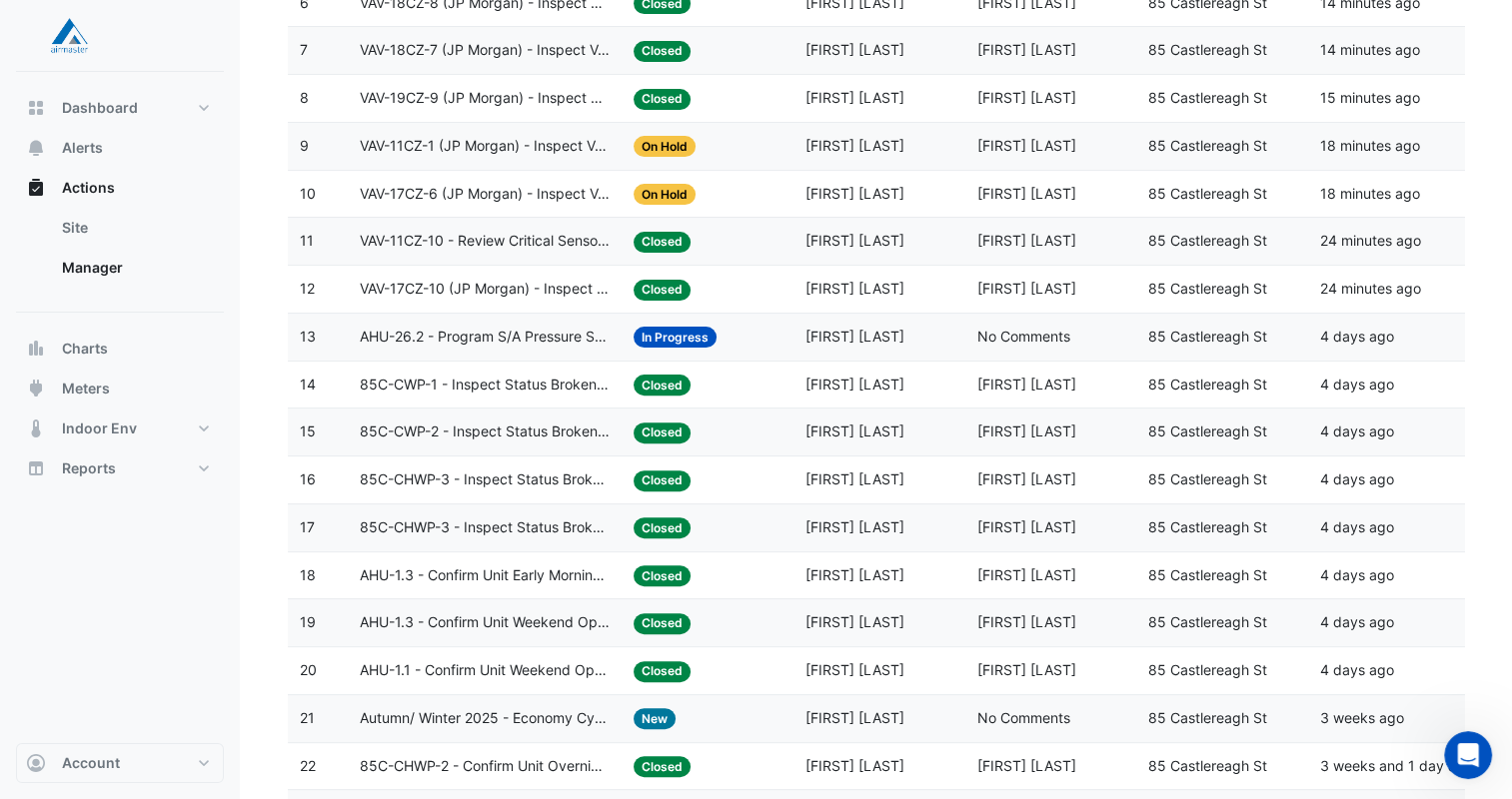 click on "AHU-26.2 - Program S/A Pressure SP Reset Missing Strategy (Energy Saving)" 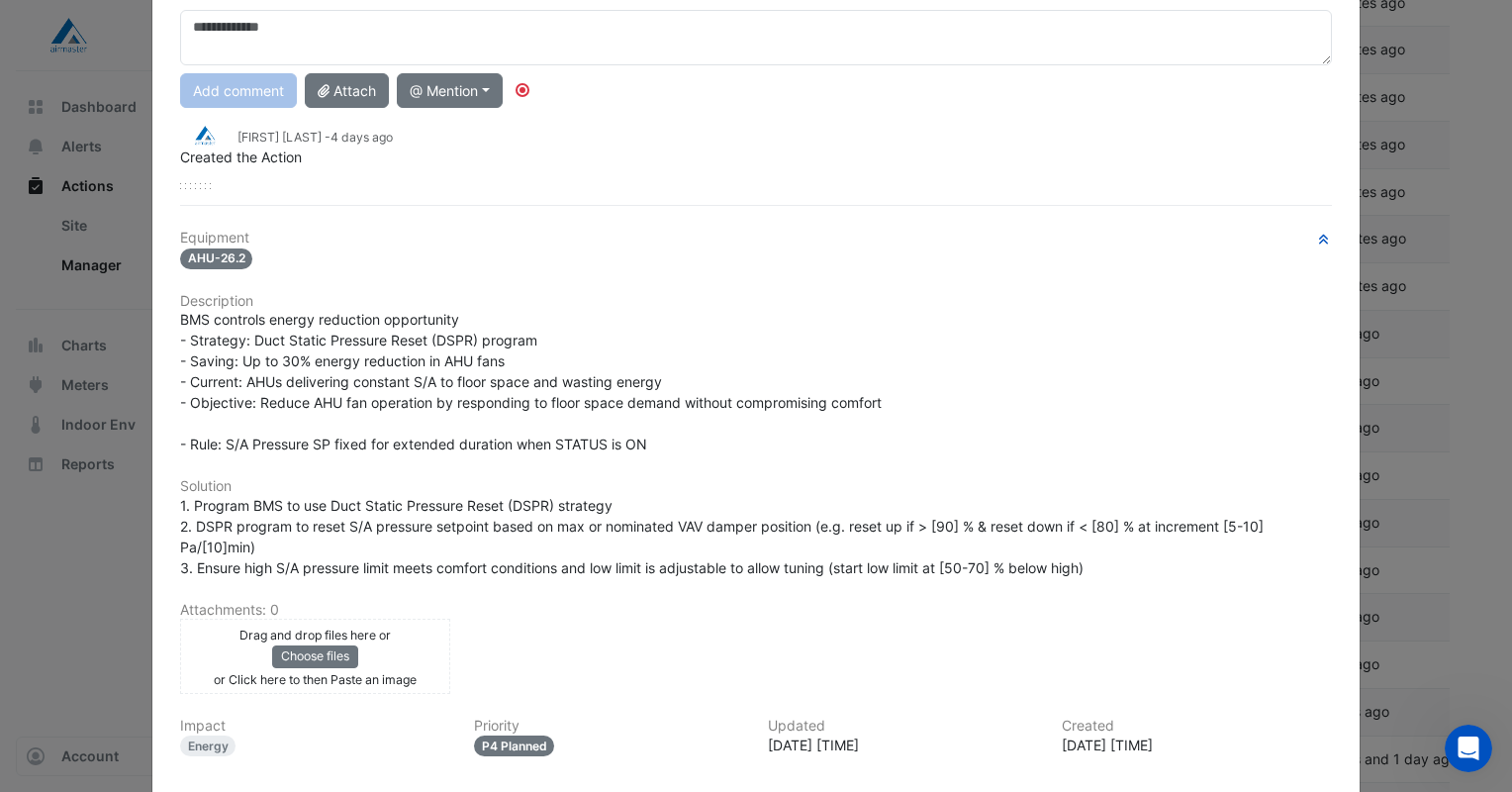 scroll, scrollTop: 38, scrollLeft: 0, axis: vertical 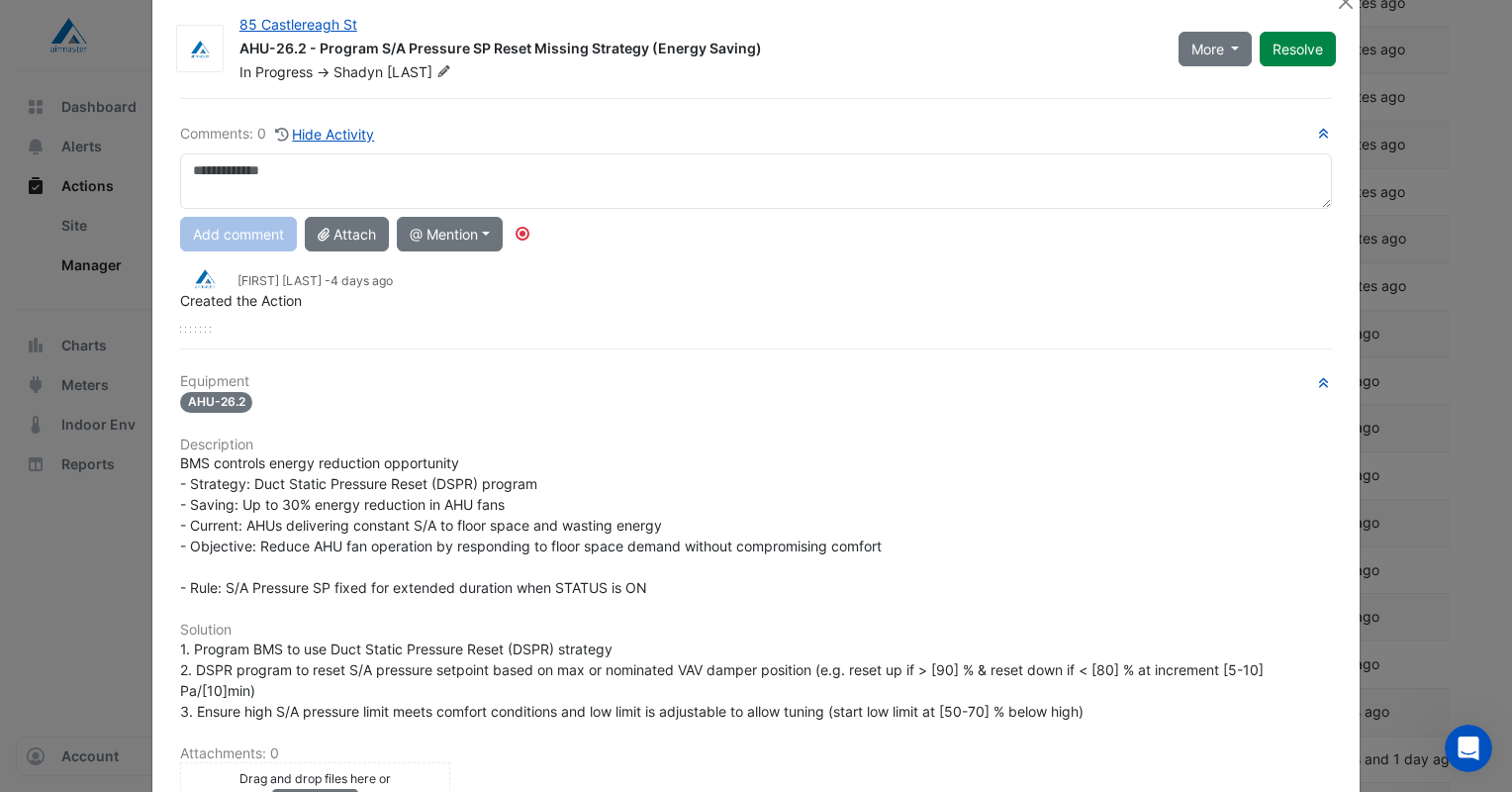 click at bounding box center (756, 181) 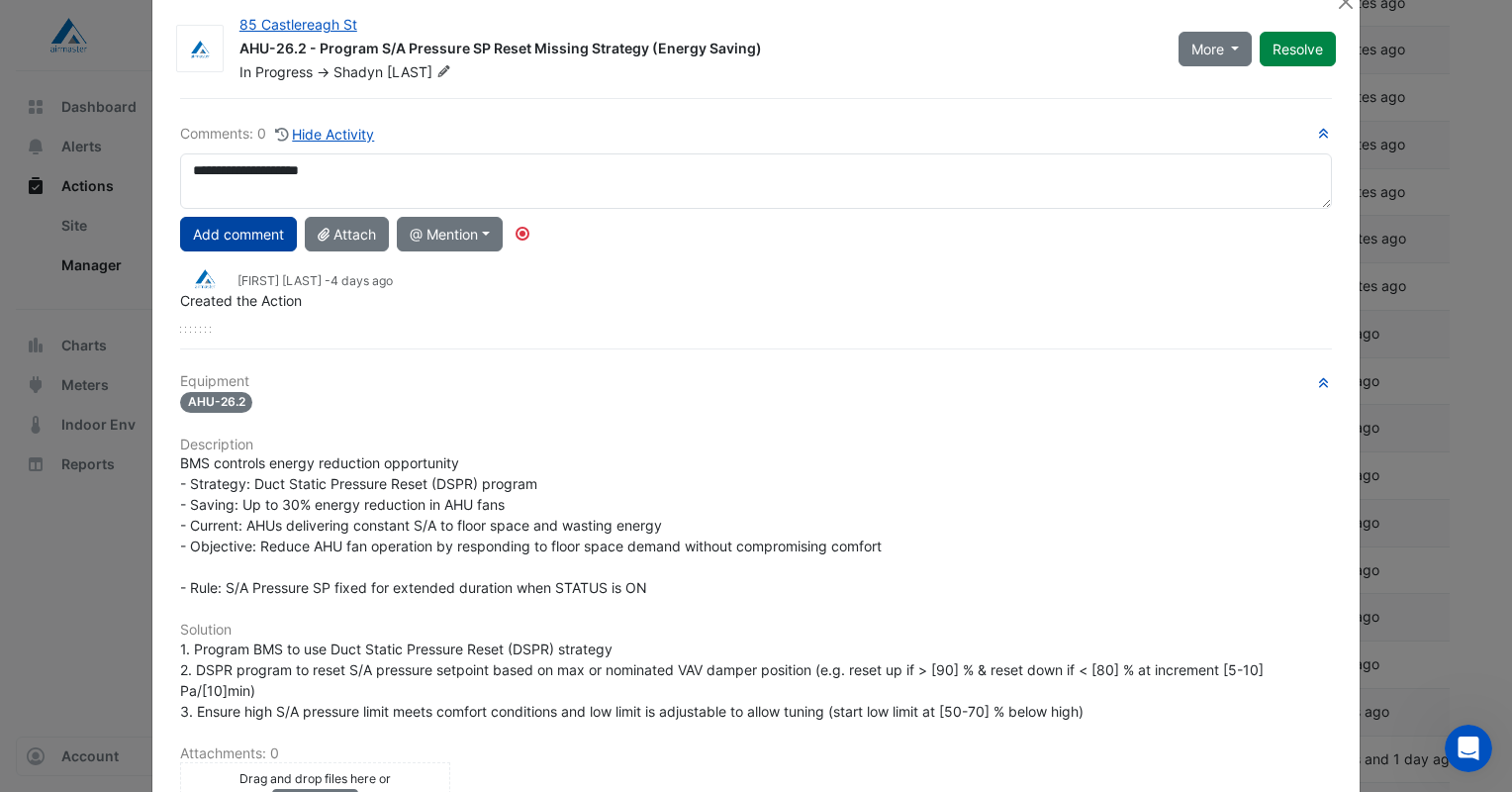 type on "**********" 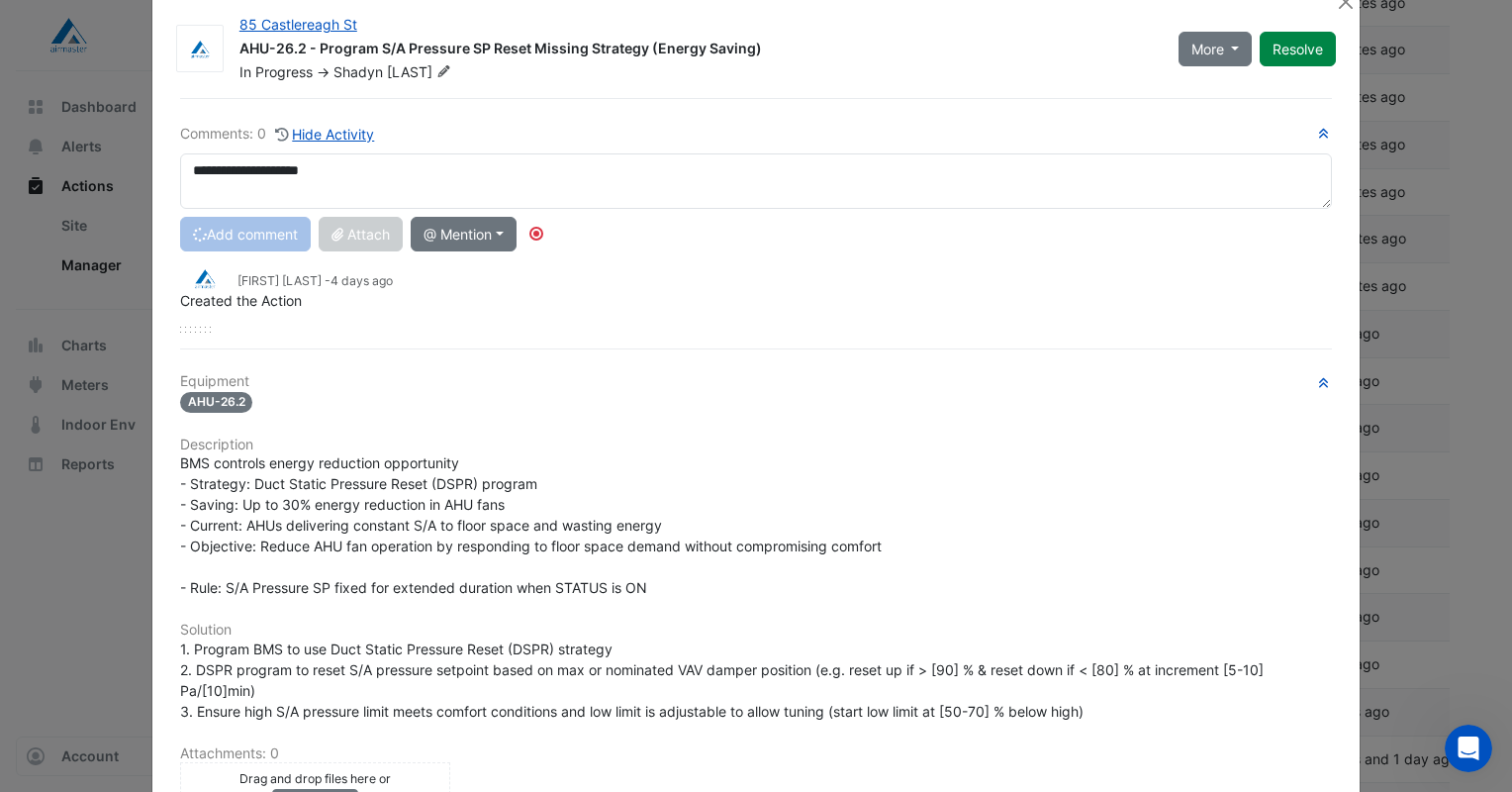 type 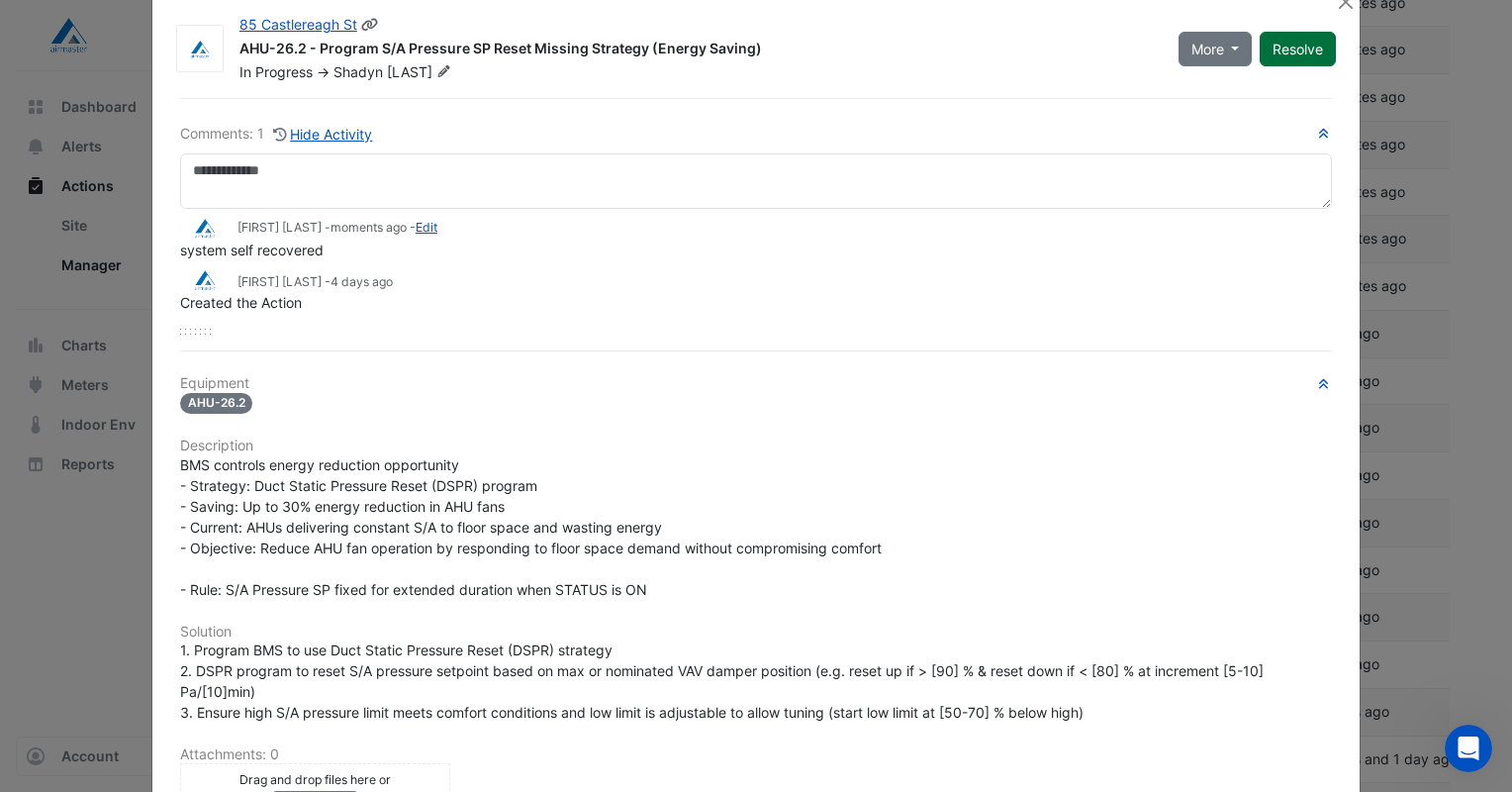 click on "Resolve" 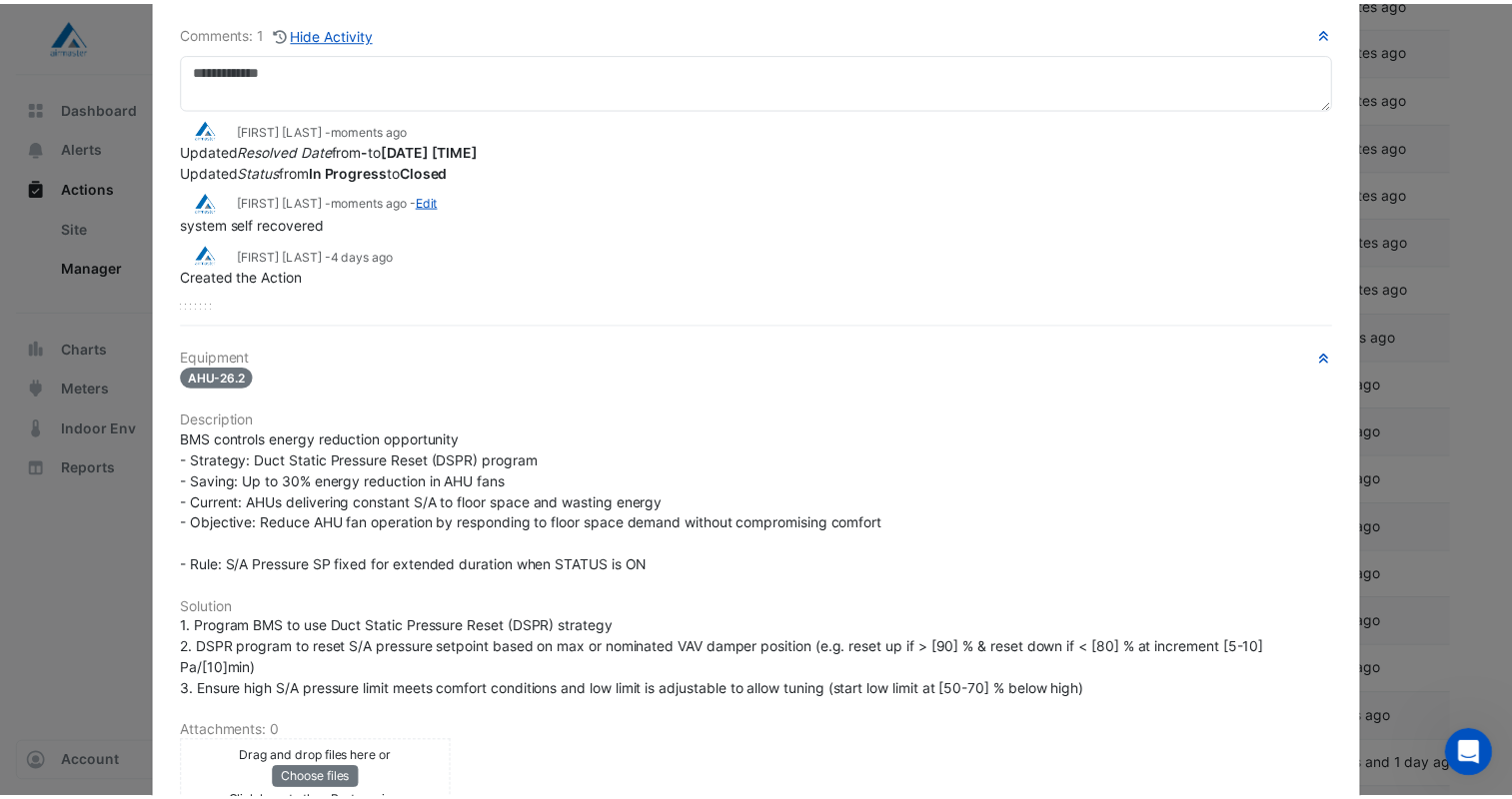 scroll, scrollTop: 0, scrollLeft: 0, axis: both 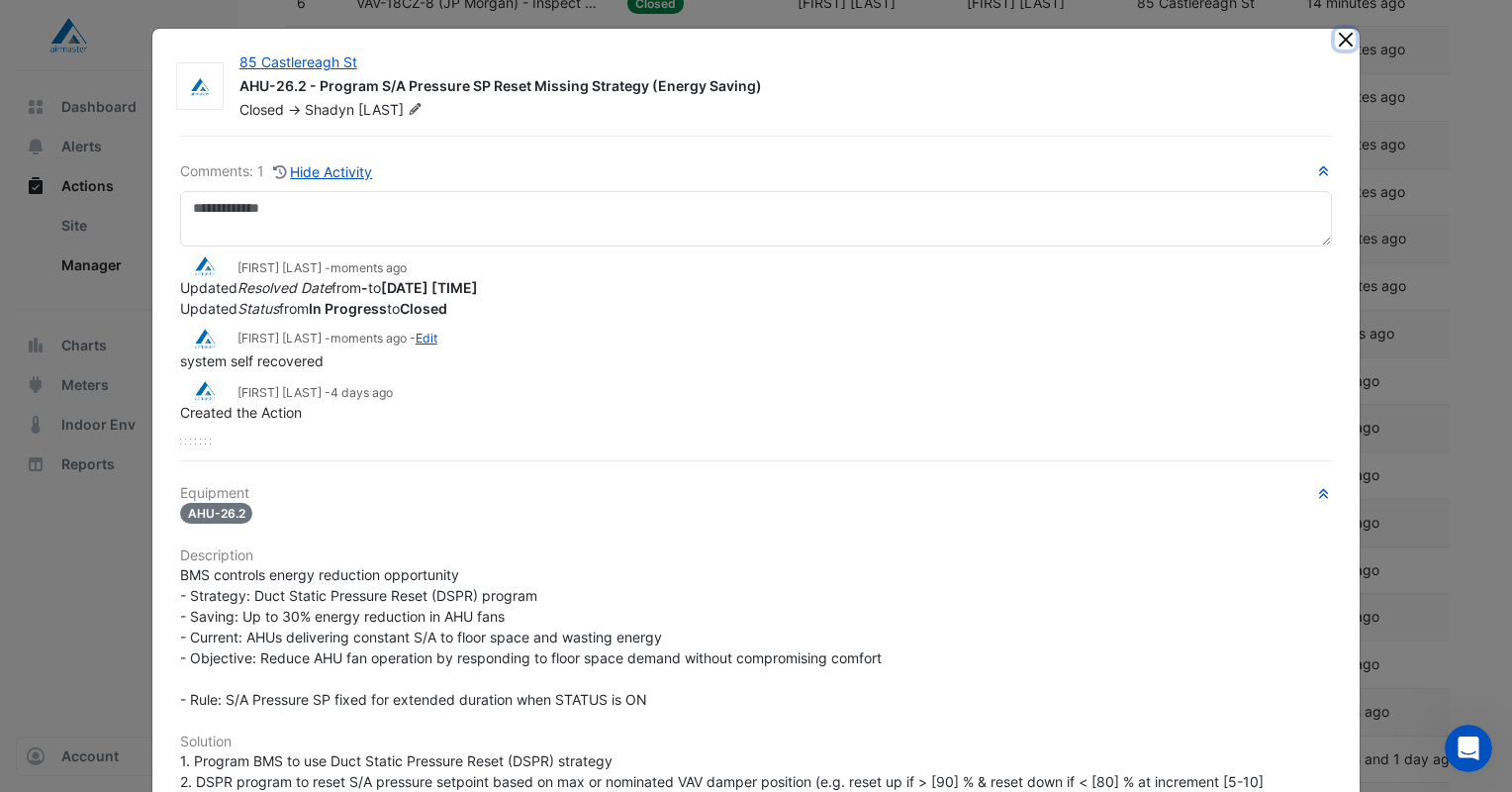 click 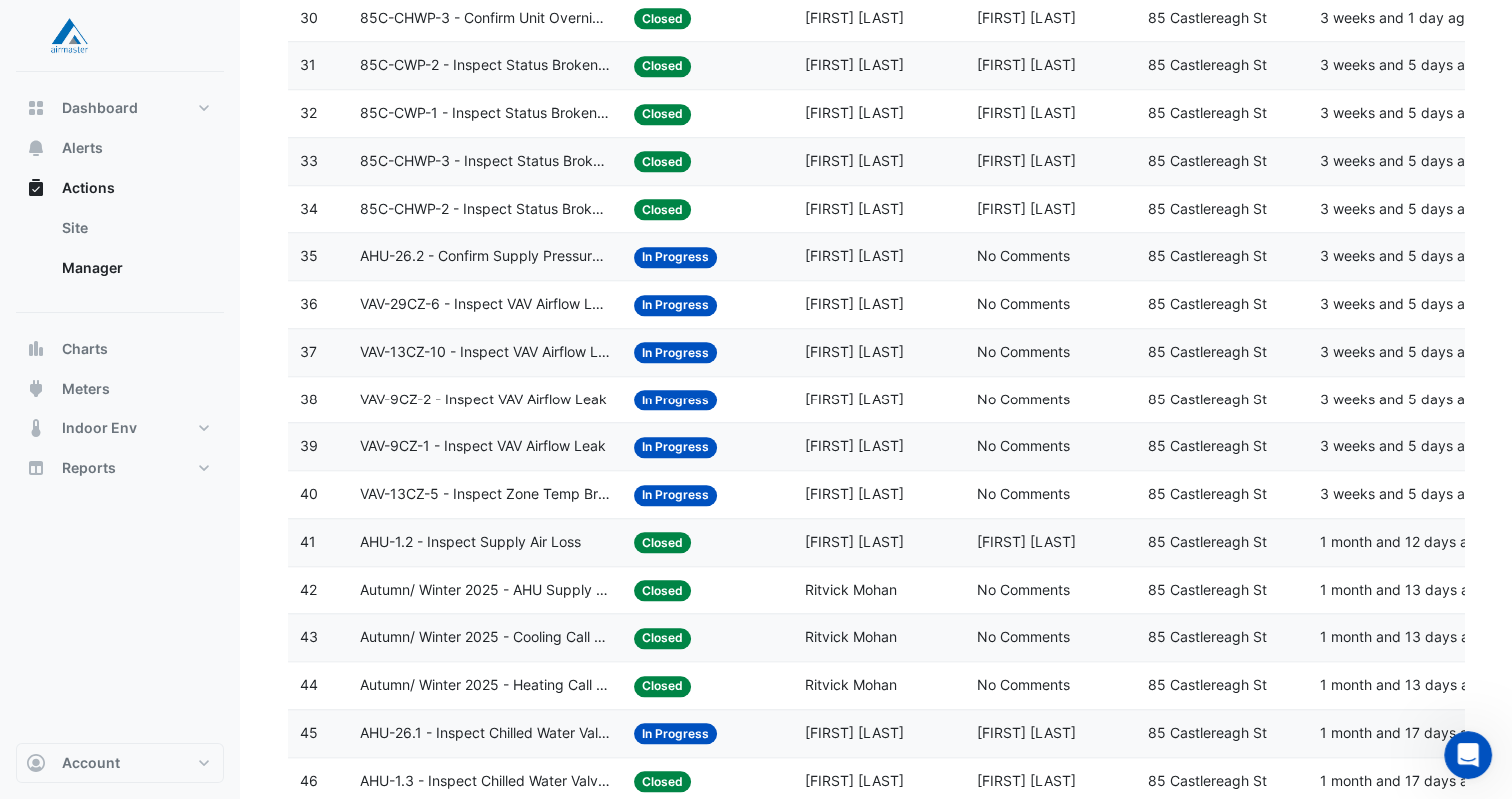 scroll, scrollTop: 1925, scrollLeft: 0, axis: vertical 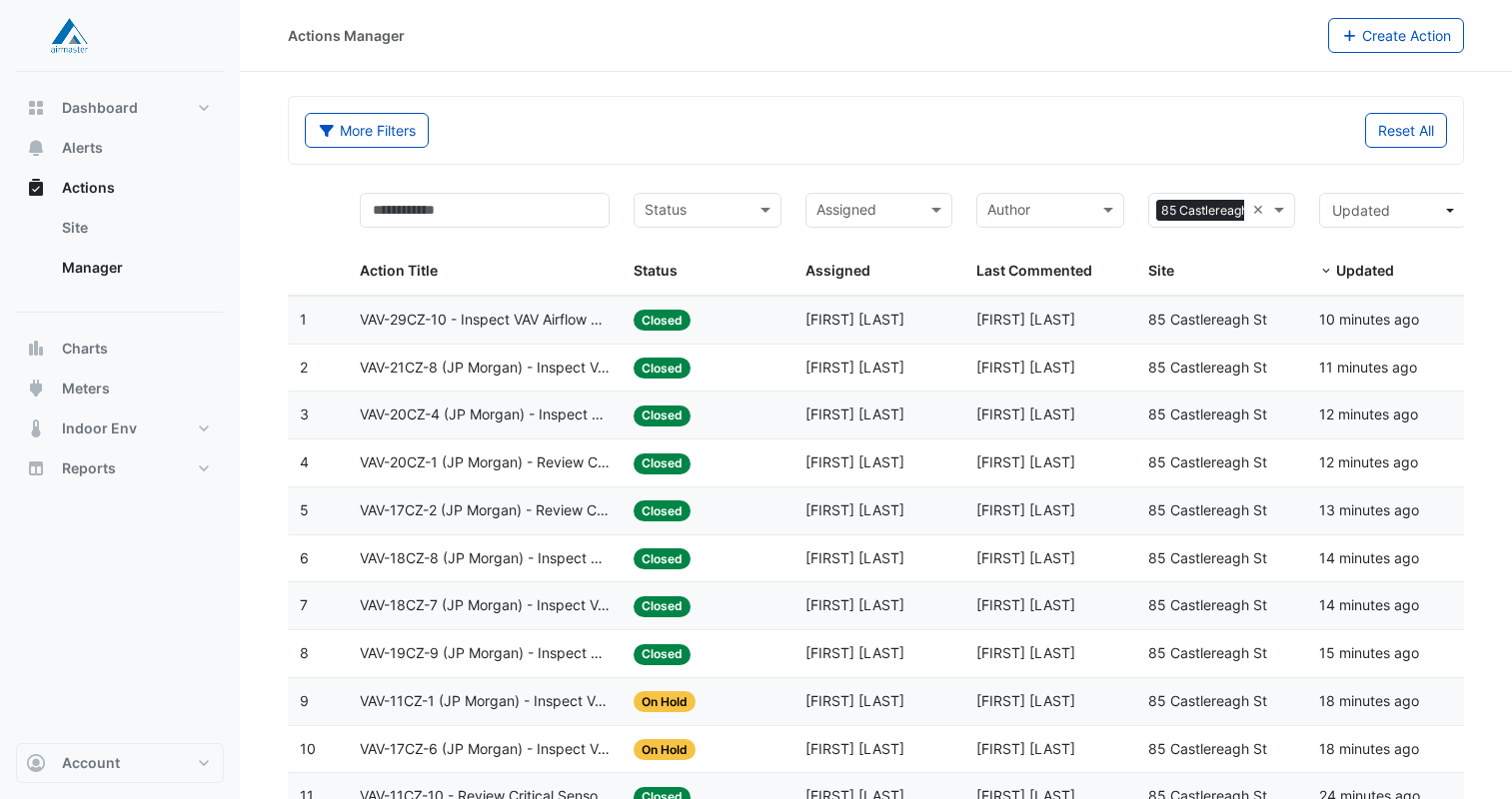 select on "**" 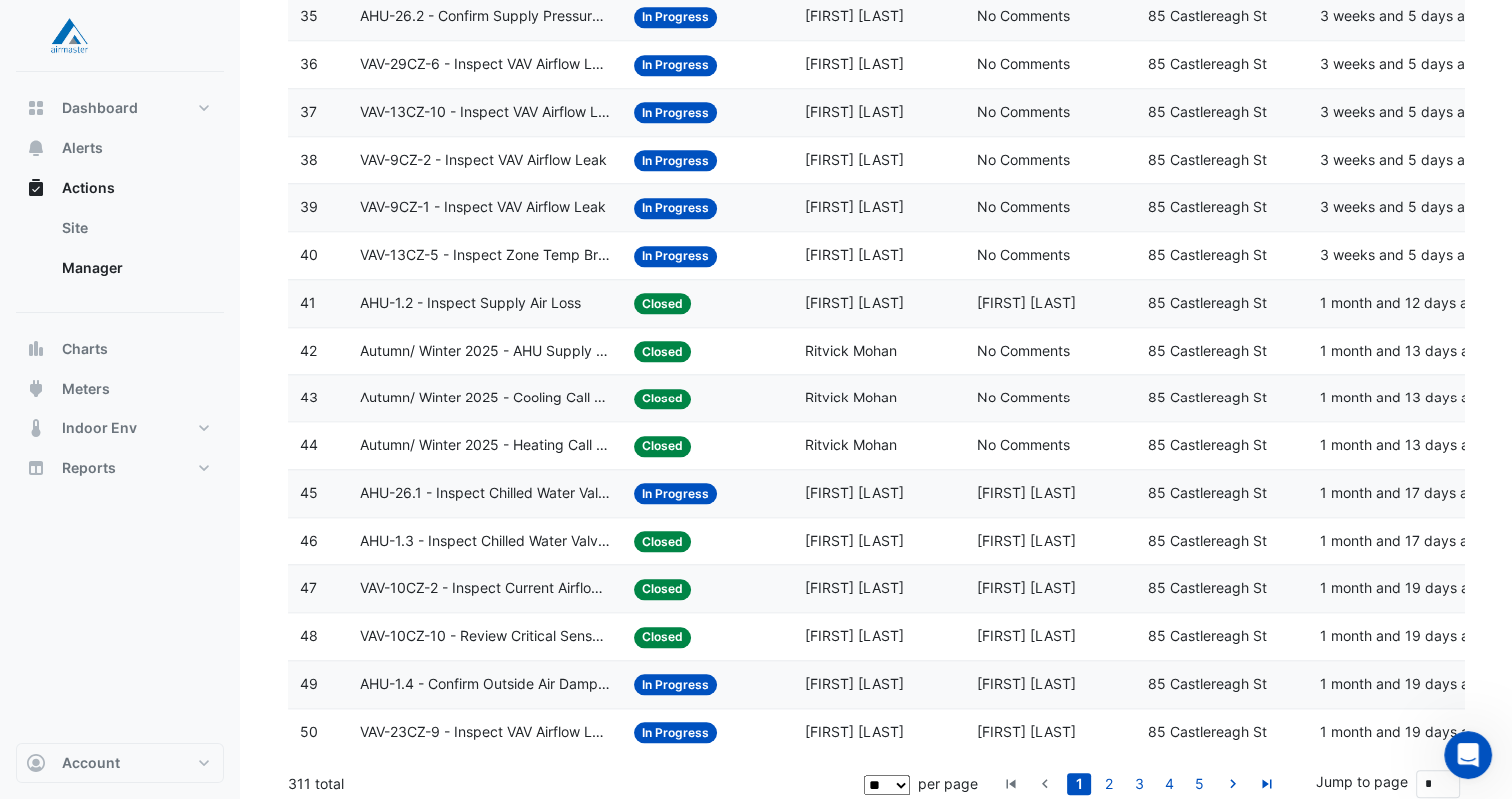 scroll, scrollTop: 0, scrollLeft: 0, axis: both 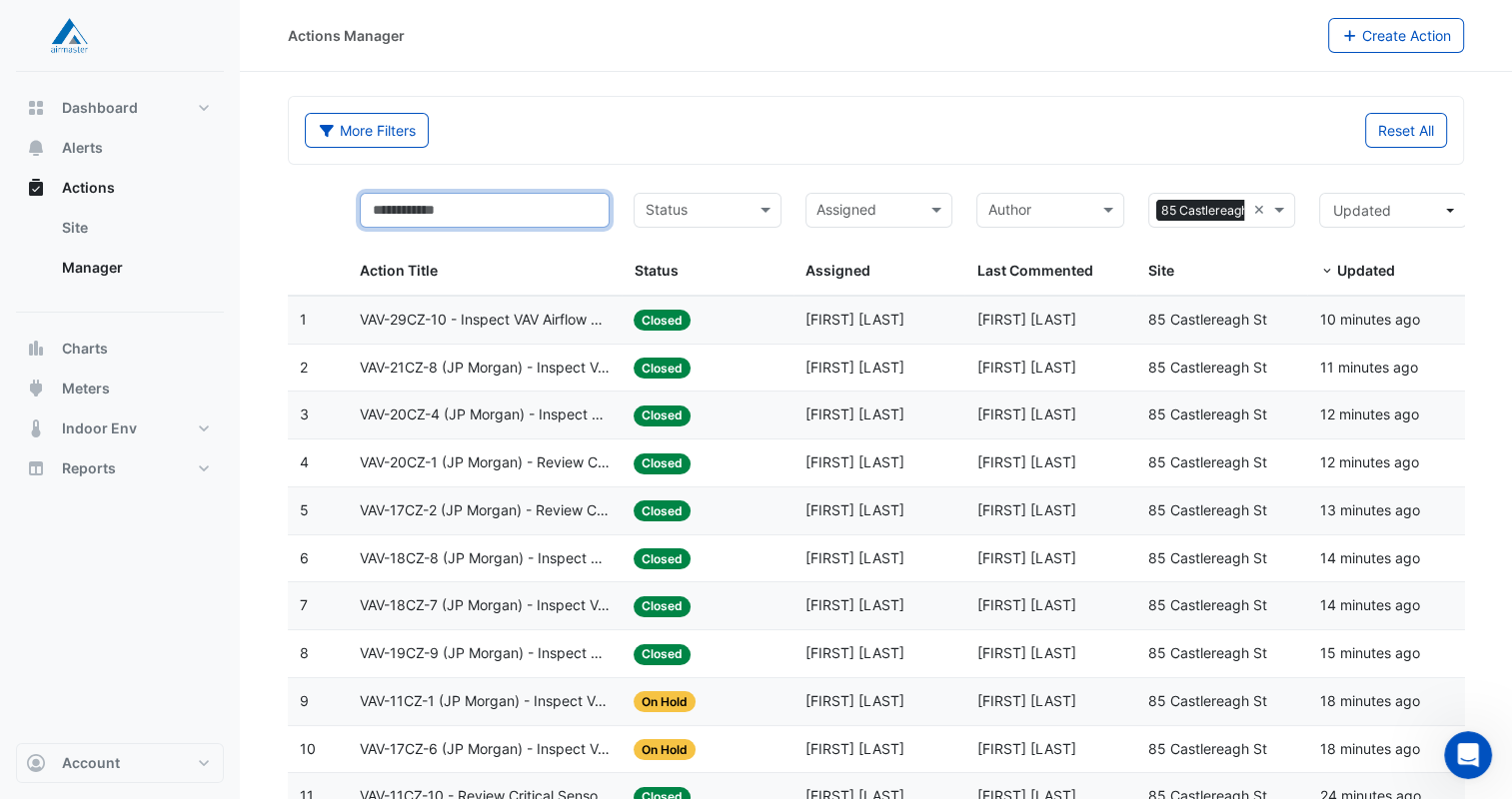 click at bounding box center (485, 210) 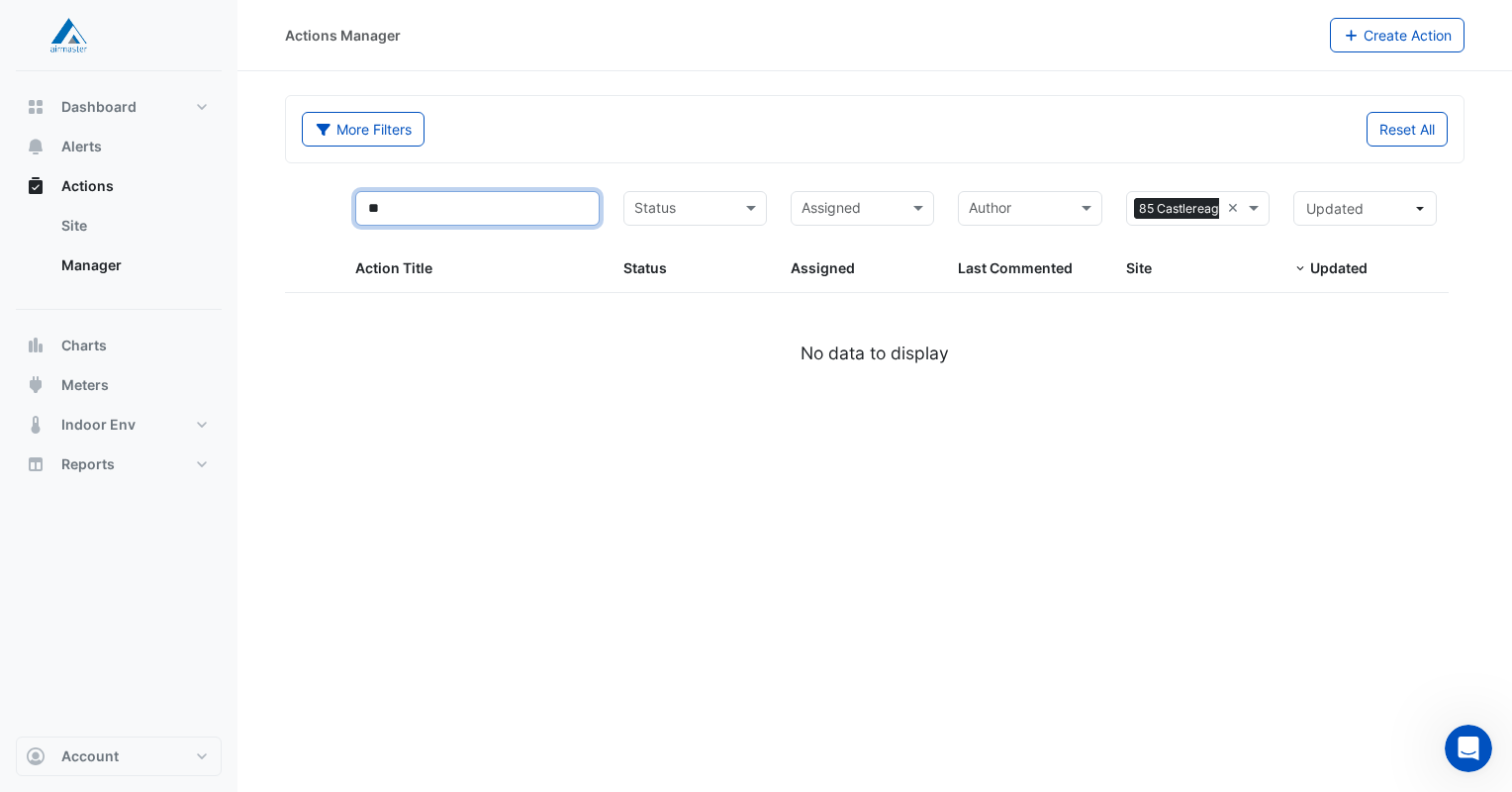 type on "*" 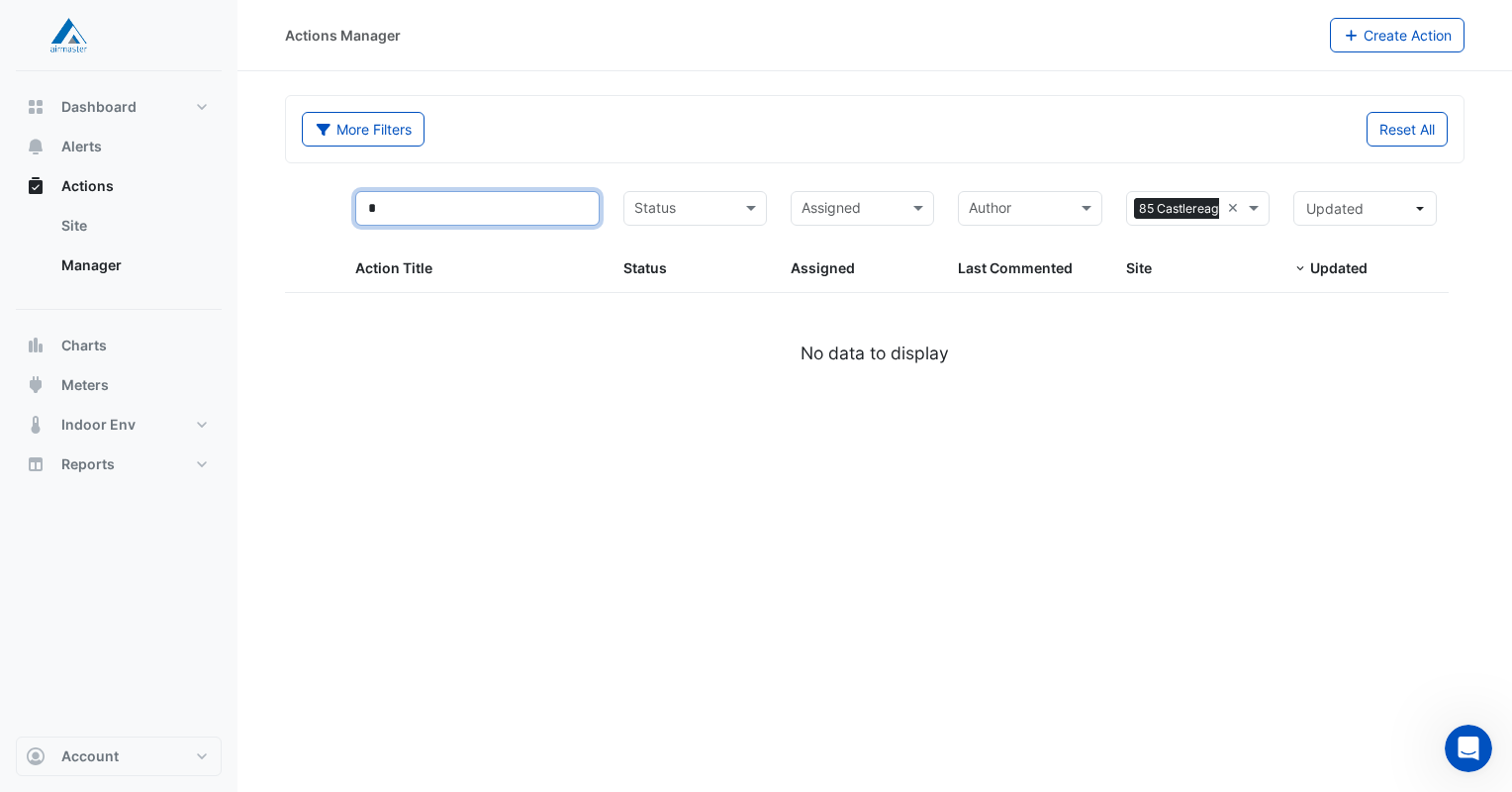 type 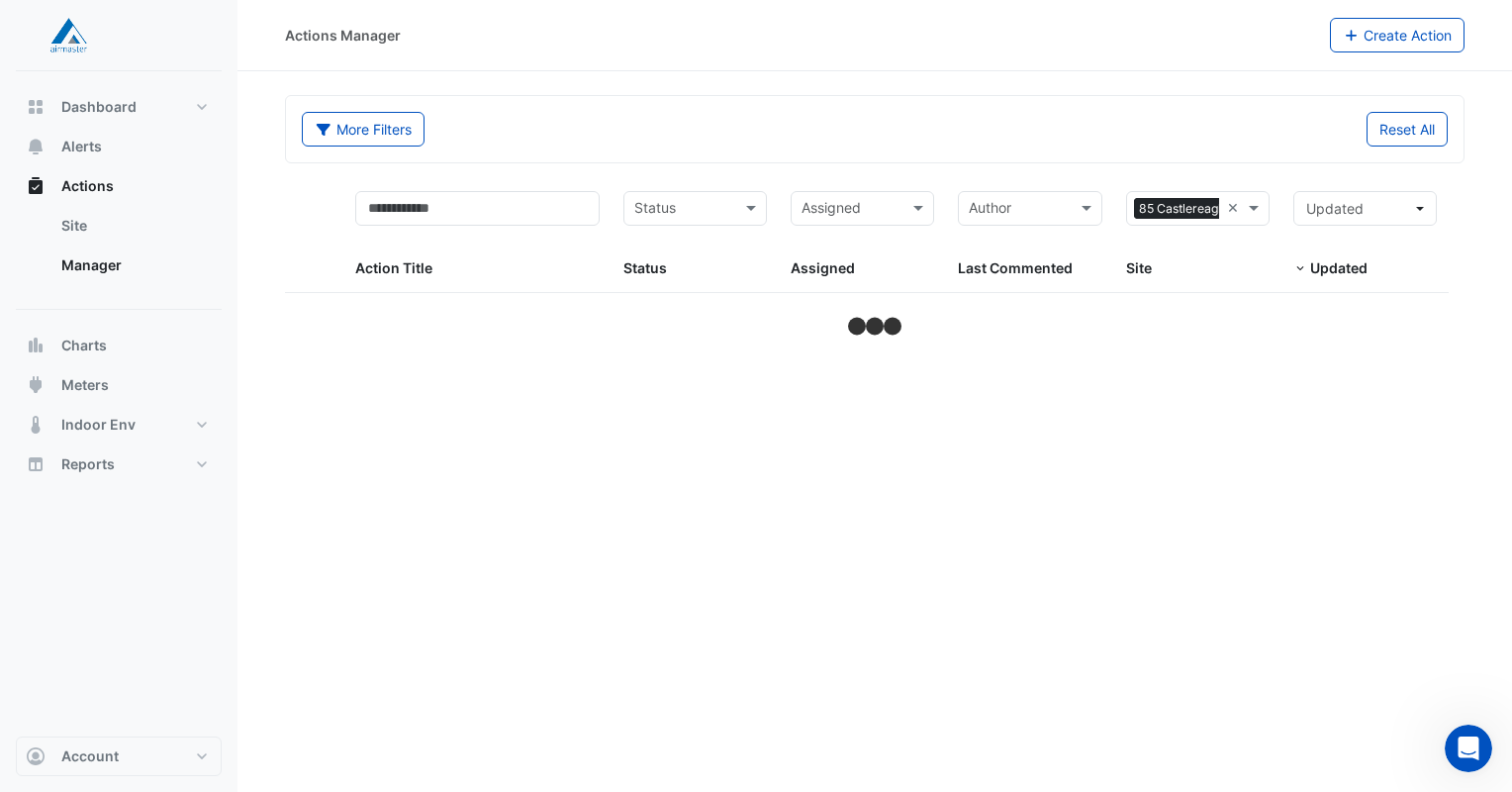 select on "**" 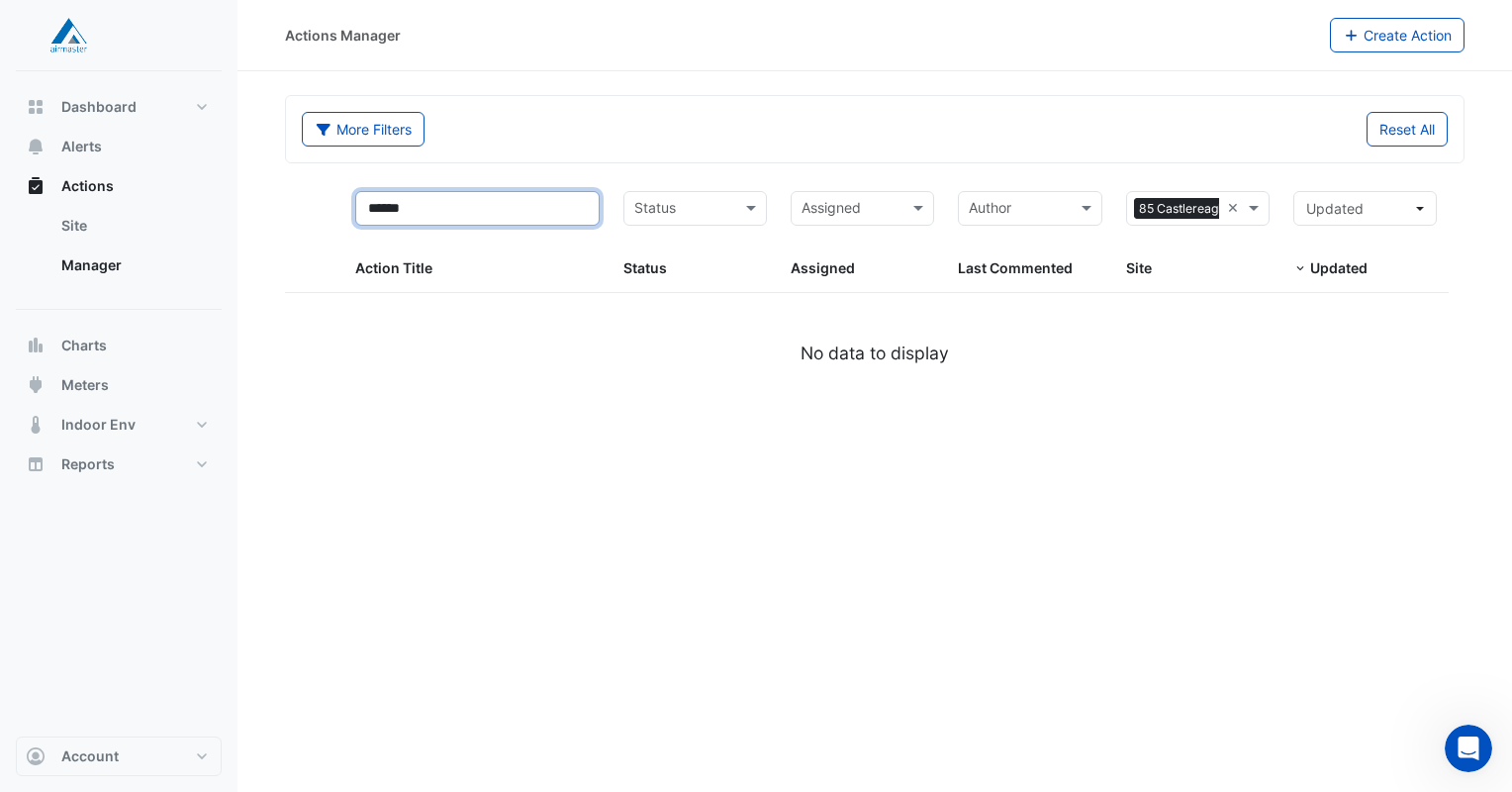 type on "******" 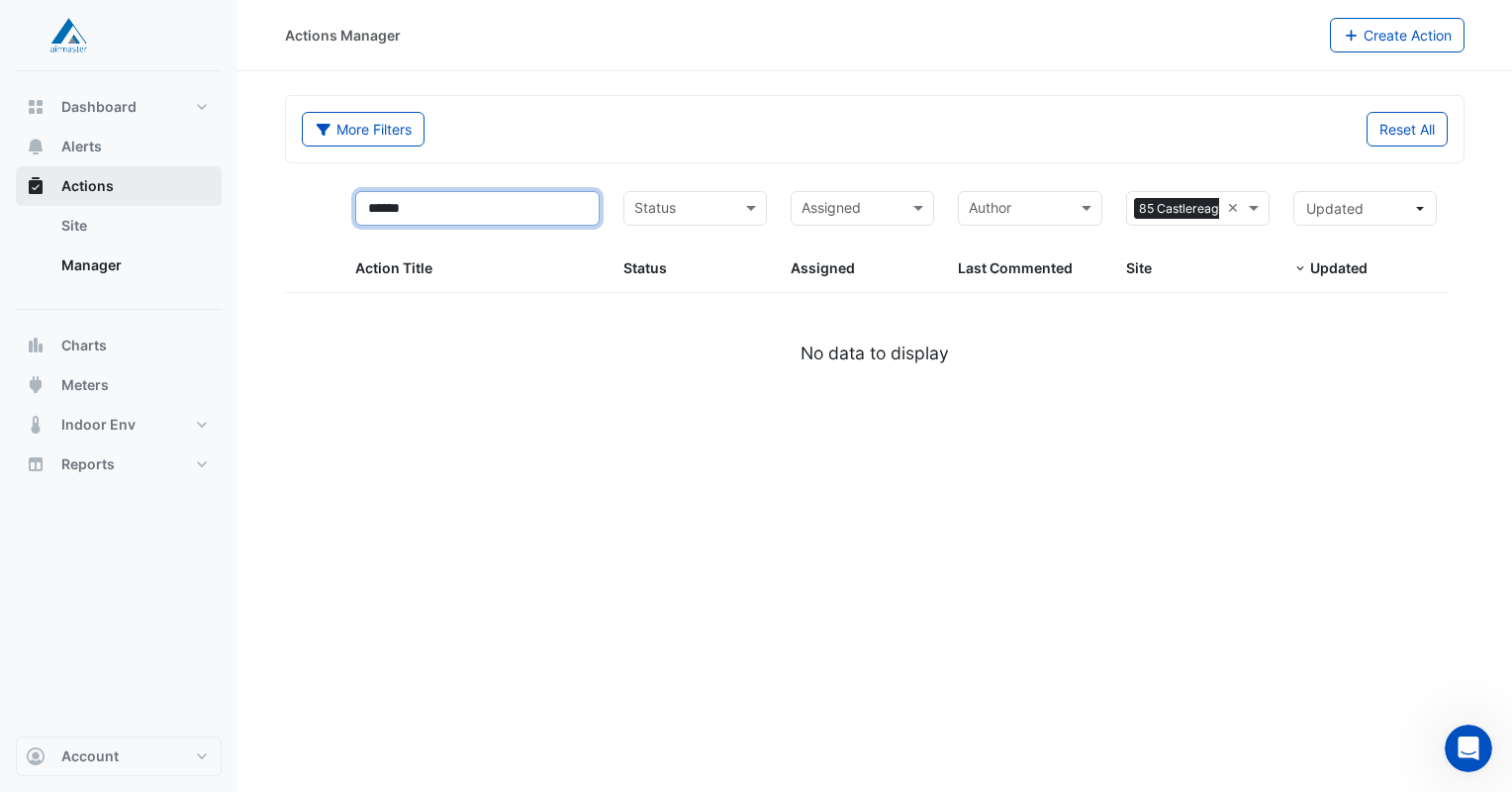 drag, startPoint x: 438, startPoint y: 214, endPoint x: 156, endPoint y: 177, distance: 284.41695 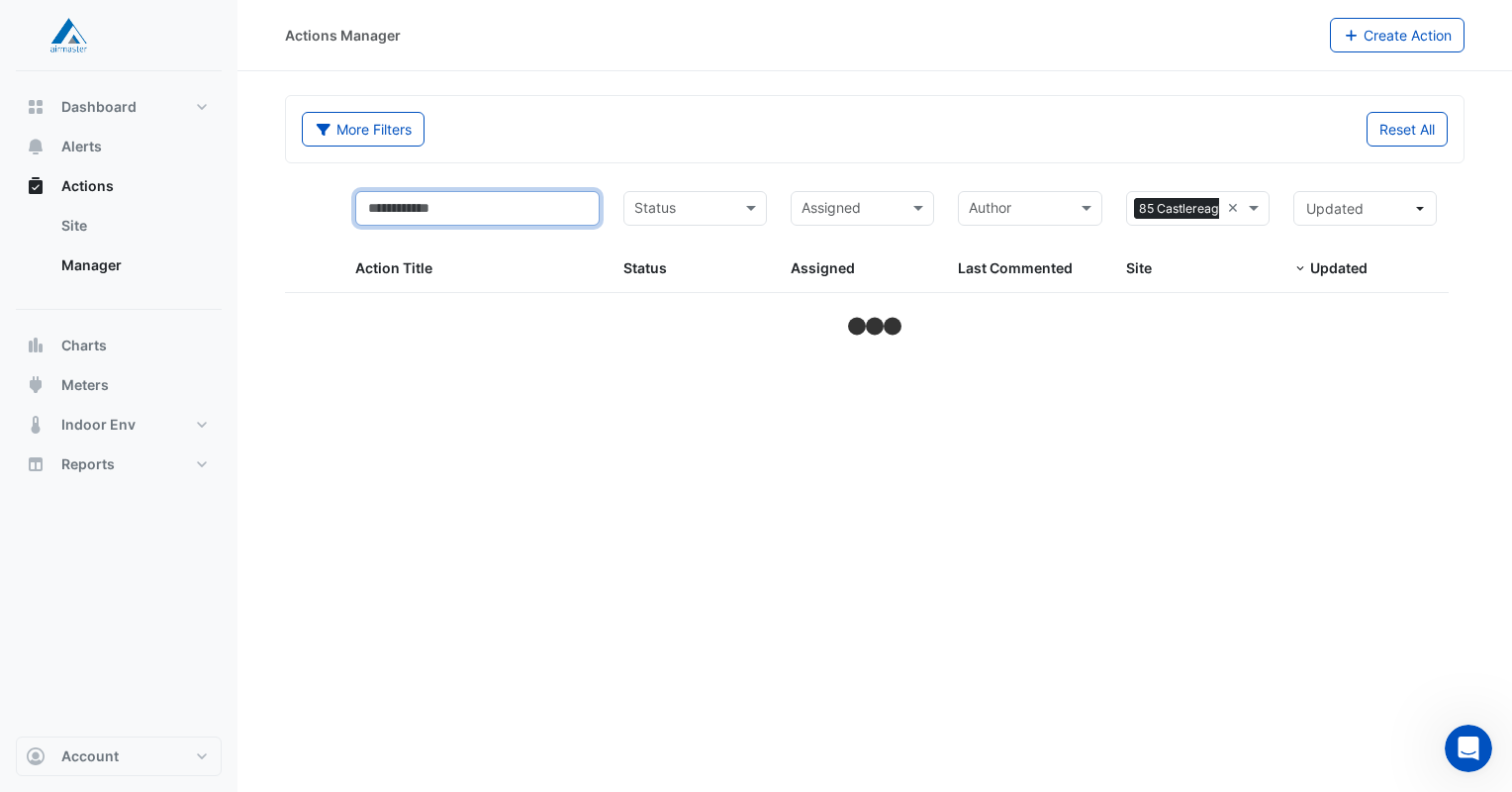 type 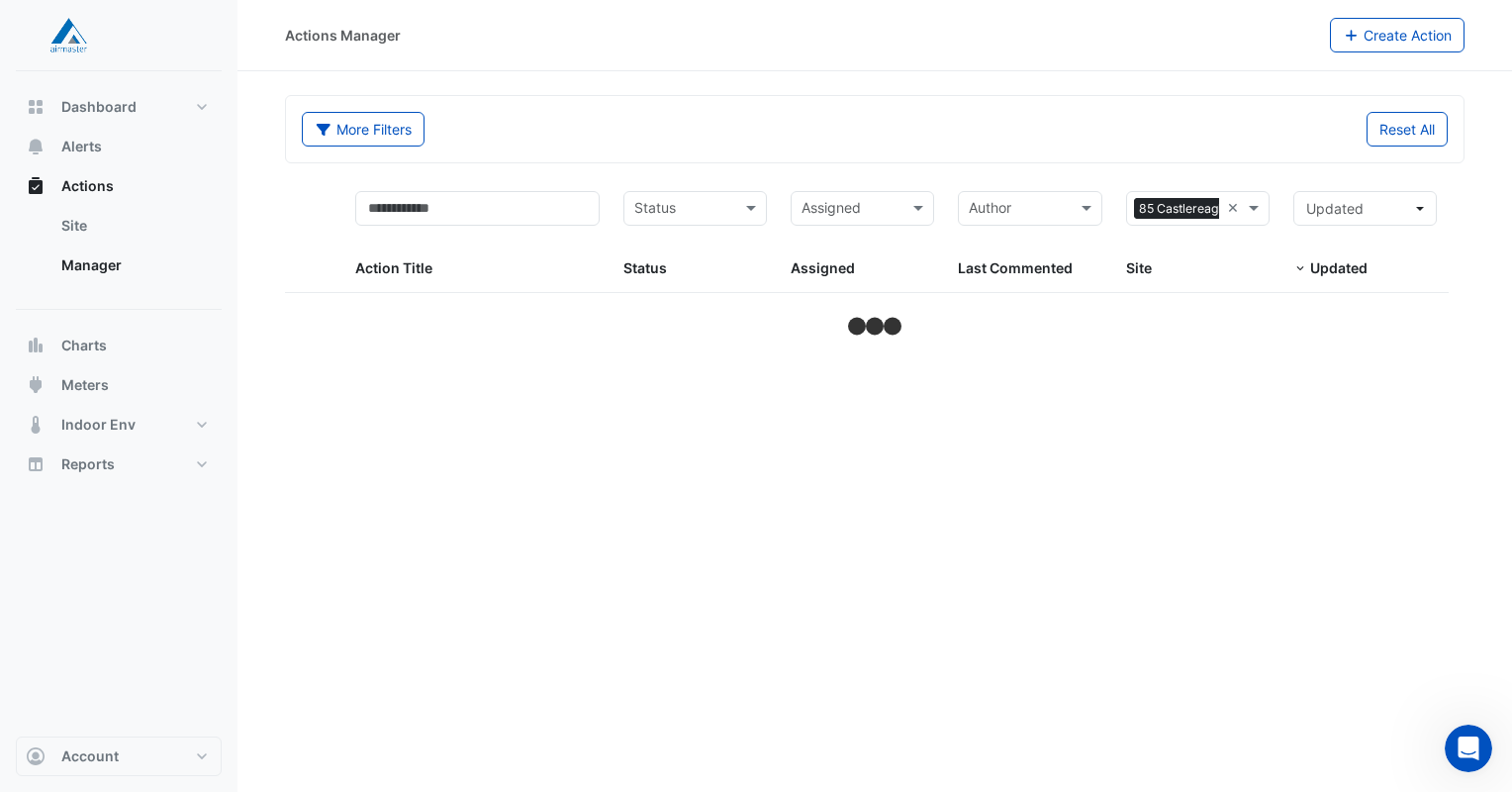 select on "**" 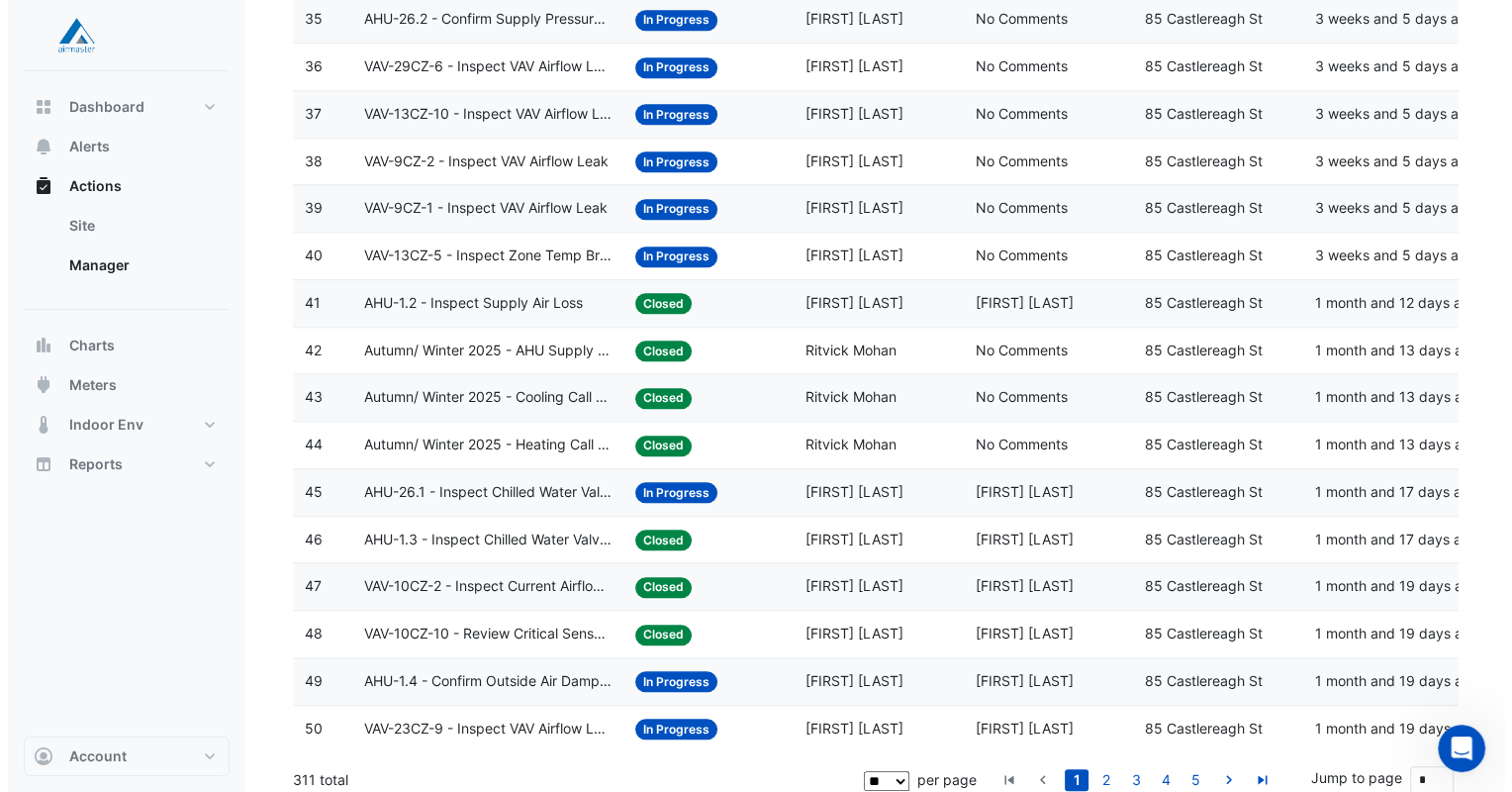 scroll, scrollTop: 1905, scrollLeft: 0, axis: vertical 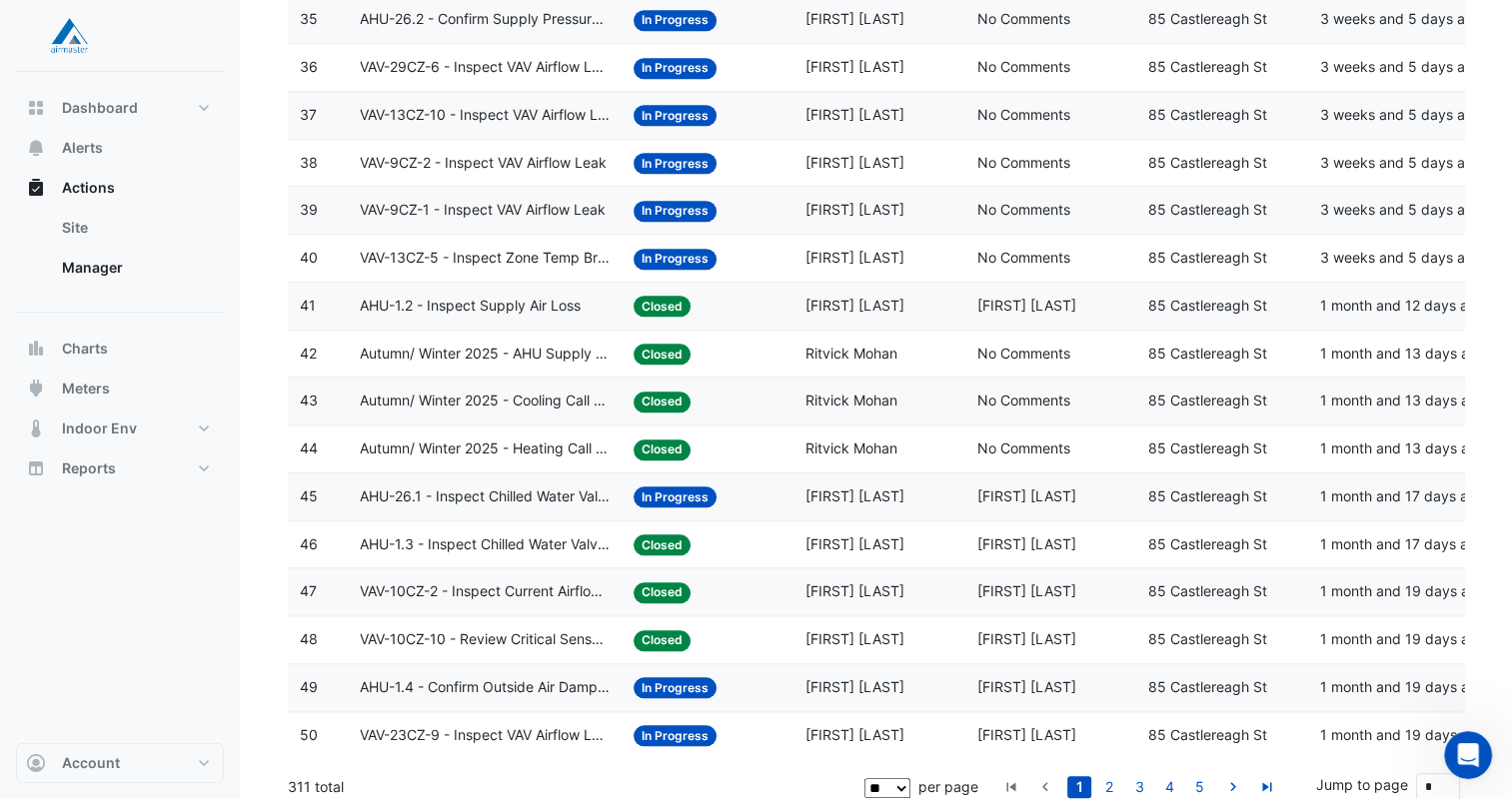 click on "AHU-26.1 - Inspect Chilled Water Valve Leak" 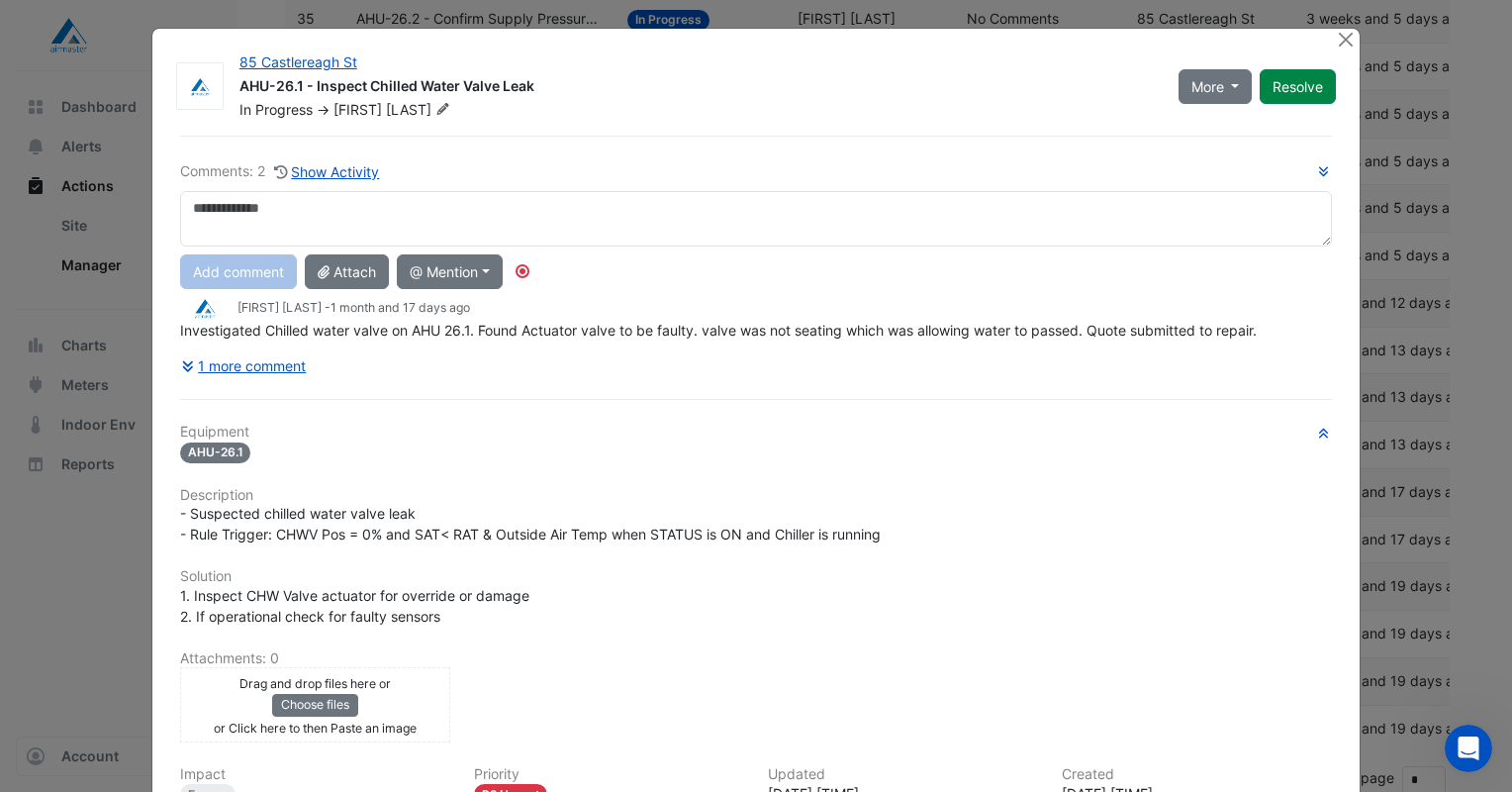 click at bounding box center [756, 219] 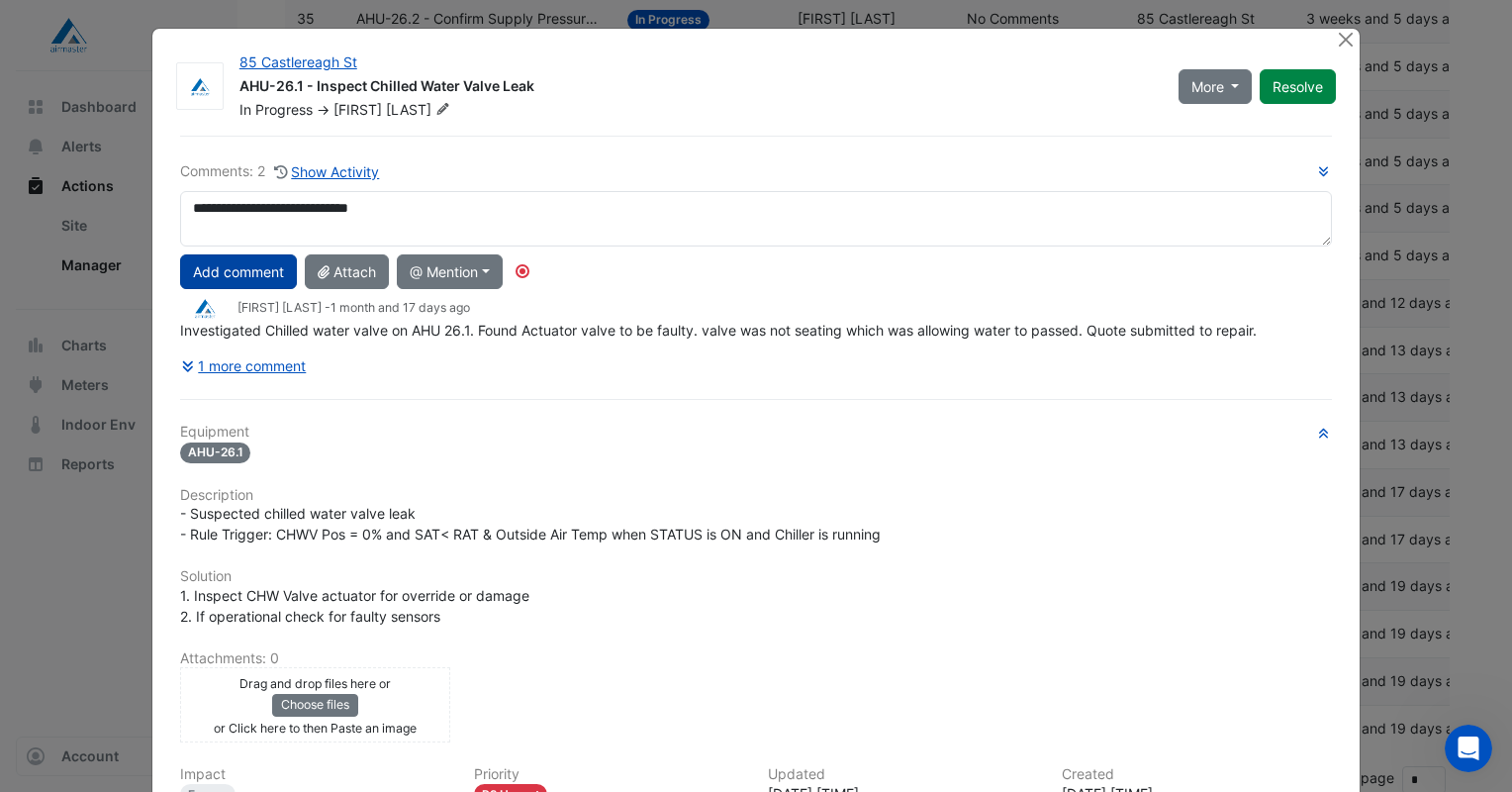 type on "**********" 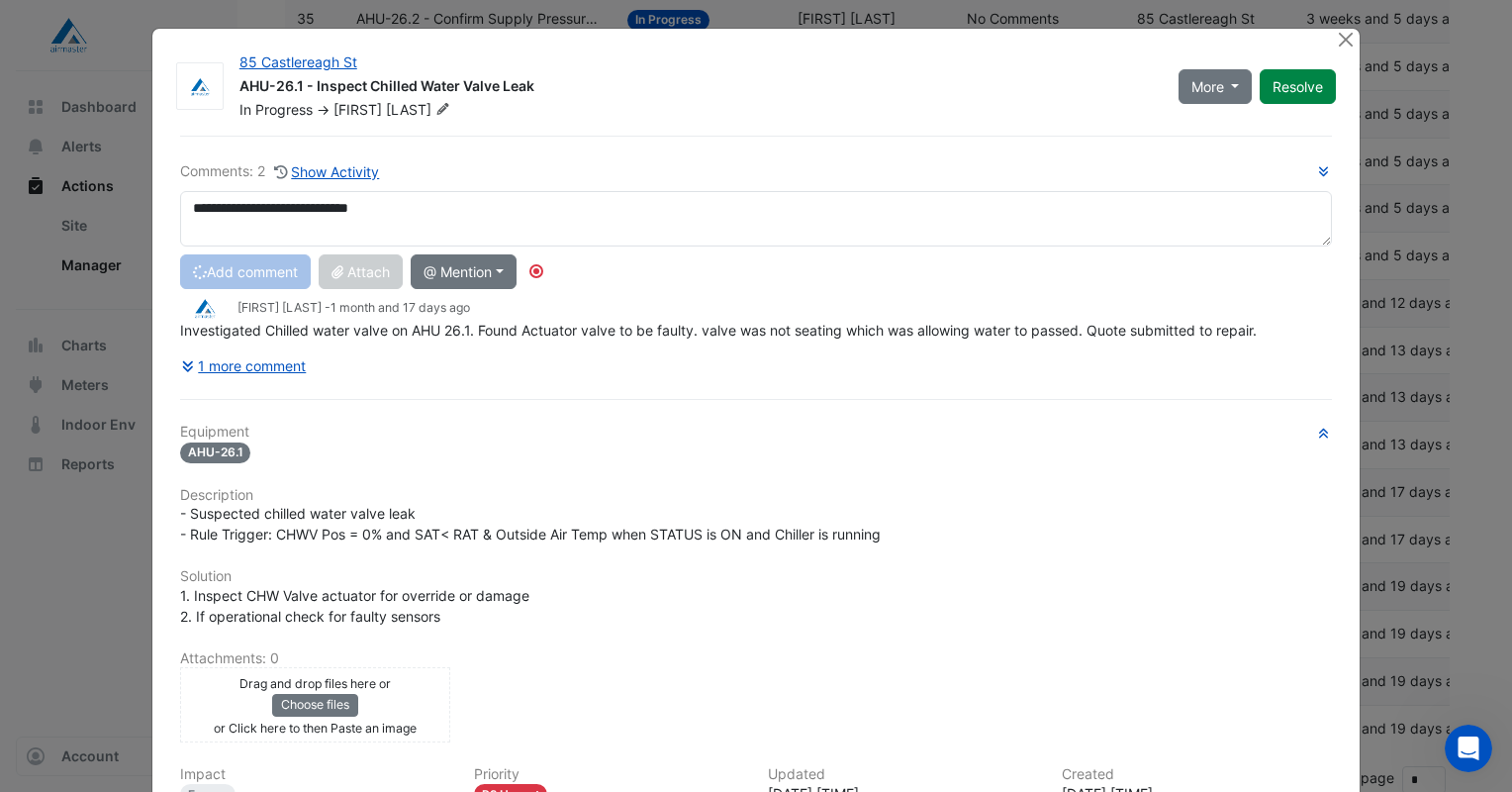 type 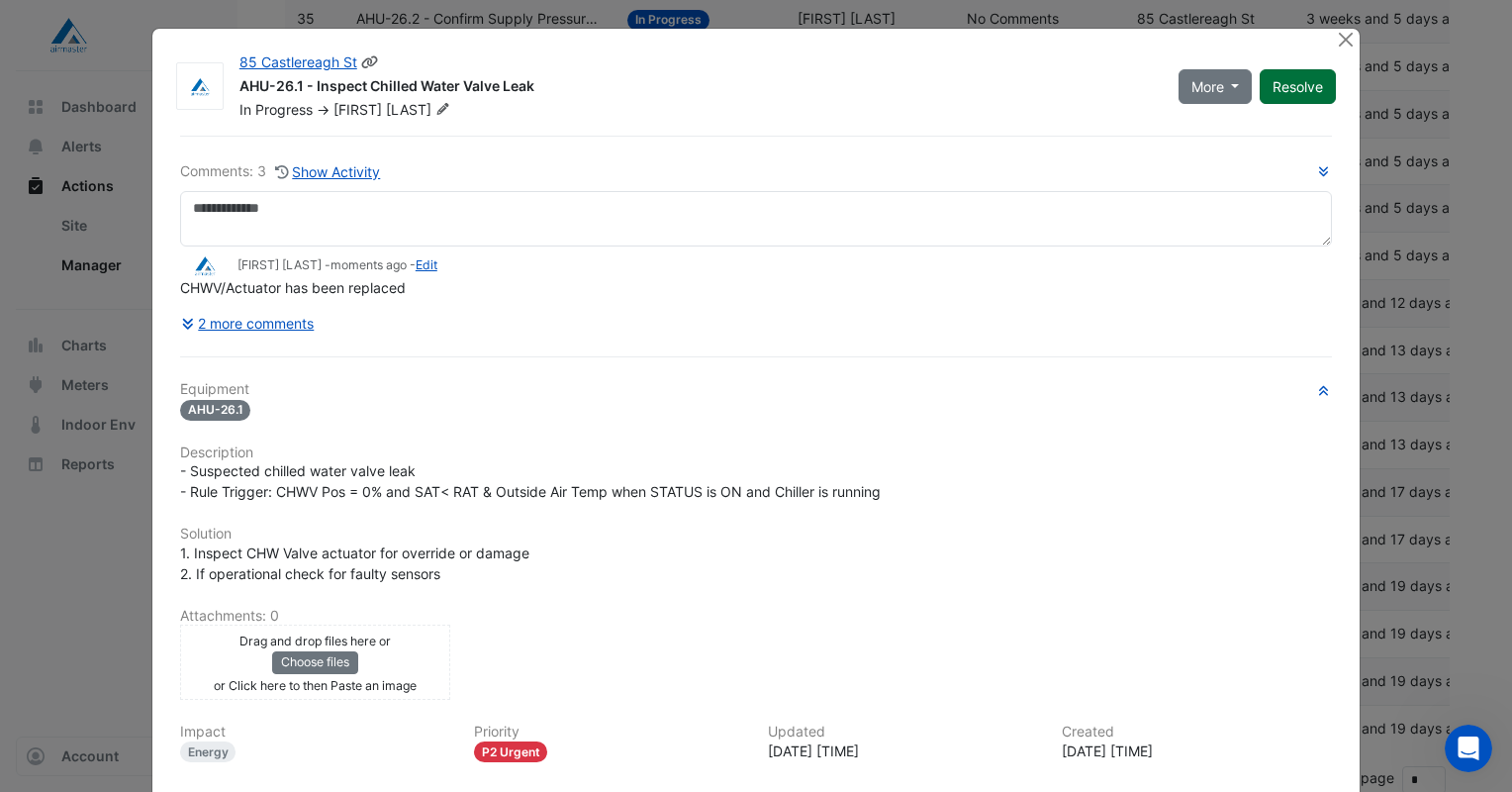 click on "Resolve" 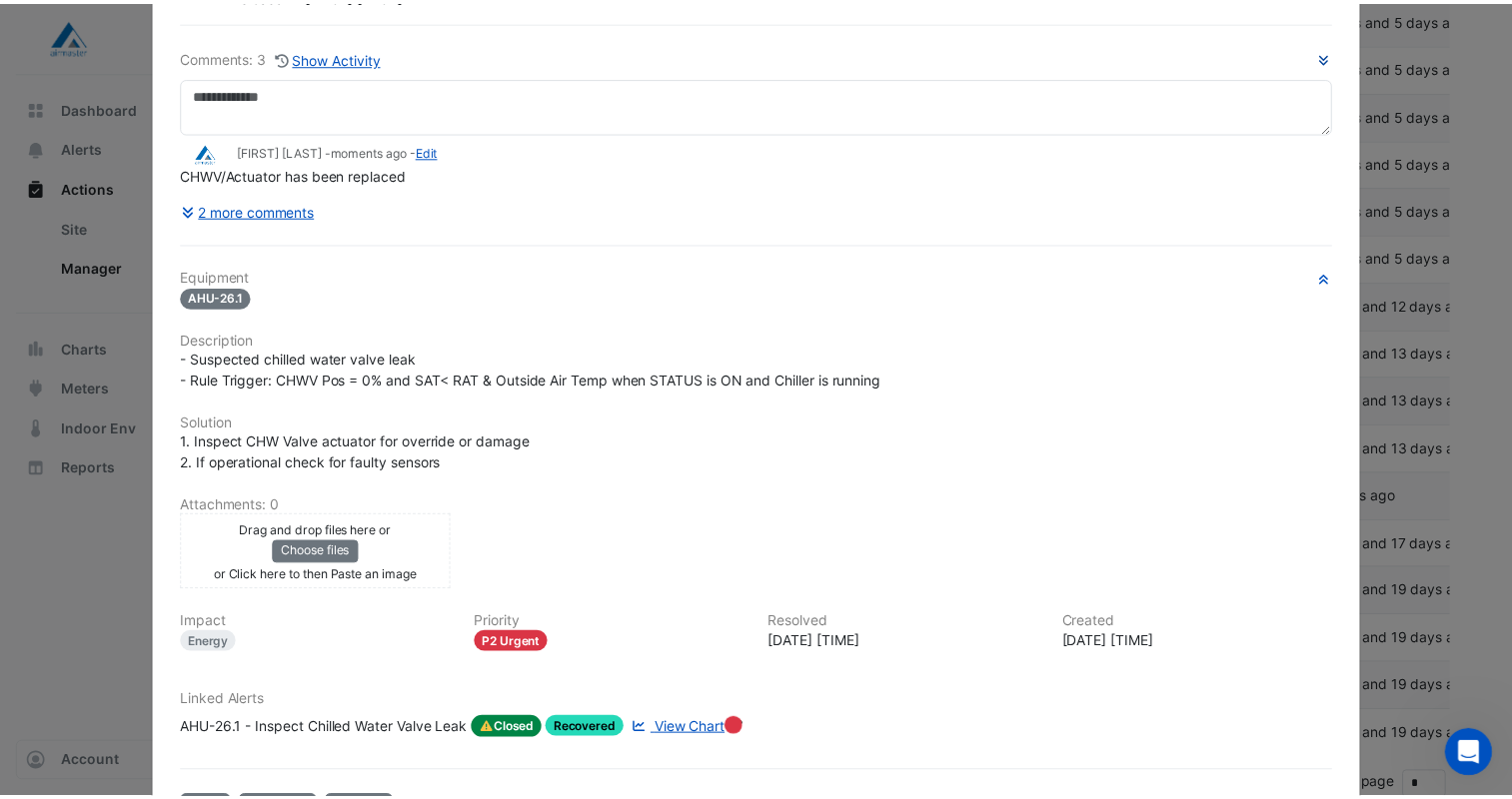 scroll, scrollTop: 0, scrollLeft: 0, axis: both 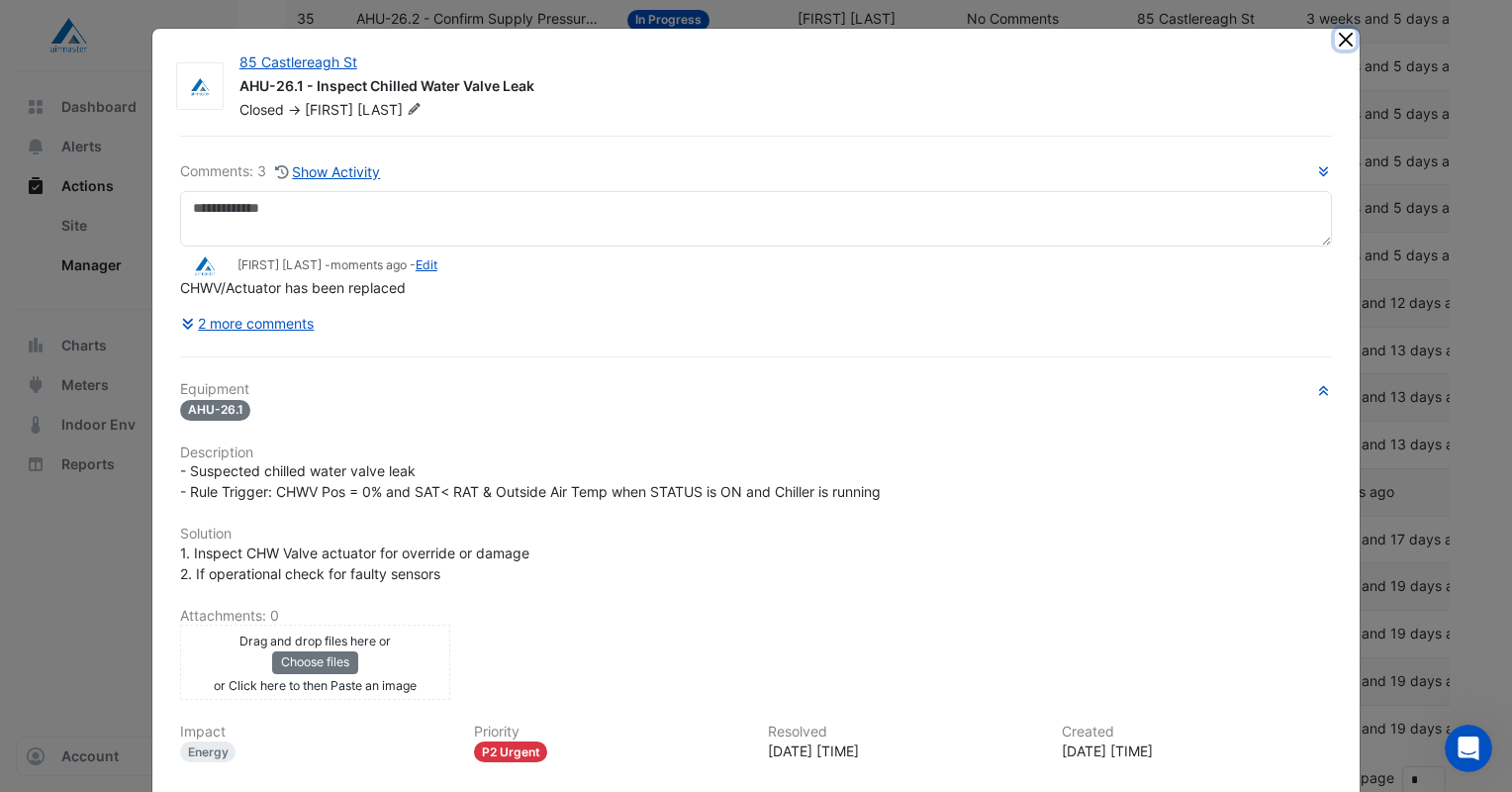 click 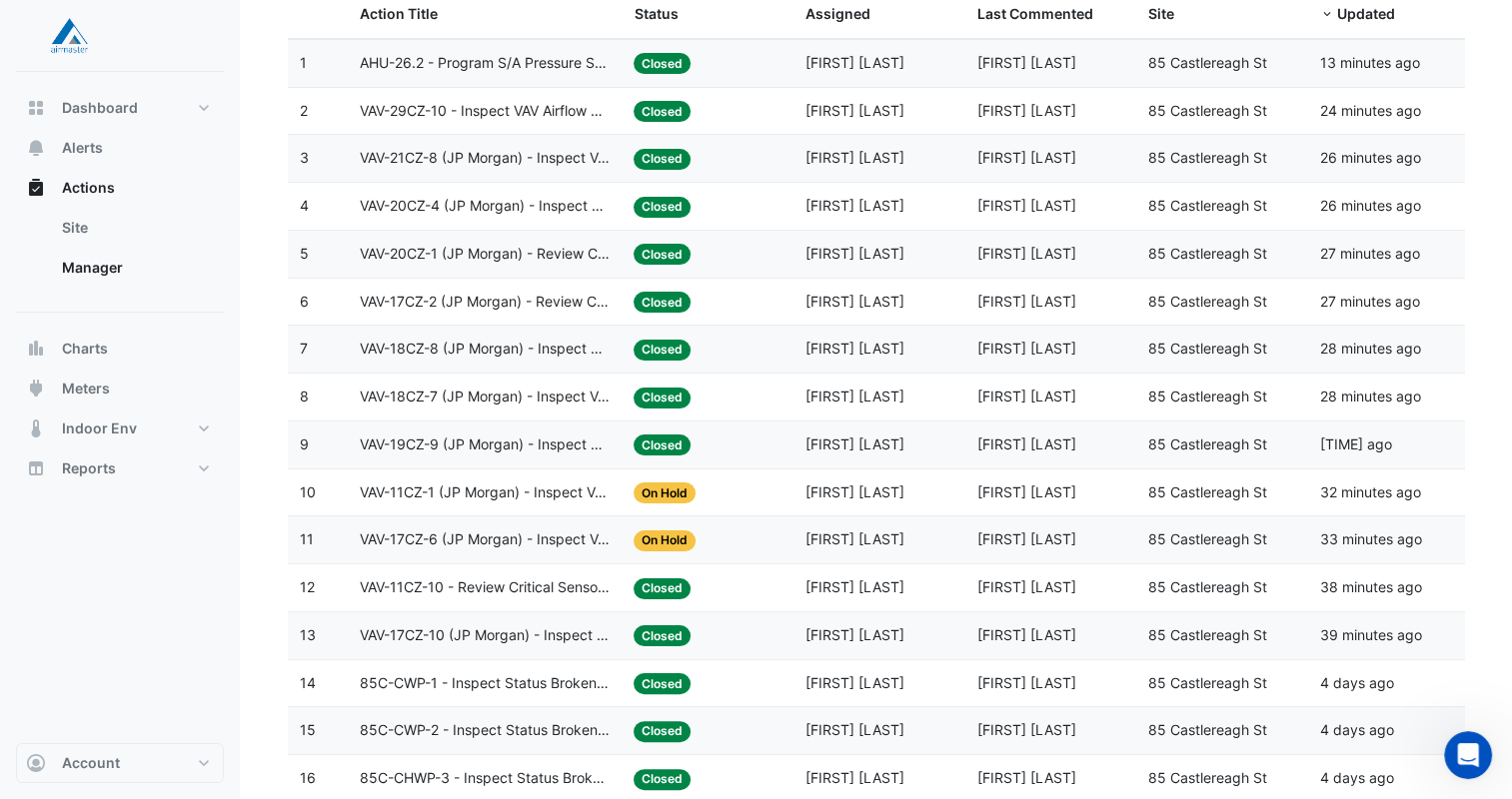 scroll, scrollTop: 157, scrollLeft: 0, axis: vertical 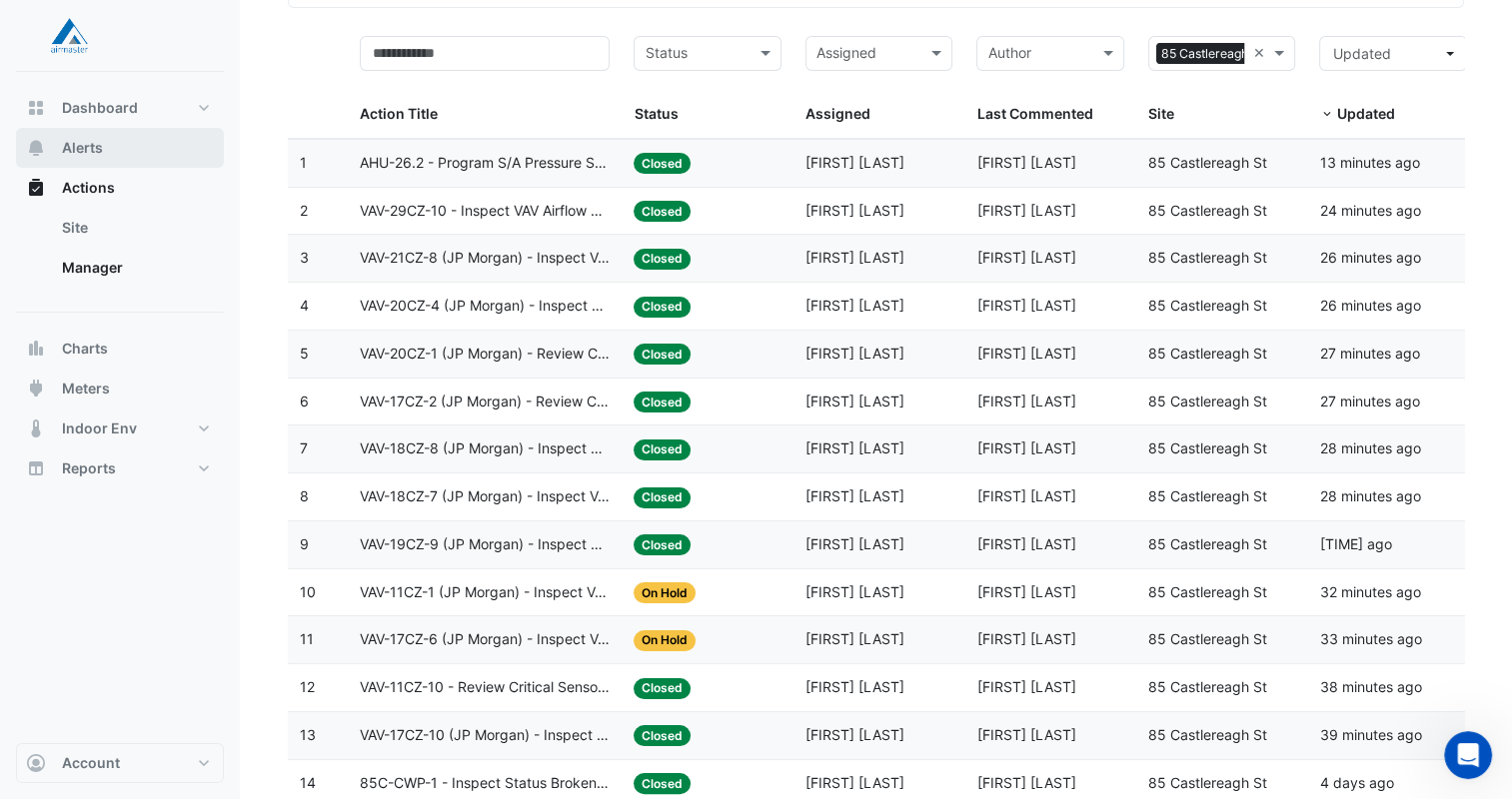 click on "Alerts" at bounding box center [120, 148] 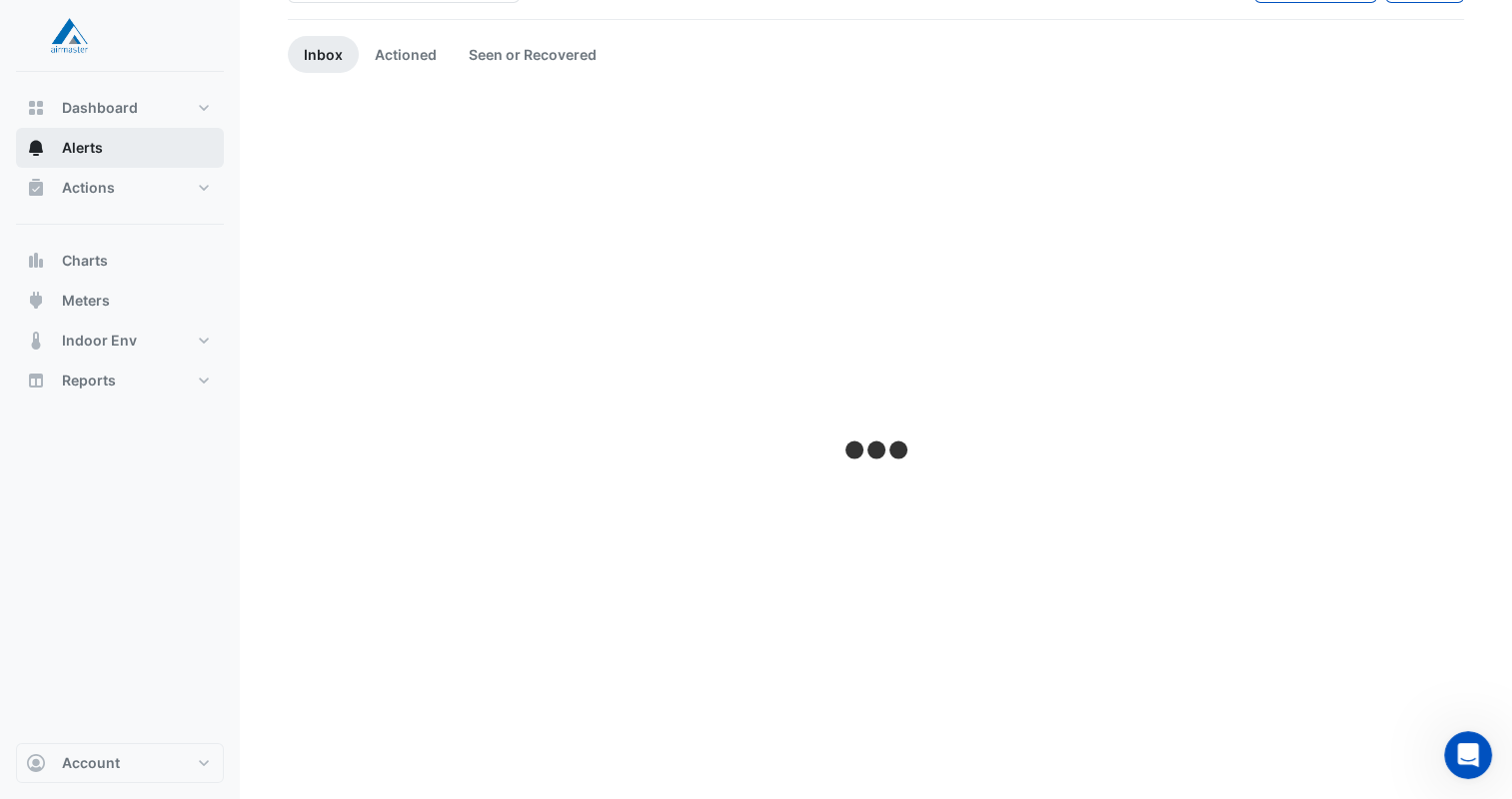 scroll, scrollTop: 0, scrollLeft: 0, axis: both 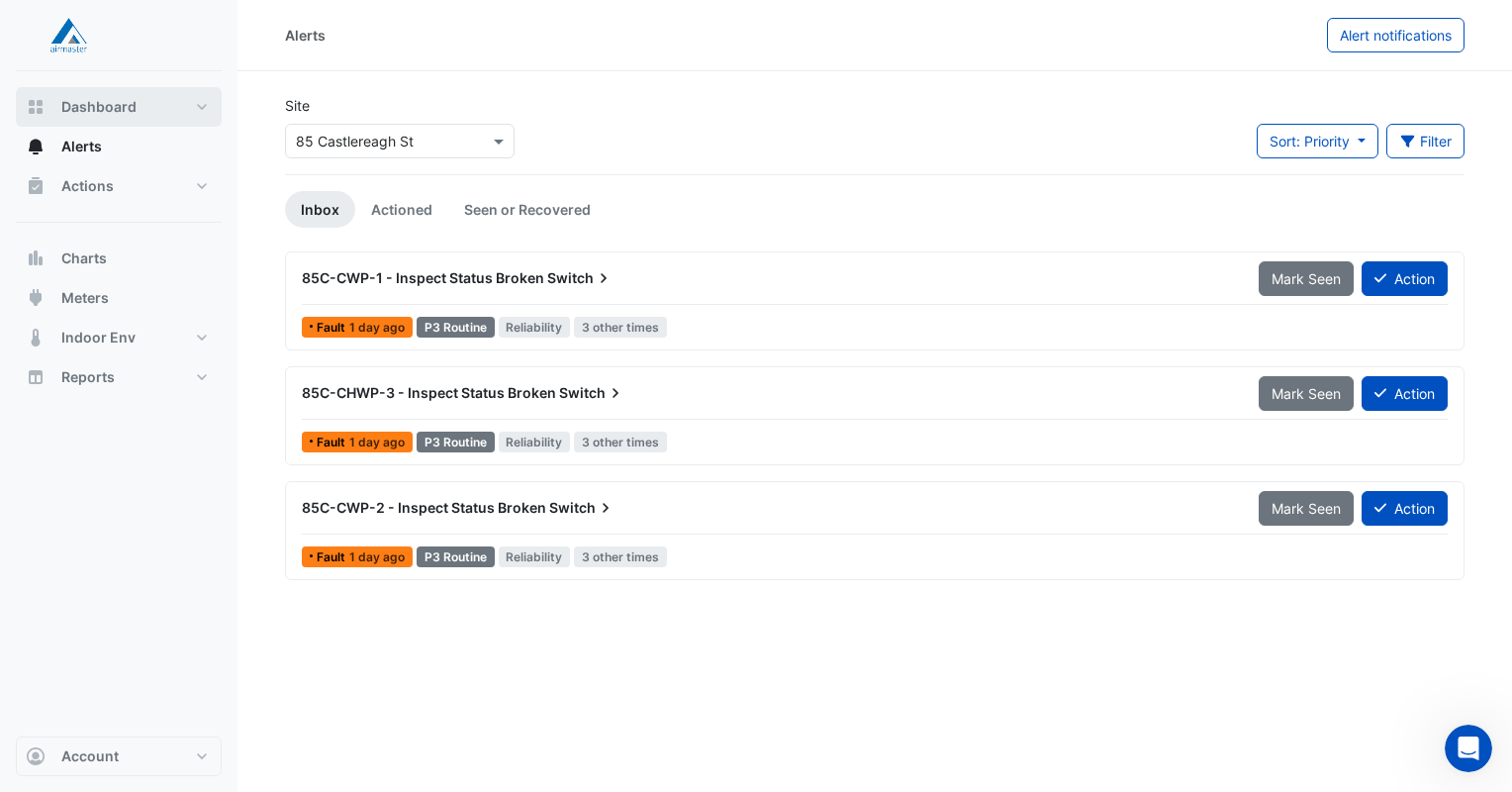 click on "Dashboard" at bounding box center [99, 107] 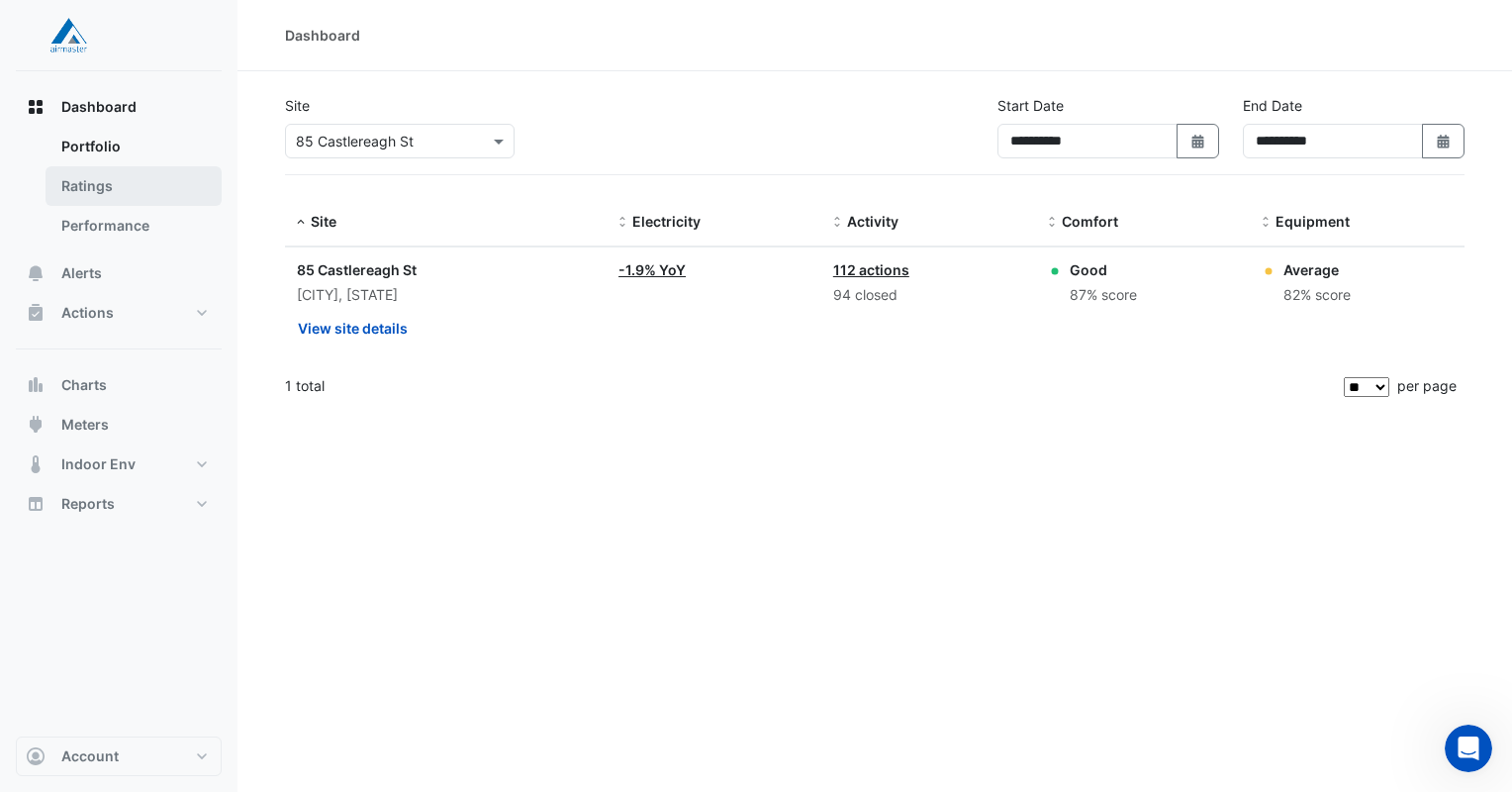 click on "Ratings" at bounding box center (134, 186) 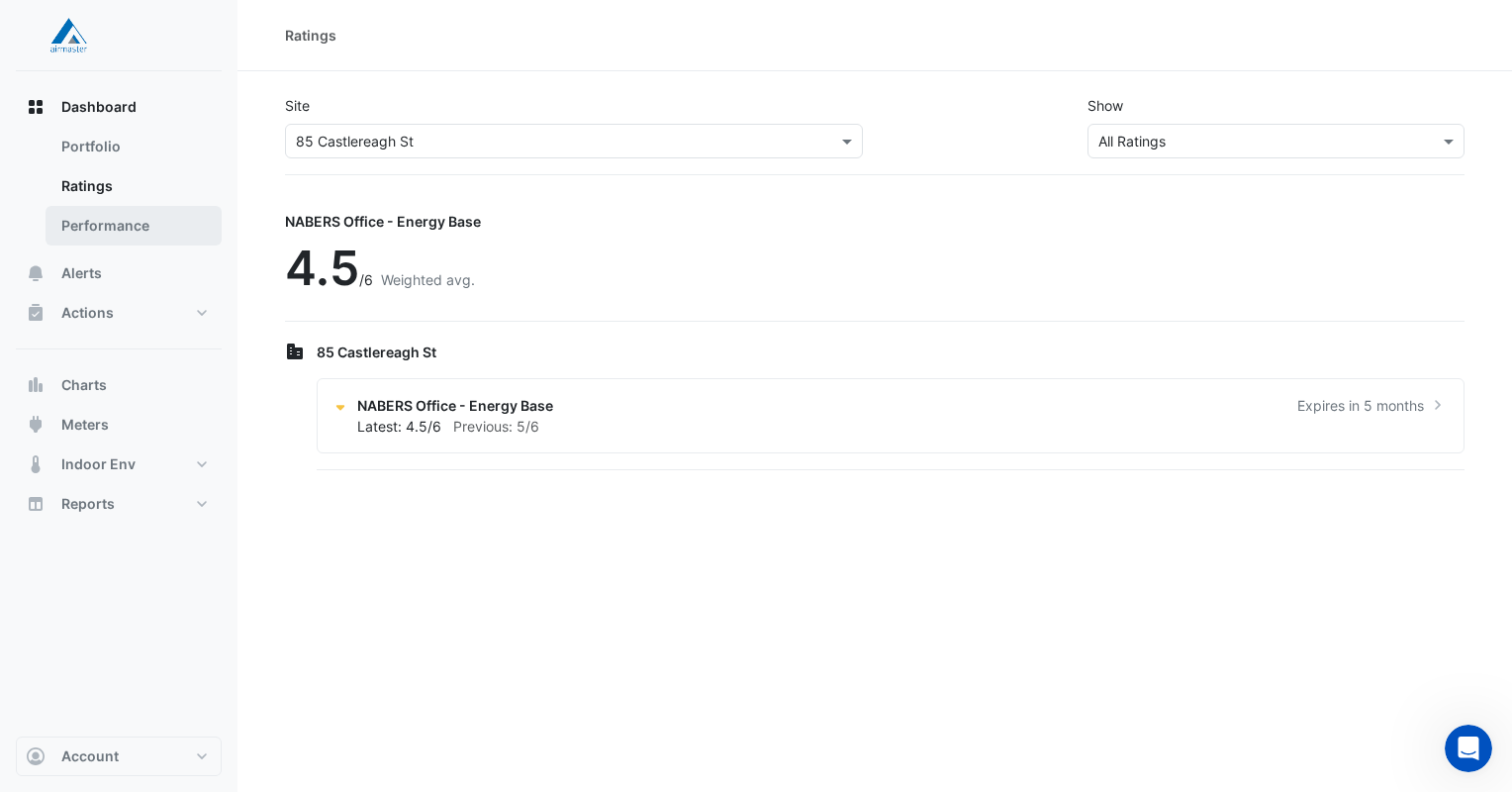 click on "Performance" at bounding box center [134, 226] 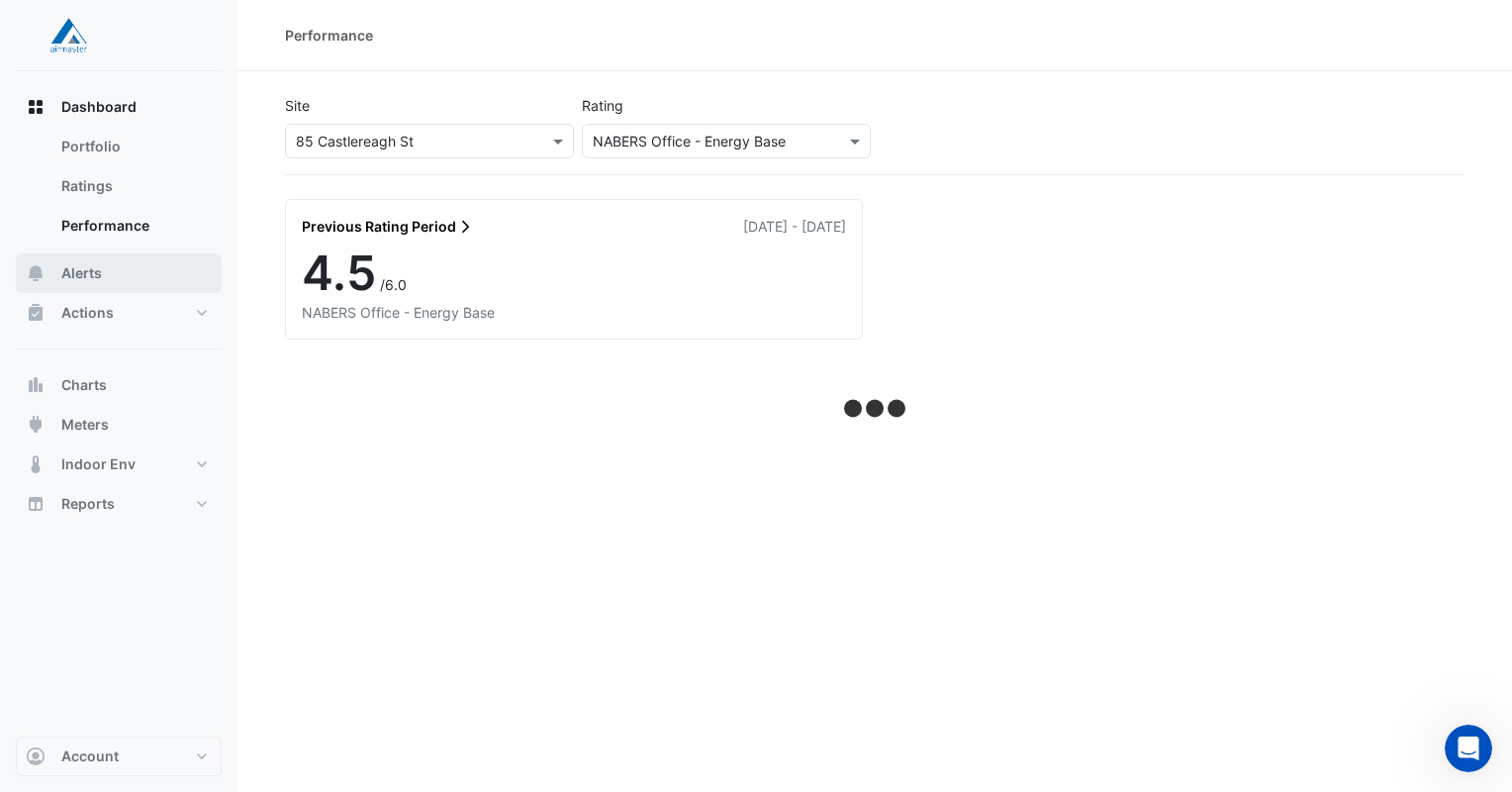 click on "Alerts" at bounding box center (81, 273) 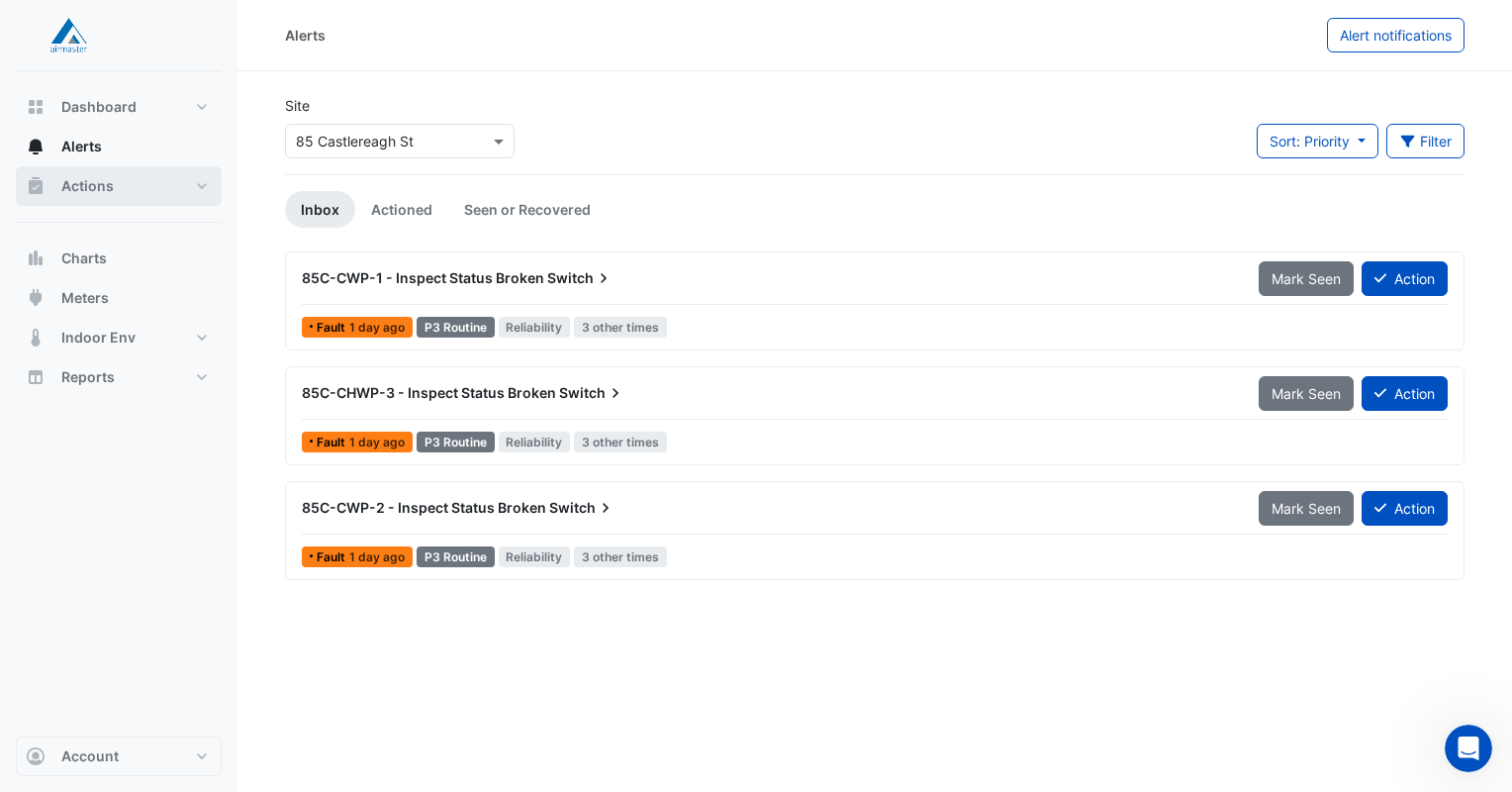 click on "Actions" at bounding box center [87, 186] 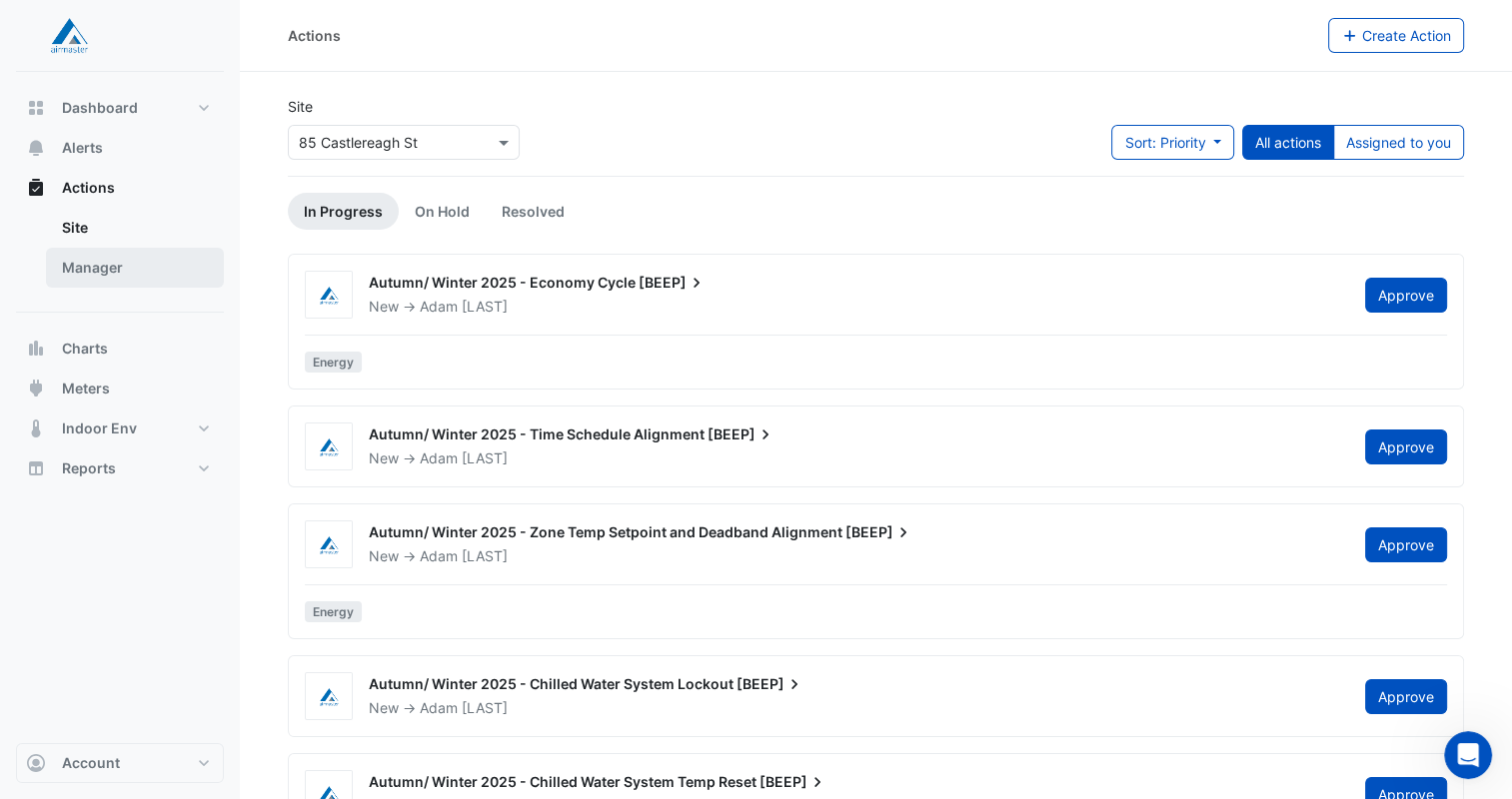 click on "Manager" at bounding box center [135, 268] 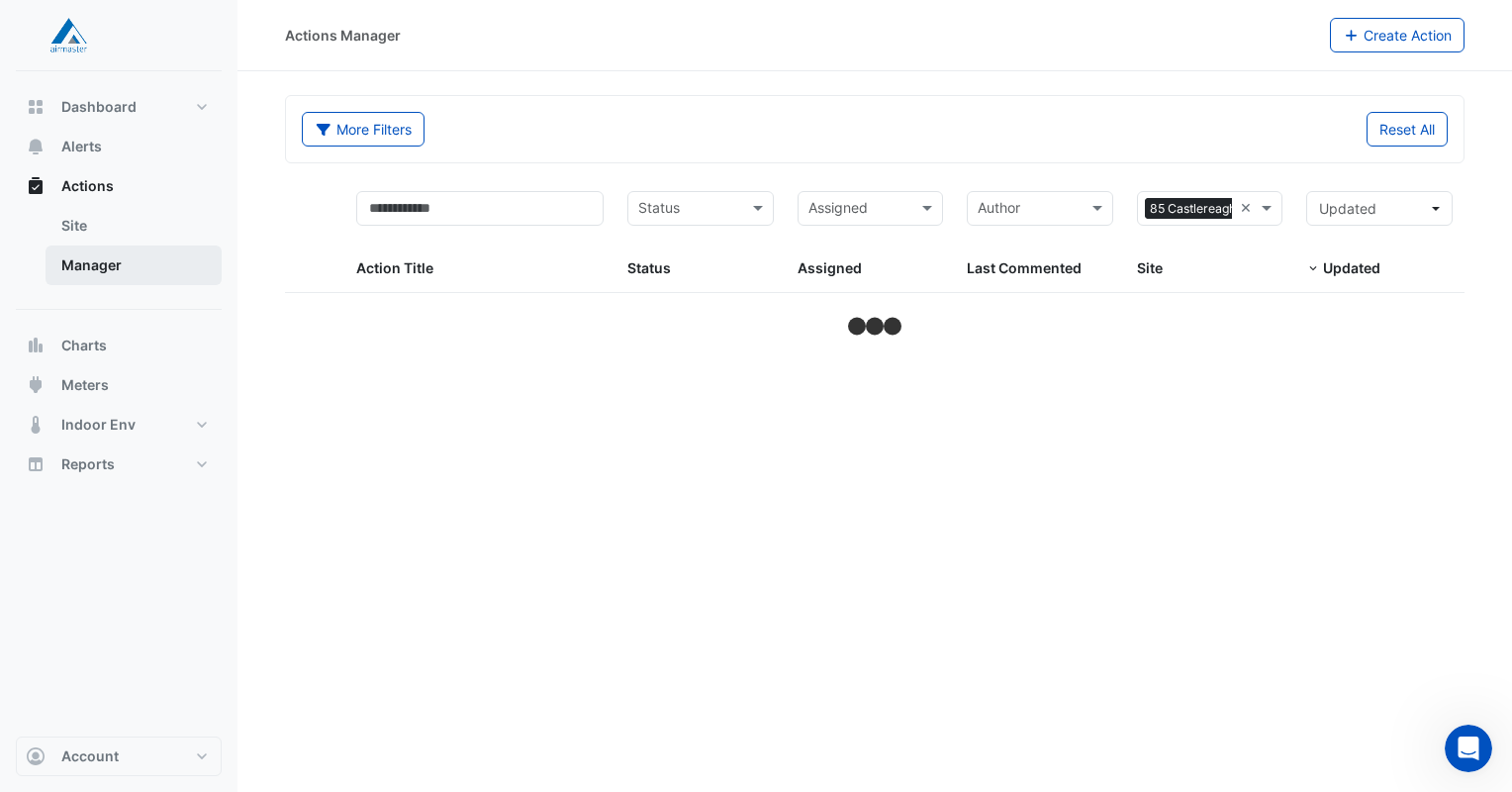 select on "**" 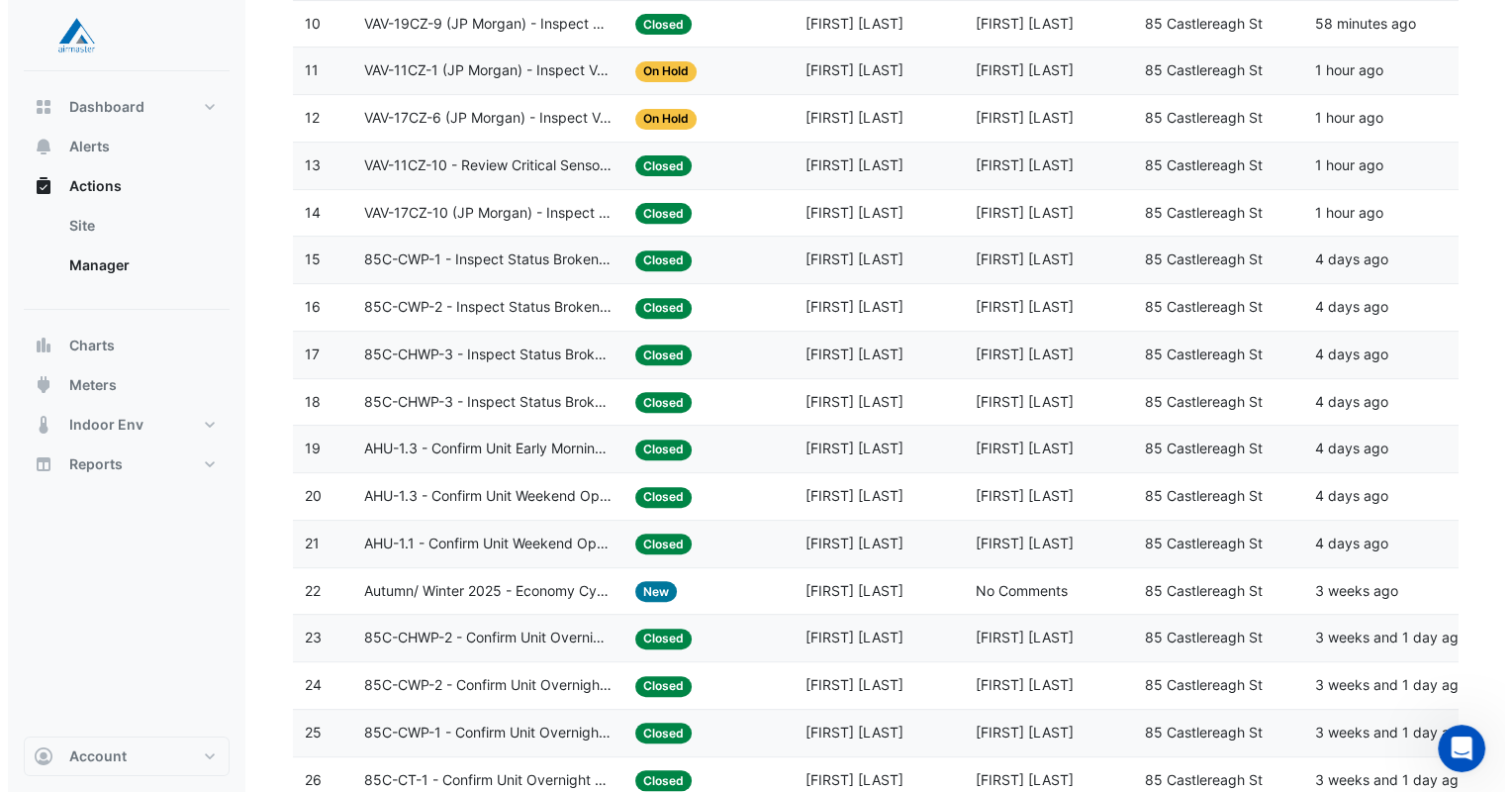 scroll, scrollTop: 720, scrollLeft: 0, axis: vertical 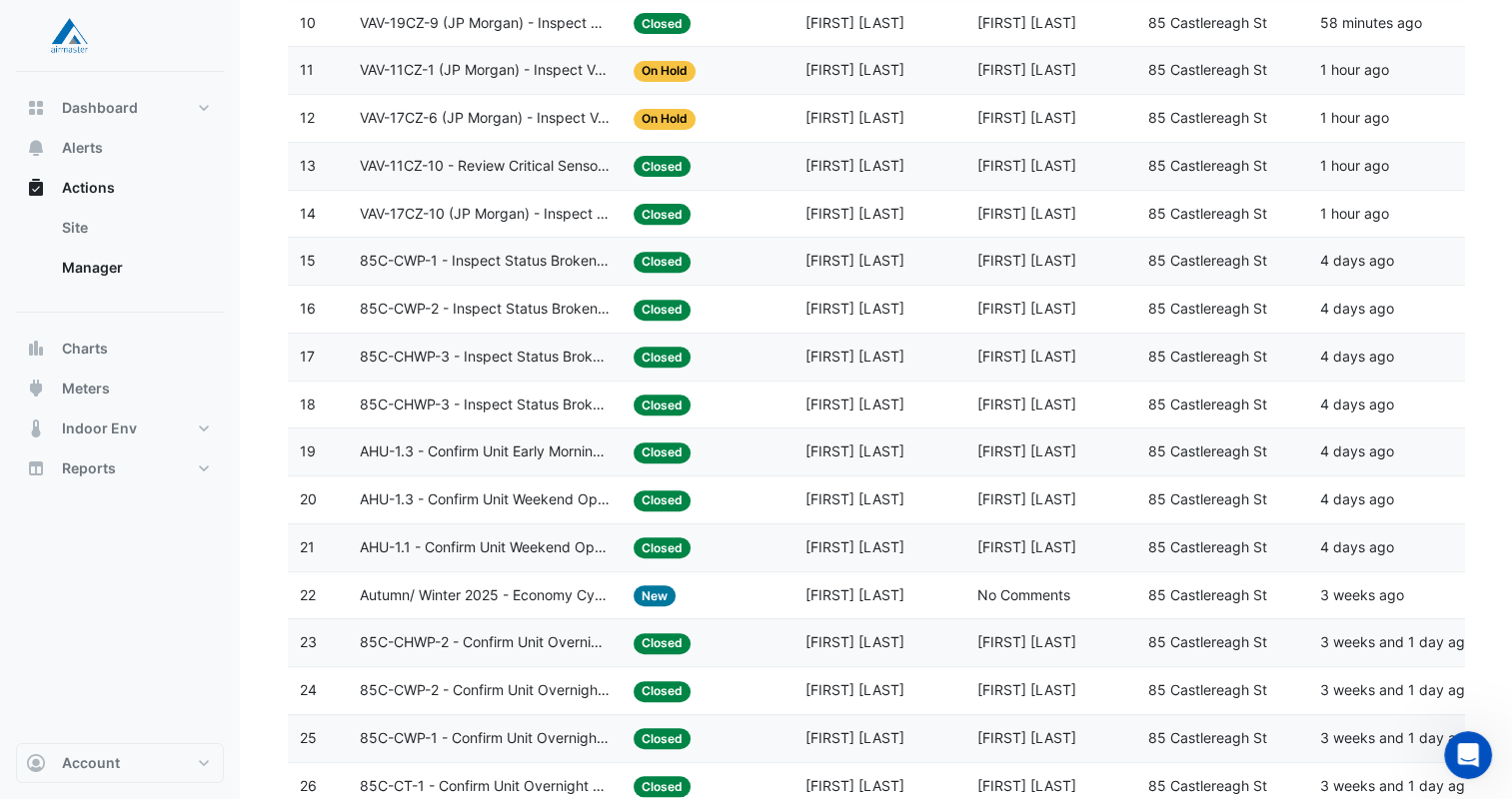 click on "Autumn/ Winter 2025 - Economy Cycle [BEEP]" 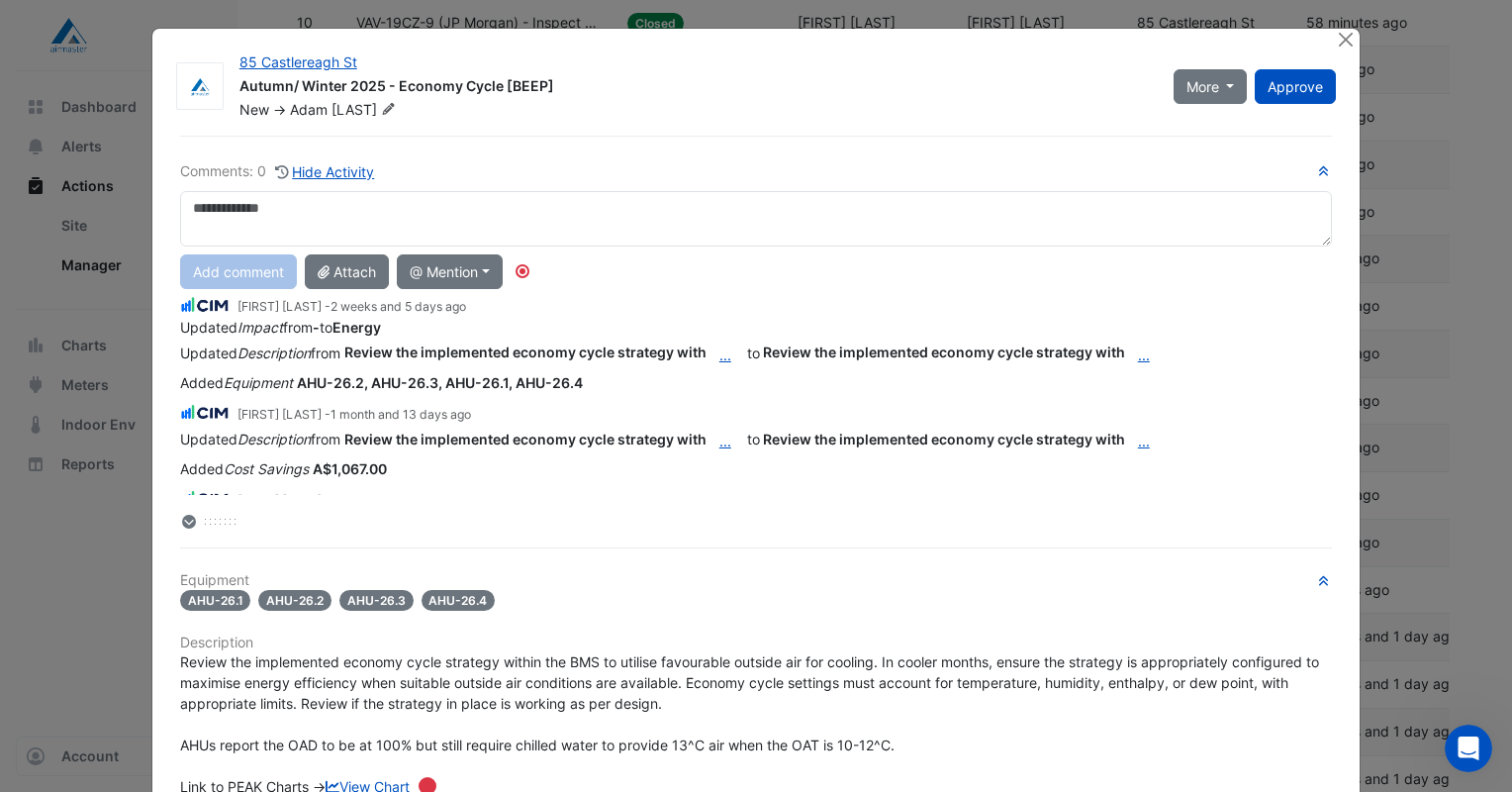scroll, scrollTop: 83, scrollLeft: 0, axis: vertical 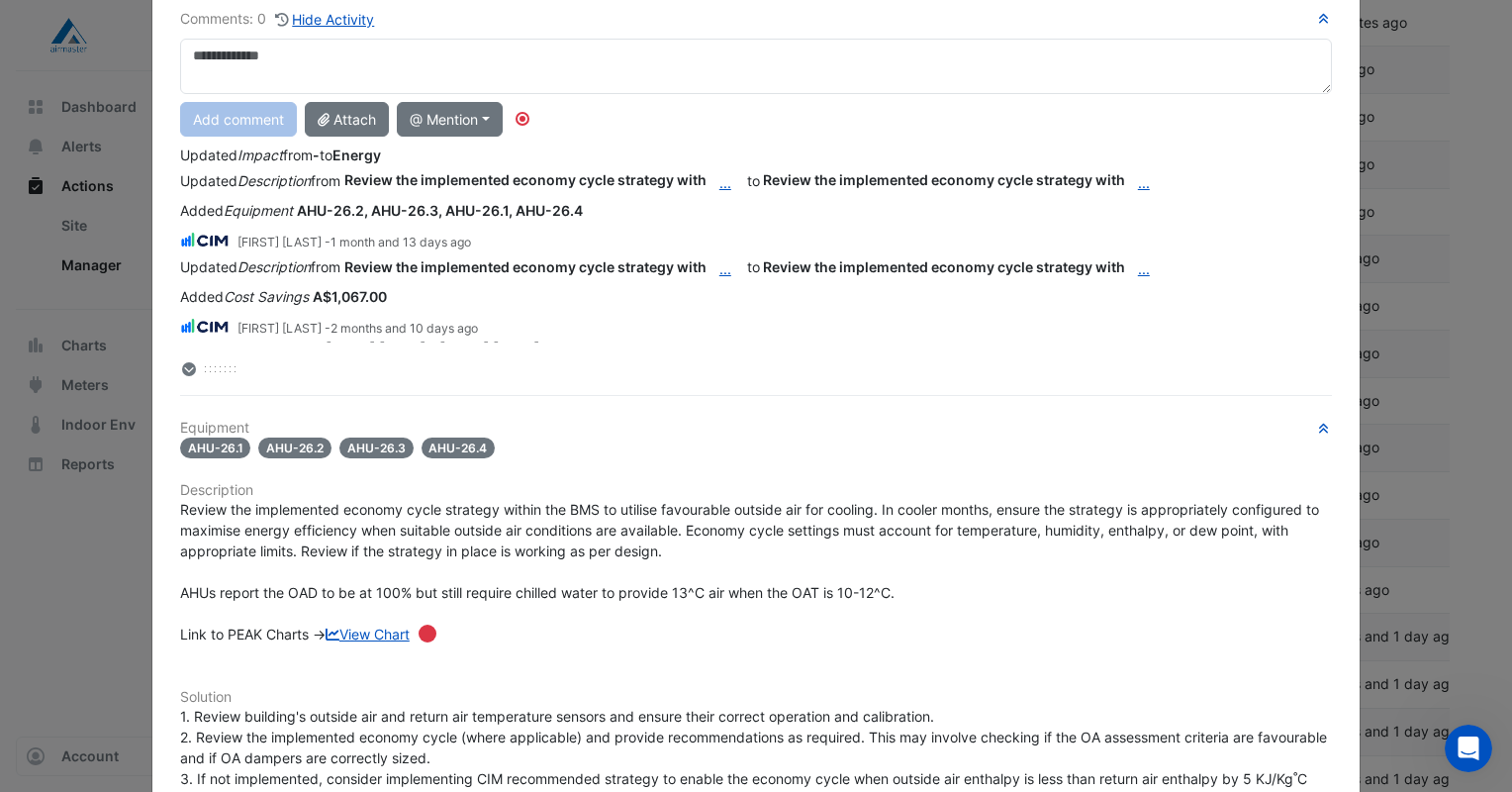 click on "85 Castlereagh St
Autumn/ Winter 2025 - Economy Cycle [BEEP]
New
->
Adam
Thomas
More
Resolve
On Hold
Not Doing
Approve" 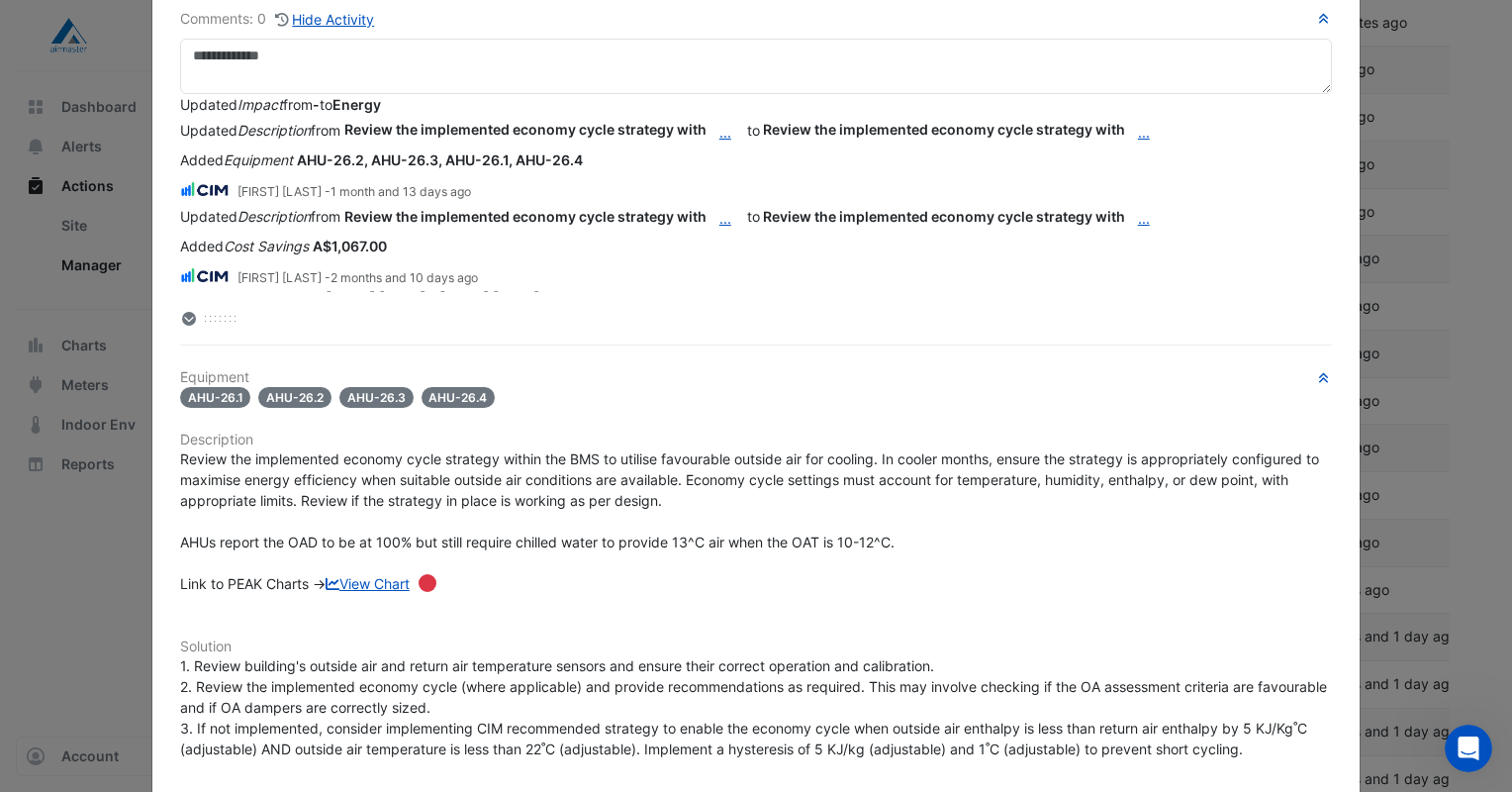 click on "85 Castlereagh St
Autumn/ Winter 2025 - Economy Cycle [BEEP]
New
->
Adam
Thomas
More
Resolve
On Hold
Not Doing
Approve" 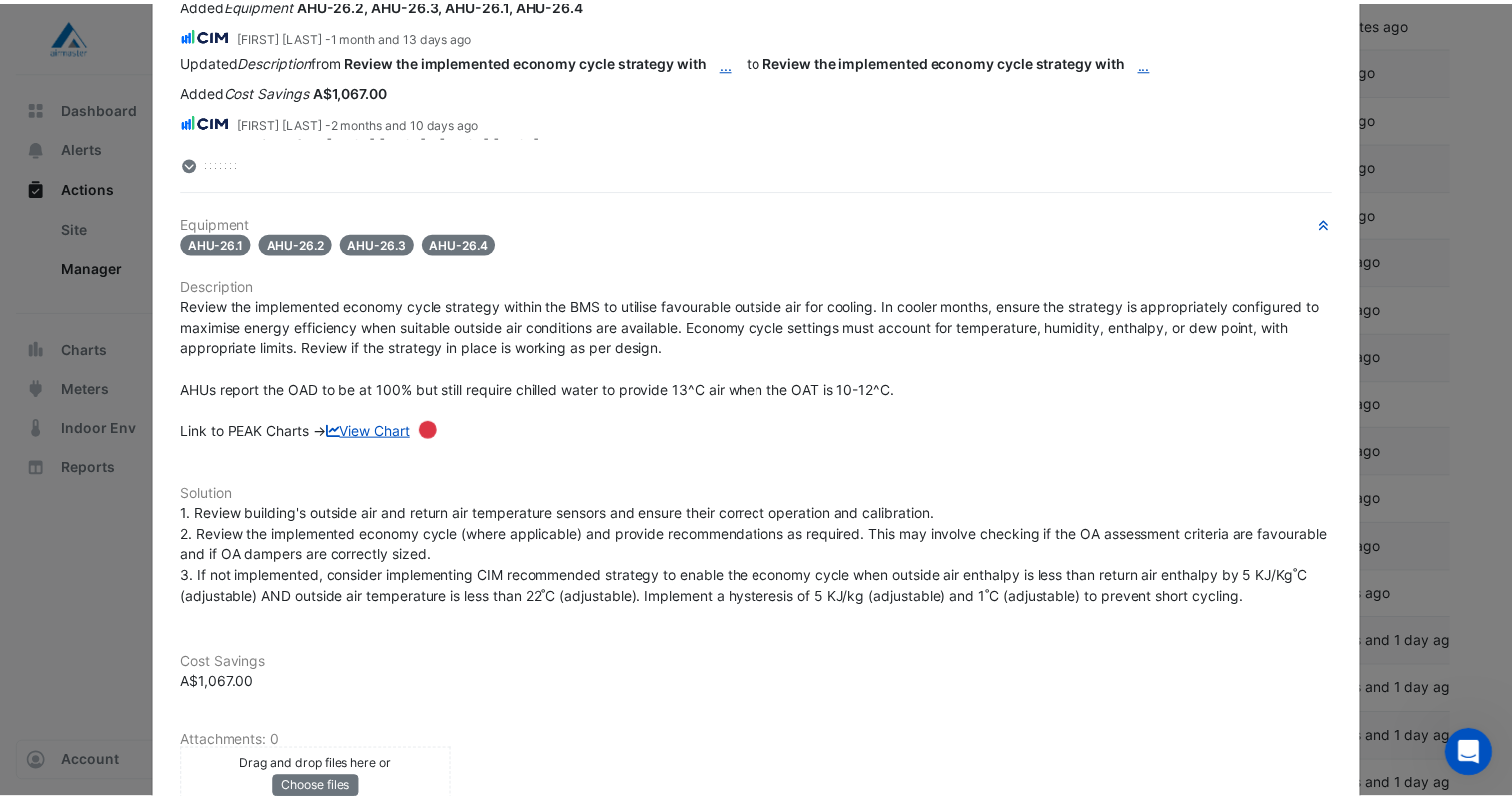 scroll, scrollTop: 0, scrollLeft: 0, axis: both 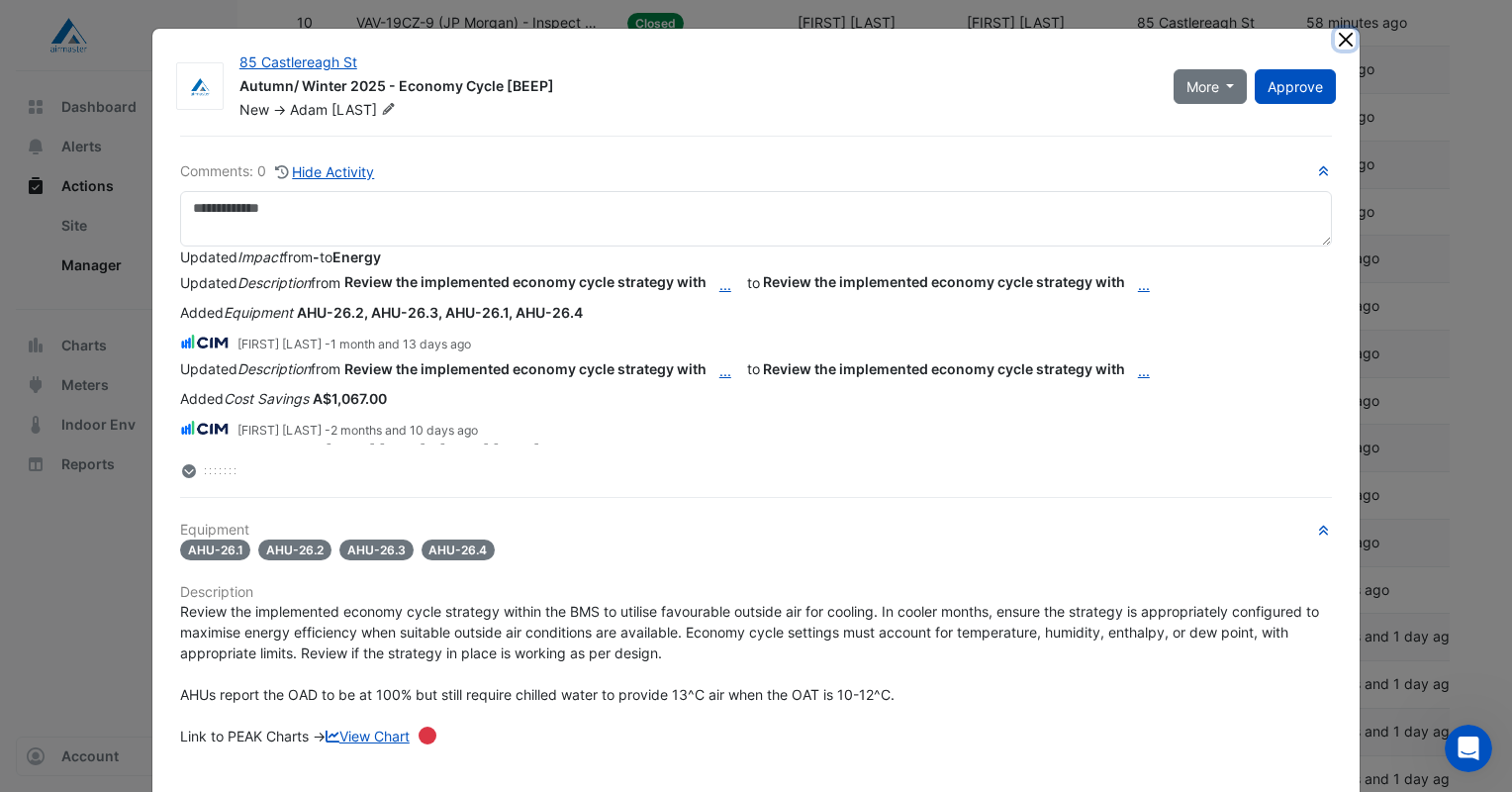 click 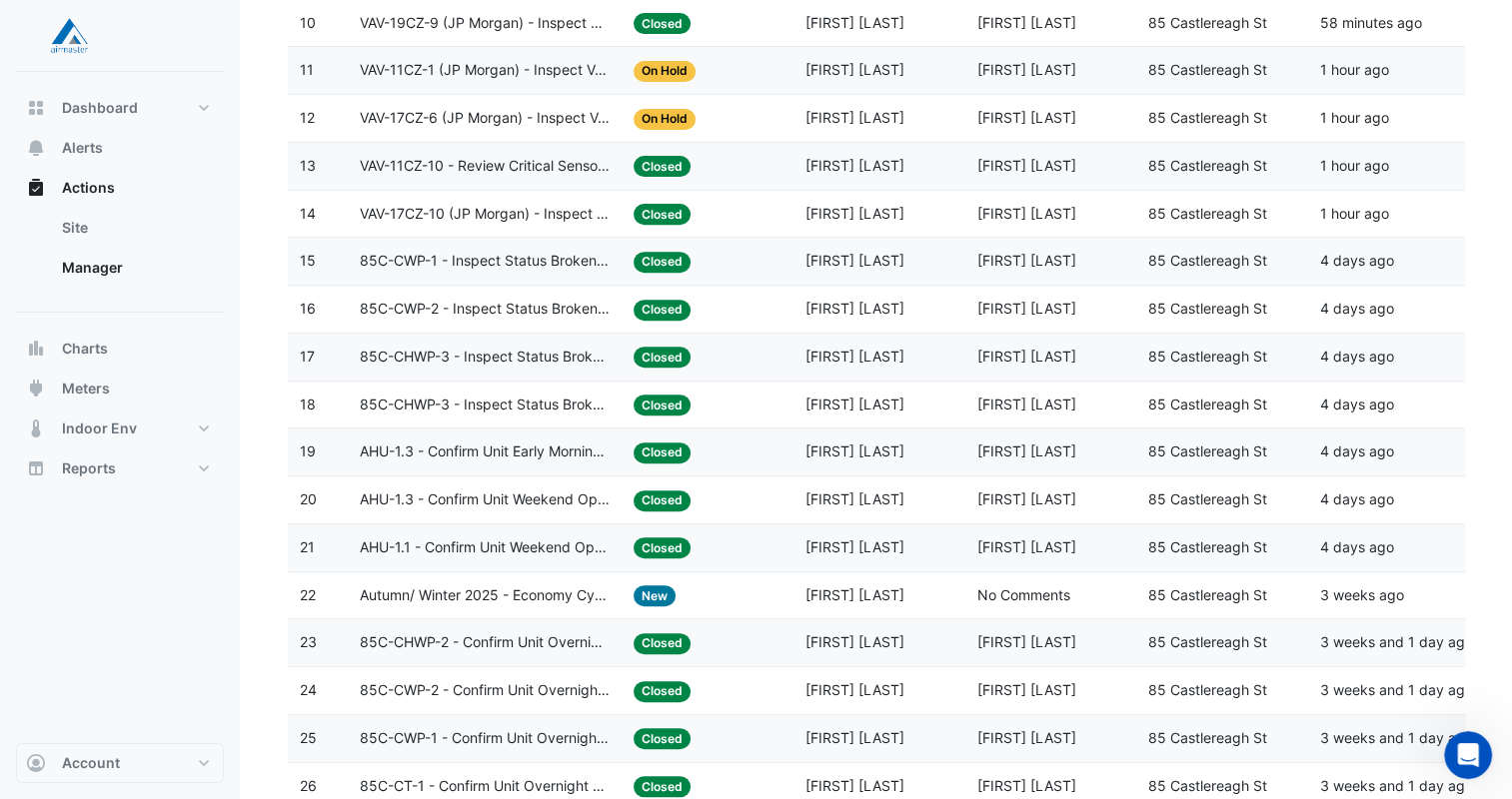 click on "Dashboard
Portfolio
Ratings
Performance
Alerts
Actions
Site
Manager
Charts" at bounding box center (120, 407) 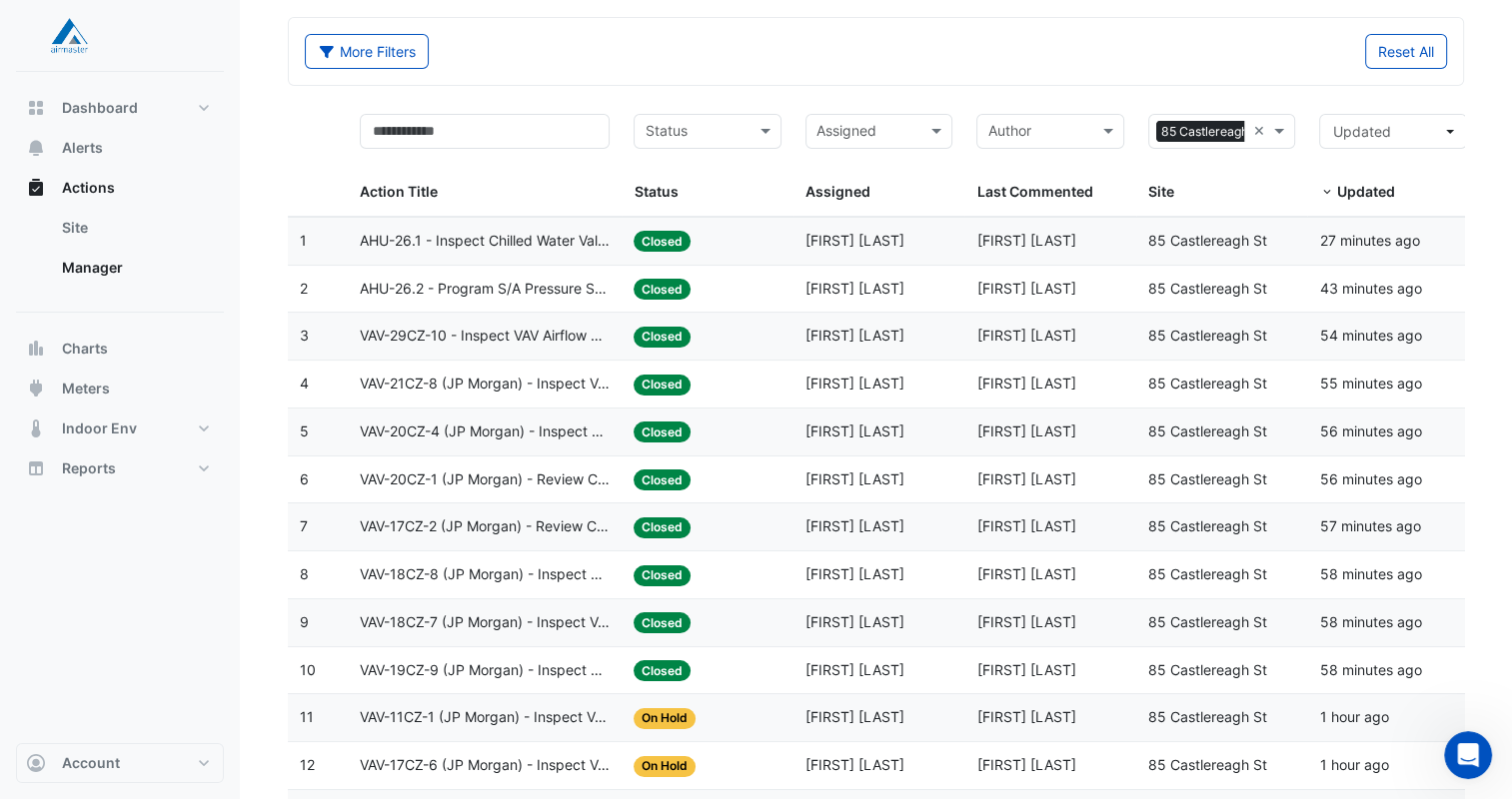 scroll, scrollTop: 55, scrollLeft: 0, axis: vertical 